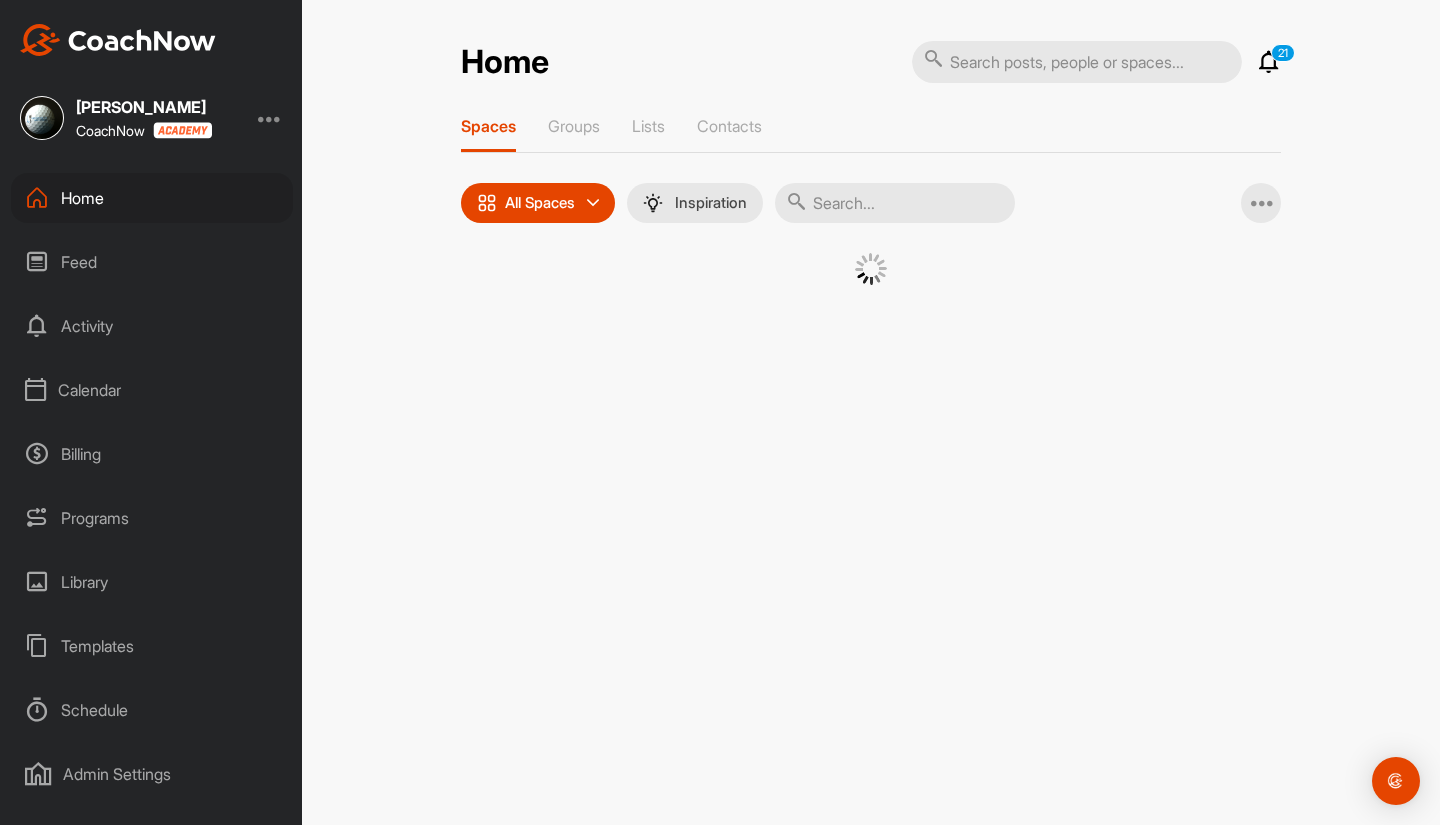 scroll, scrollTop: 0, scrollLeft: 0, axis: both 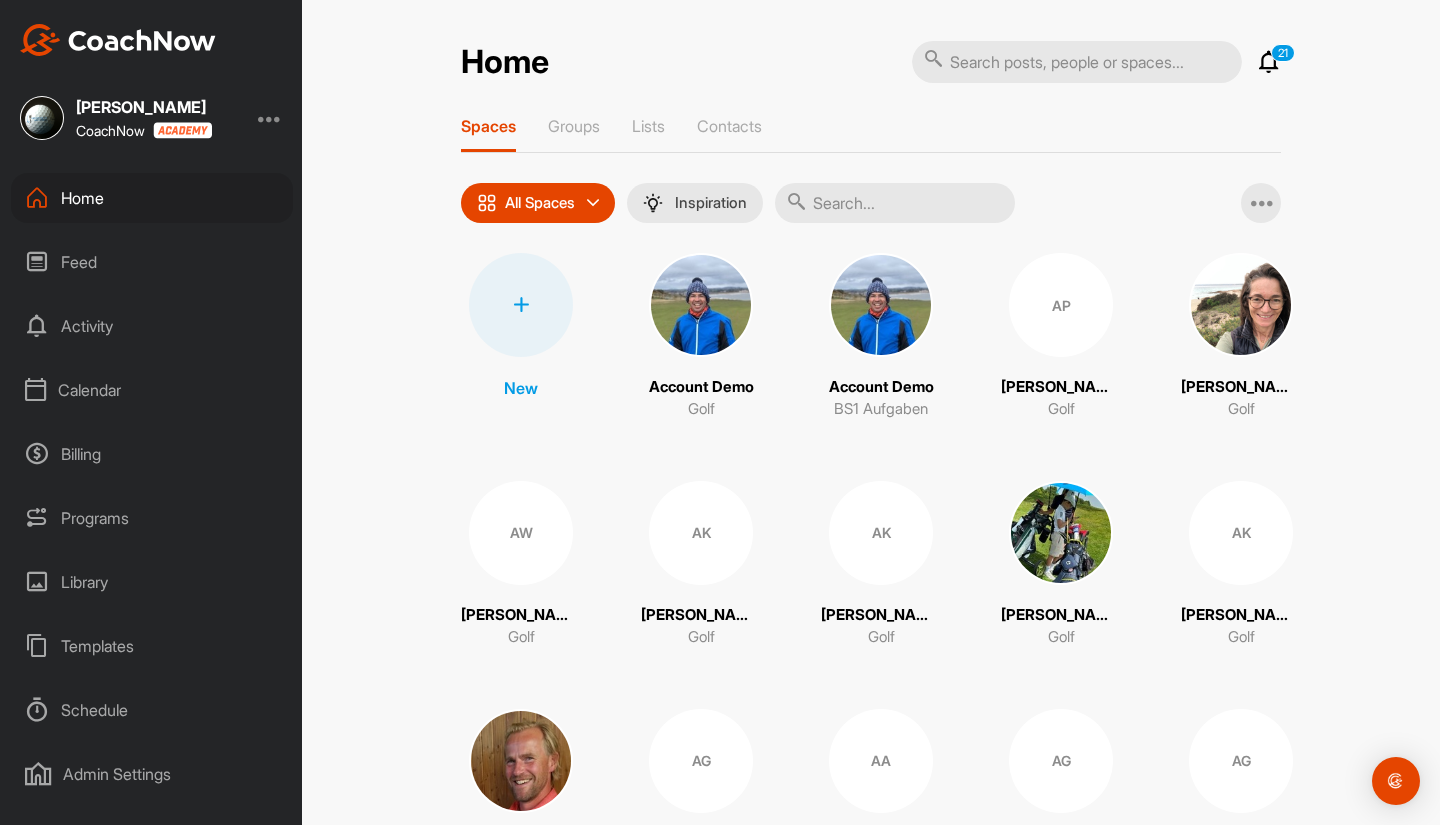 click on "Billing" at bounding box center (152, 454) 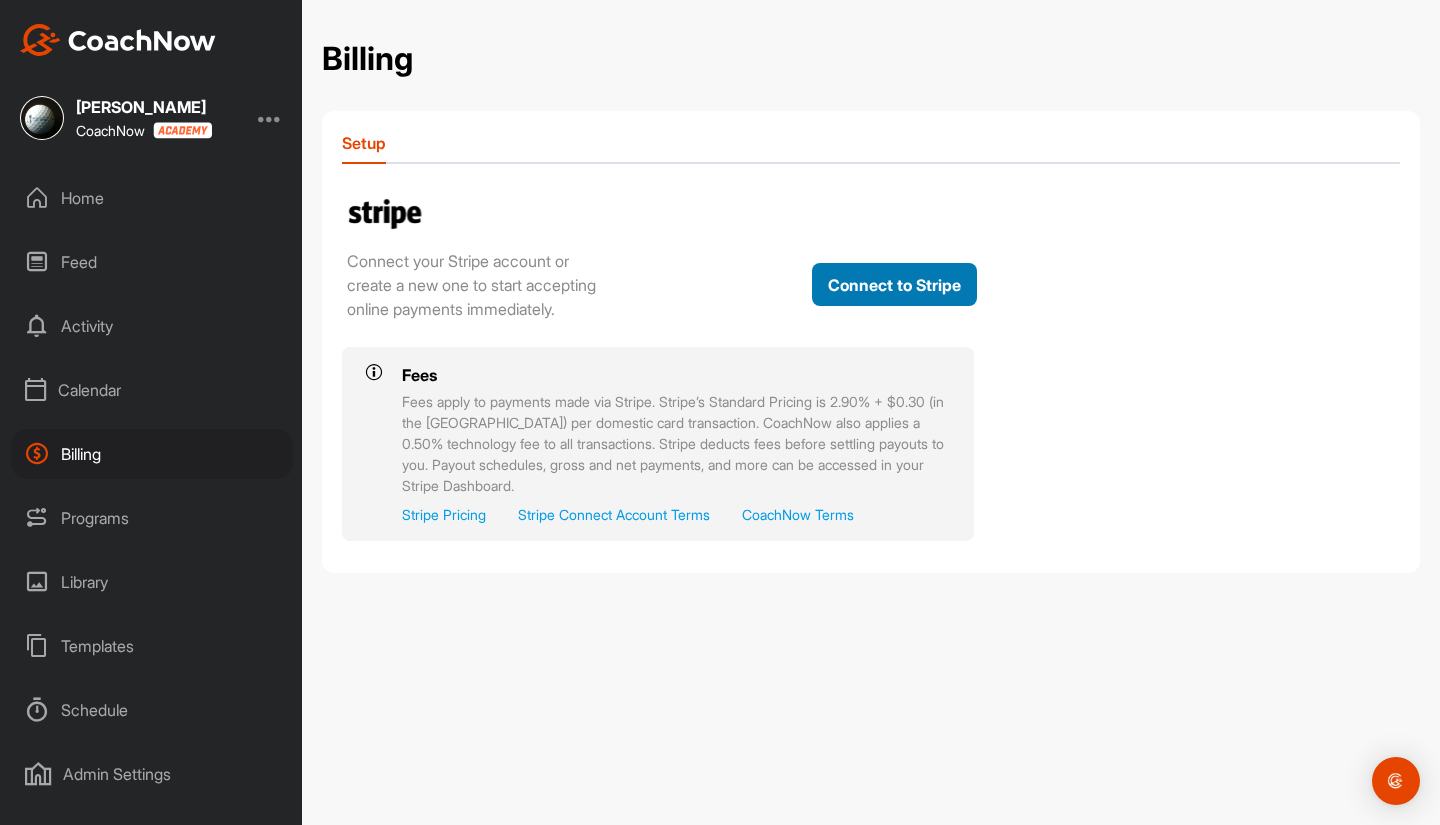 click on "Connect to Stripe" at bounding box center (894, 284) 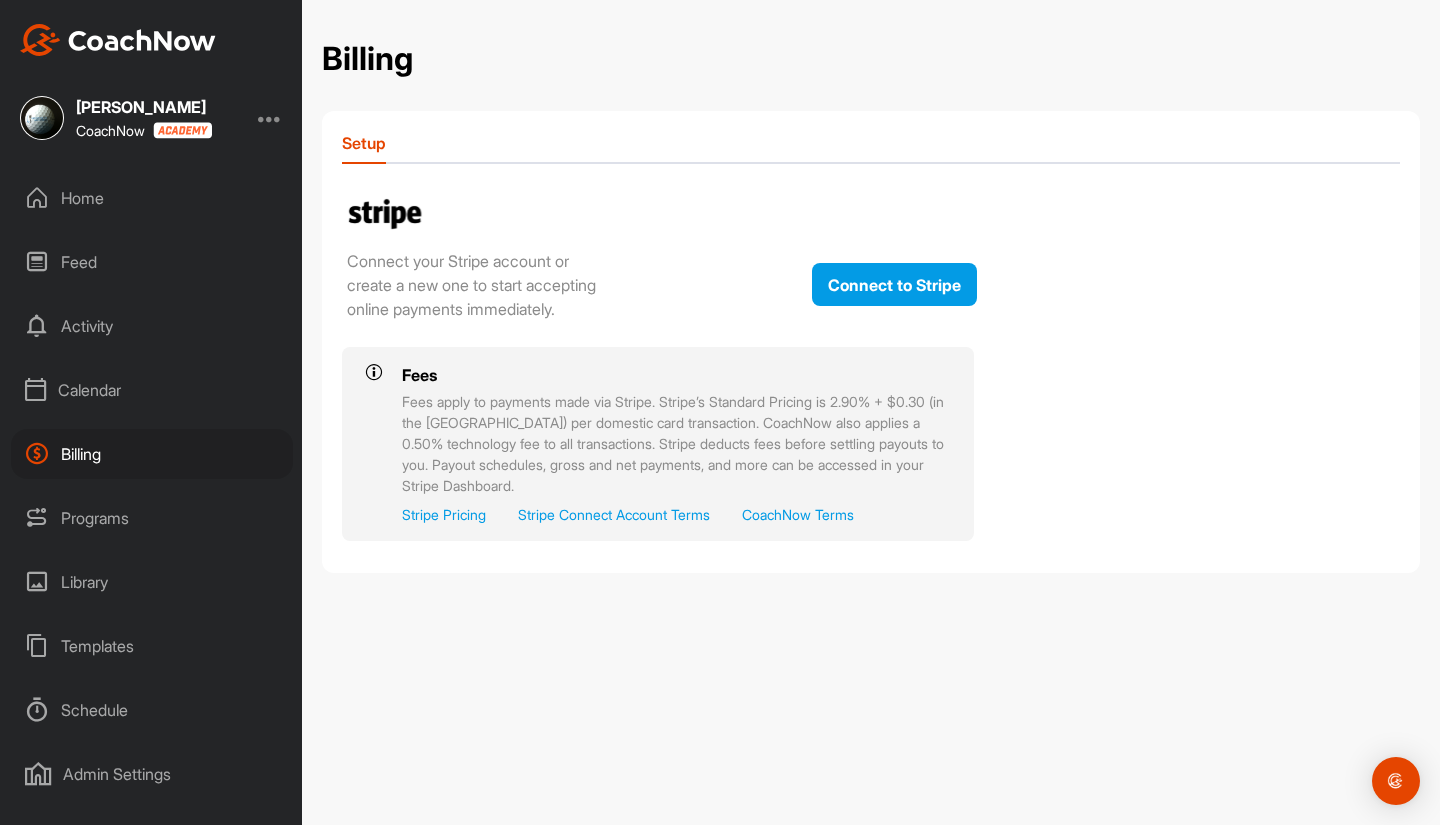 scroll, scrollTop: 0, scrollLeft: 0, axis: both 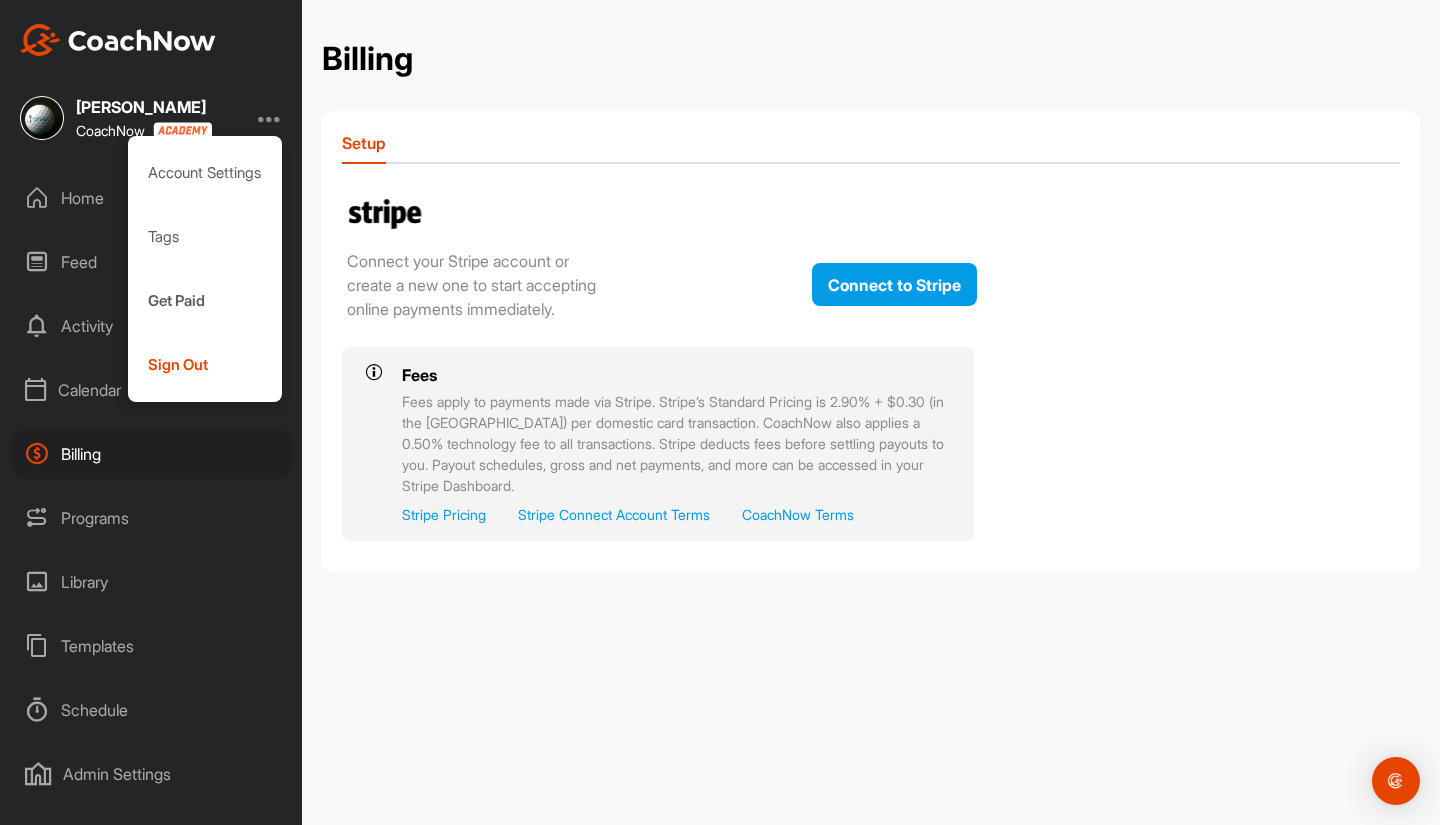 click on "Account Settings" at bounding box center [205, 173] 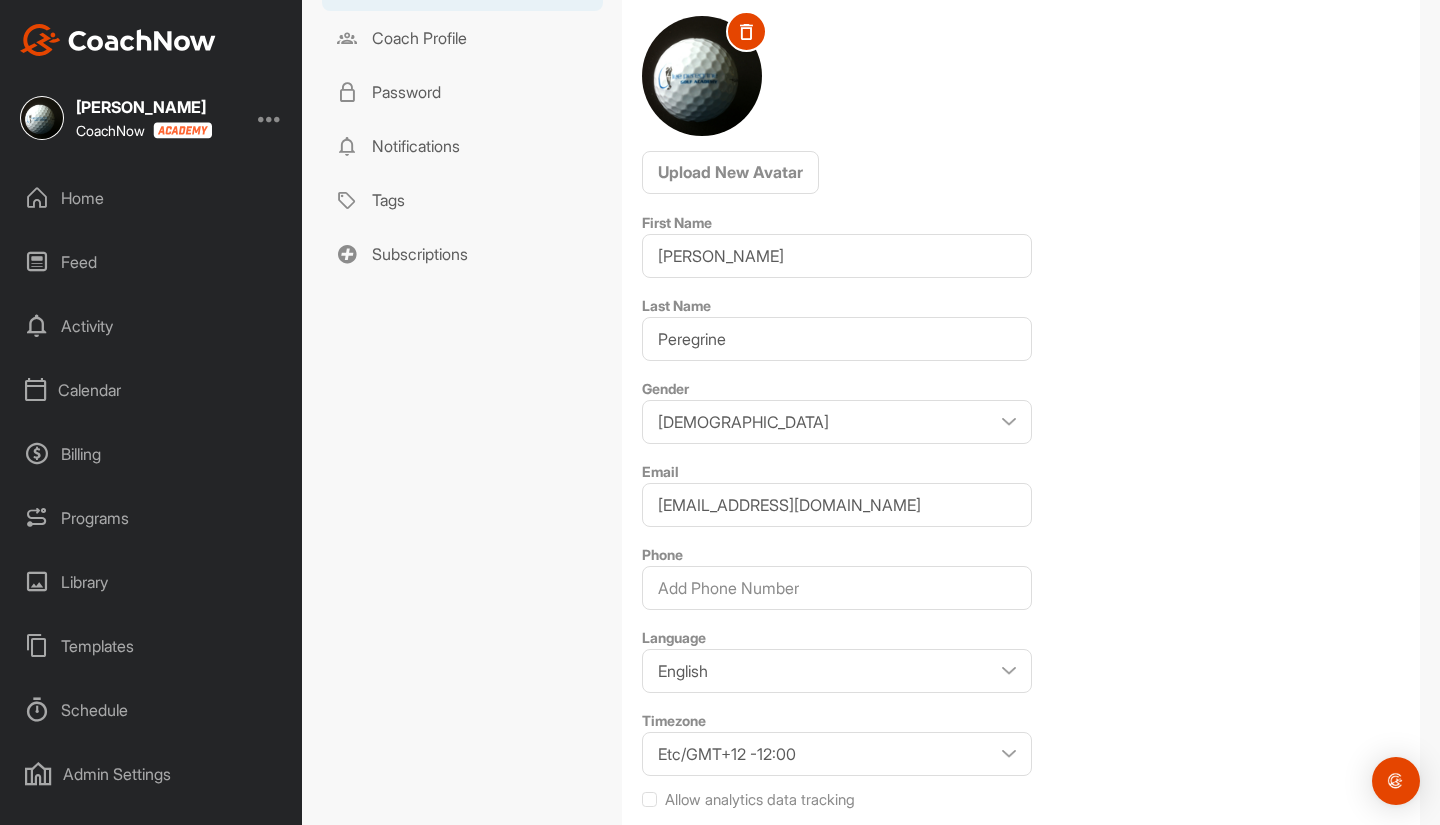 scroll, scrollTop: 194, scrollLeft: 0, axis: vertical 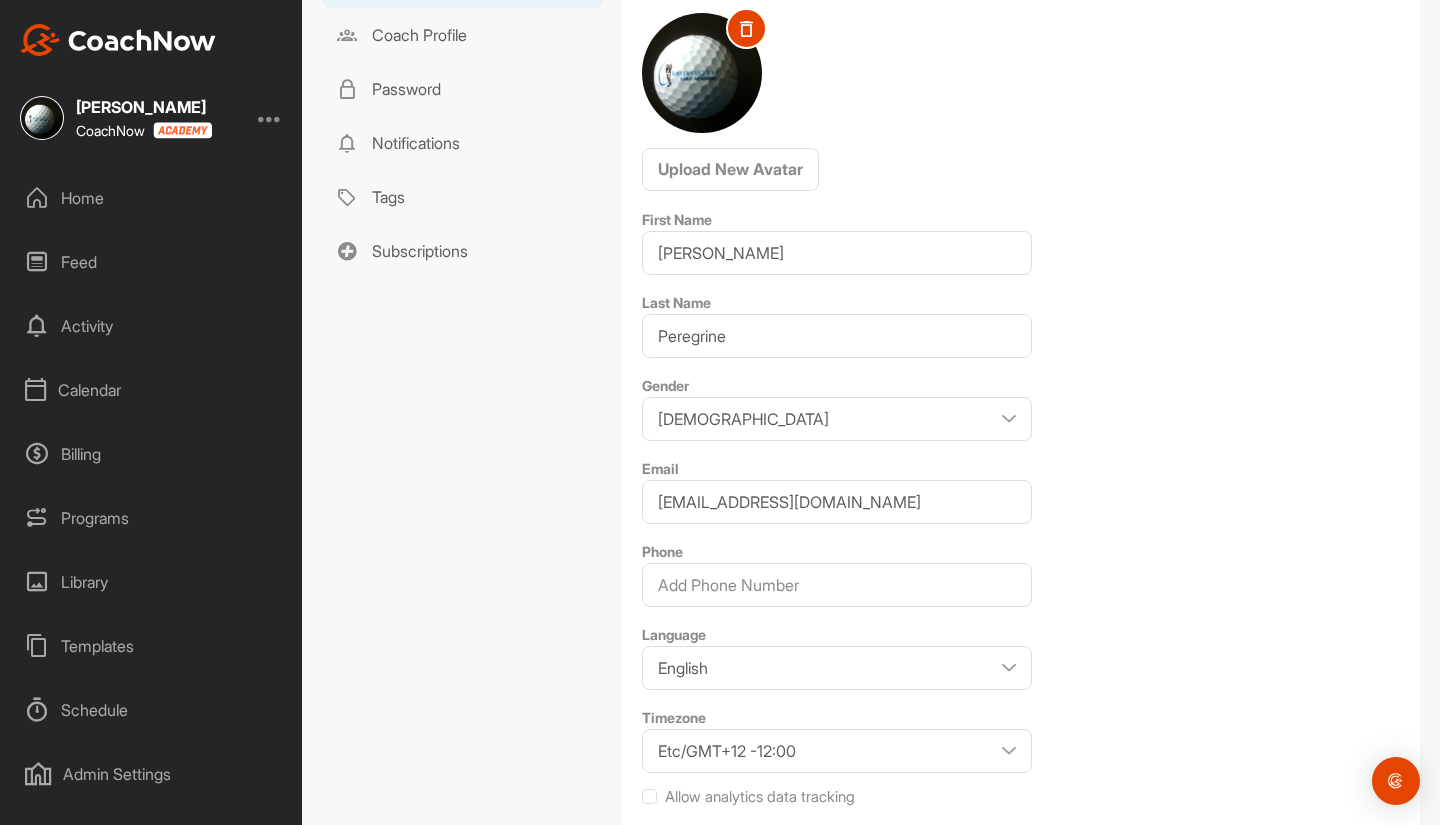 click at bounding box center [270, 118] 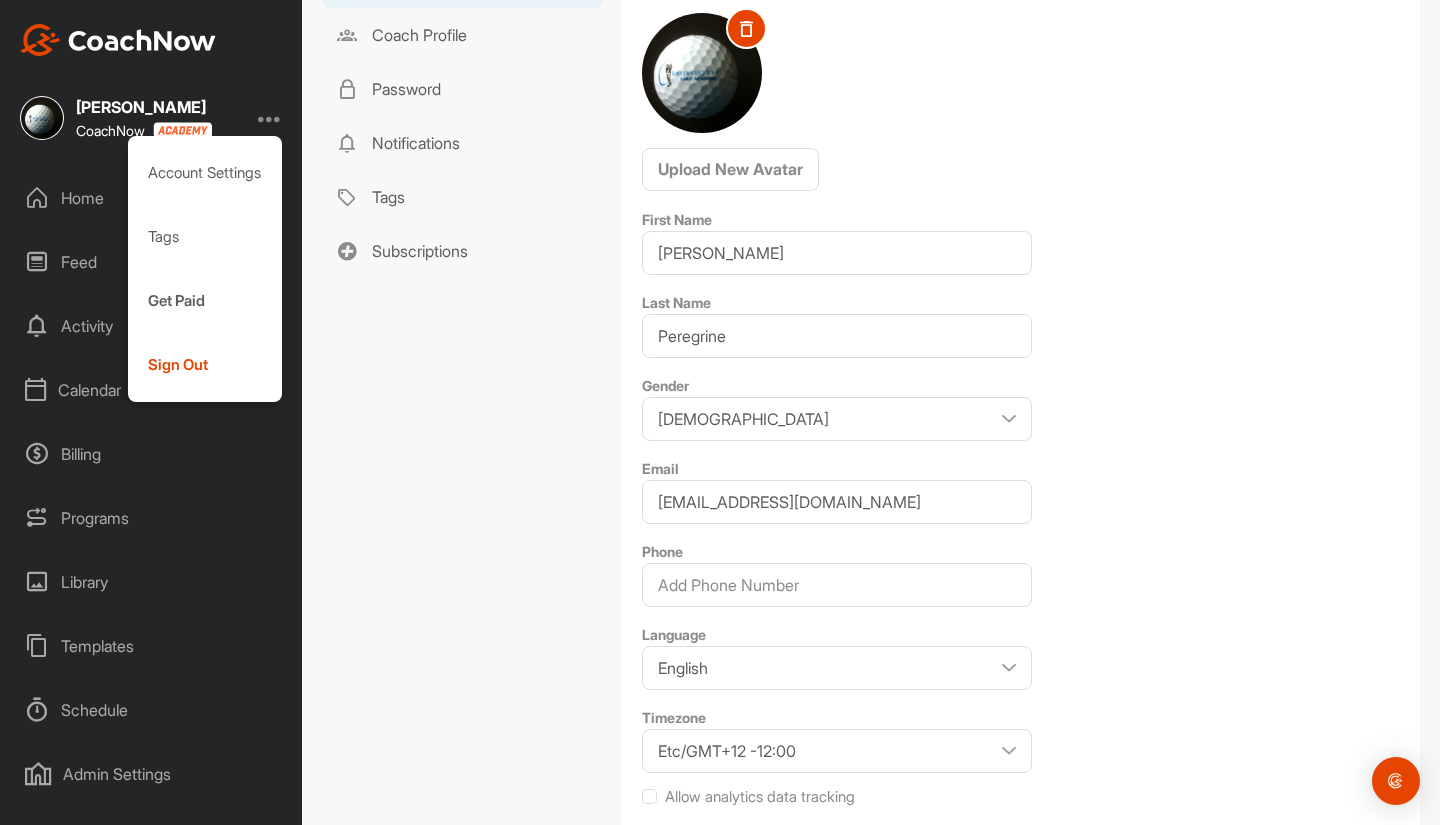 click on "Sign Out" at bounding box center [205, 365] 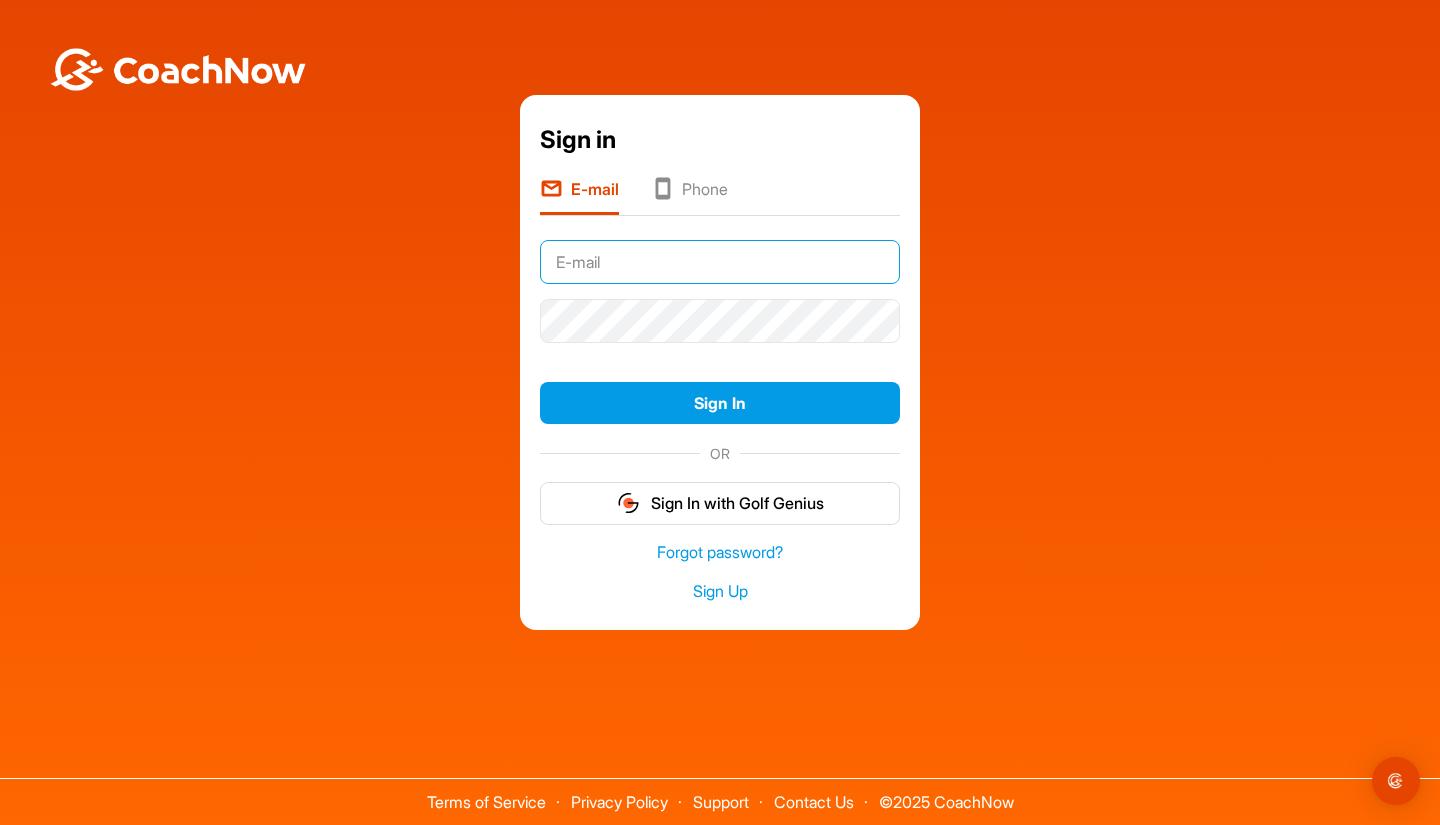 click at bounding box center [720, 262] 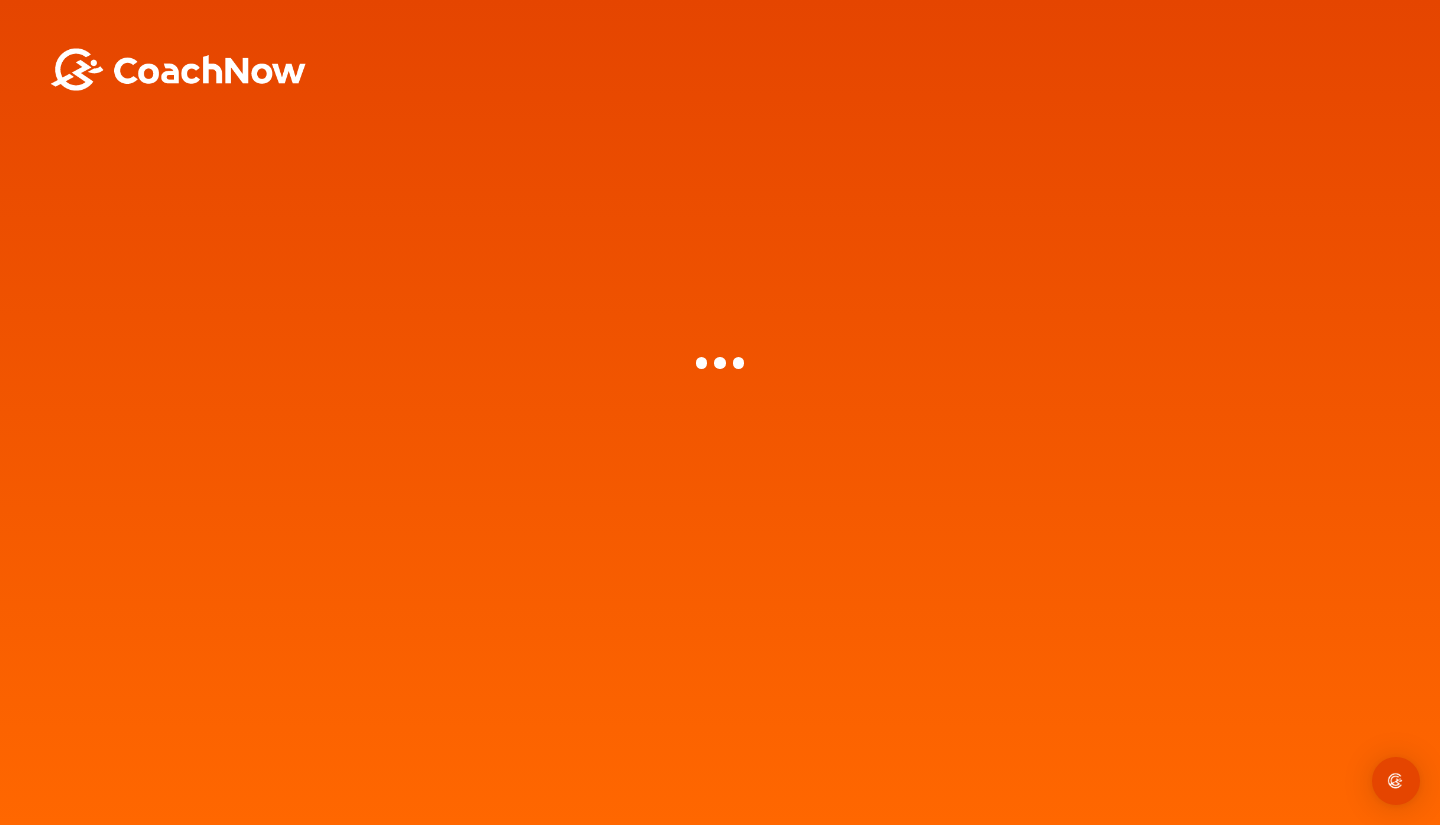 scroll, scrollTop: 0, scrollLeft: 0, axis: both 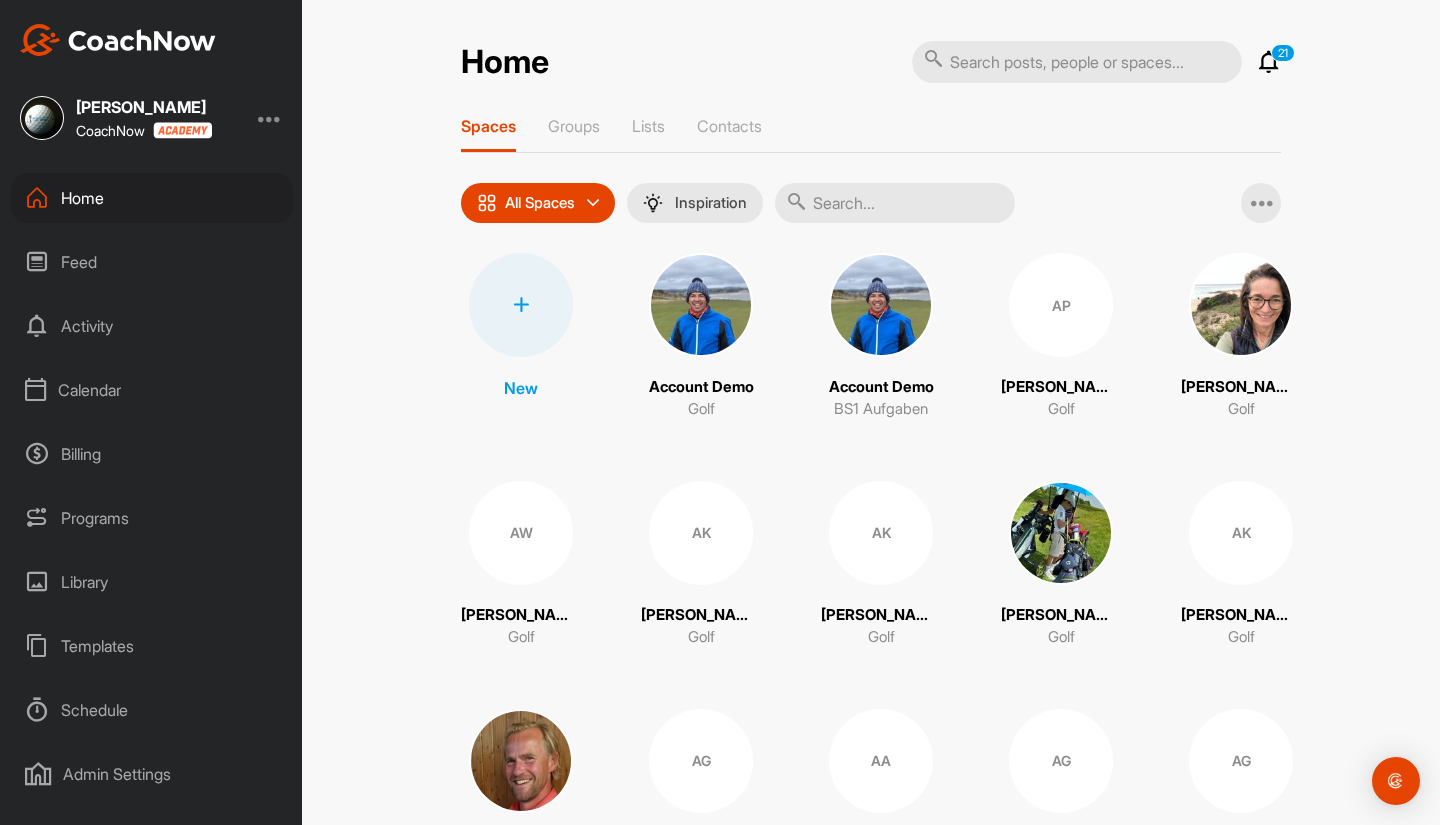 click on "Billing" at bounding box center (152, 454) 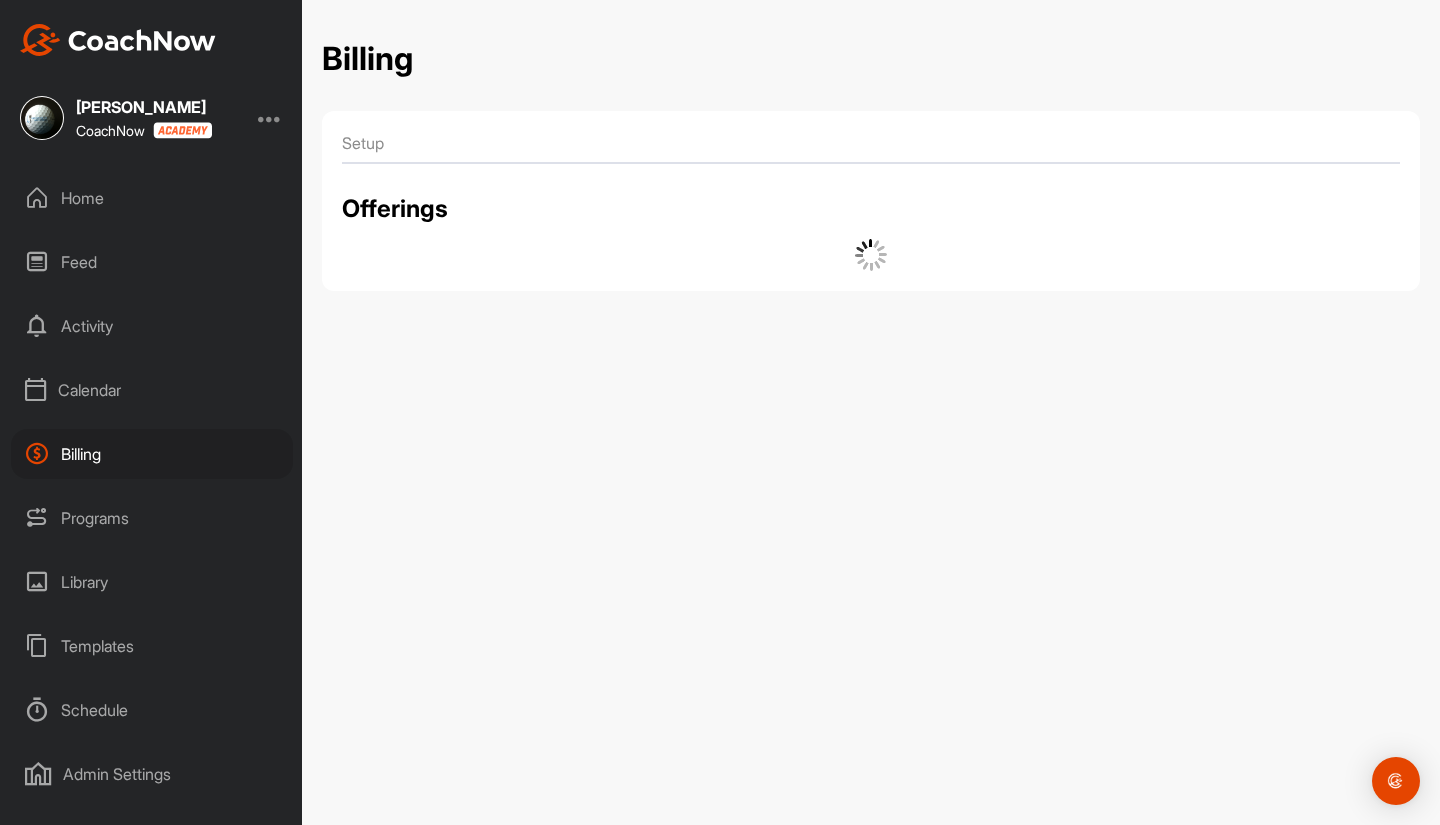 scroll, scrollTop: 0, scrollLeft: 0, axis: both 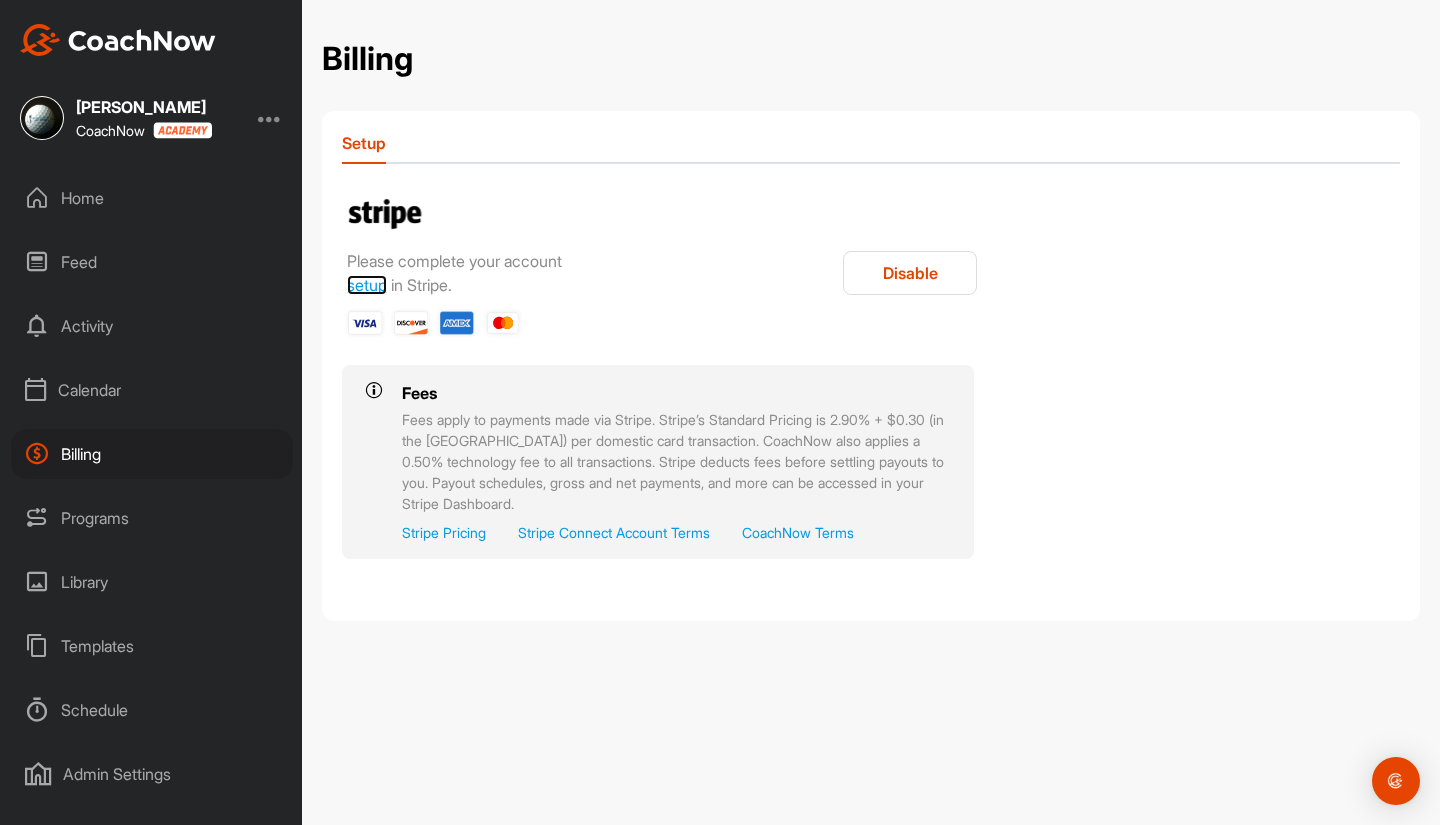 click on "setup" at bounding box center (367, 285) 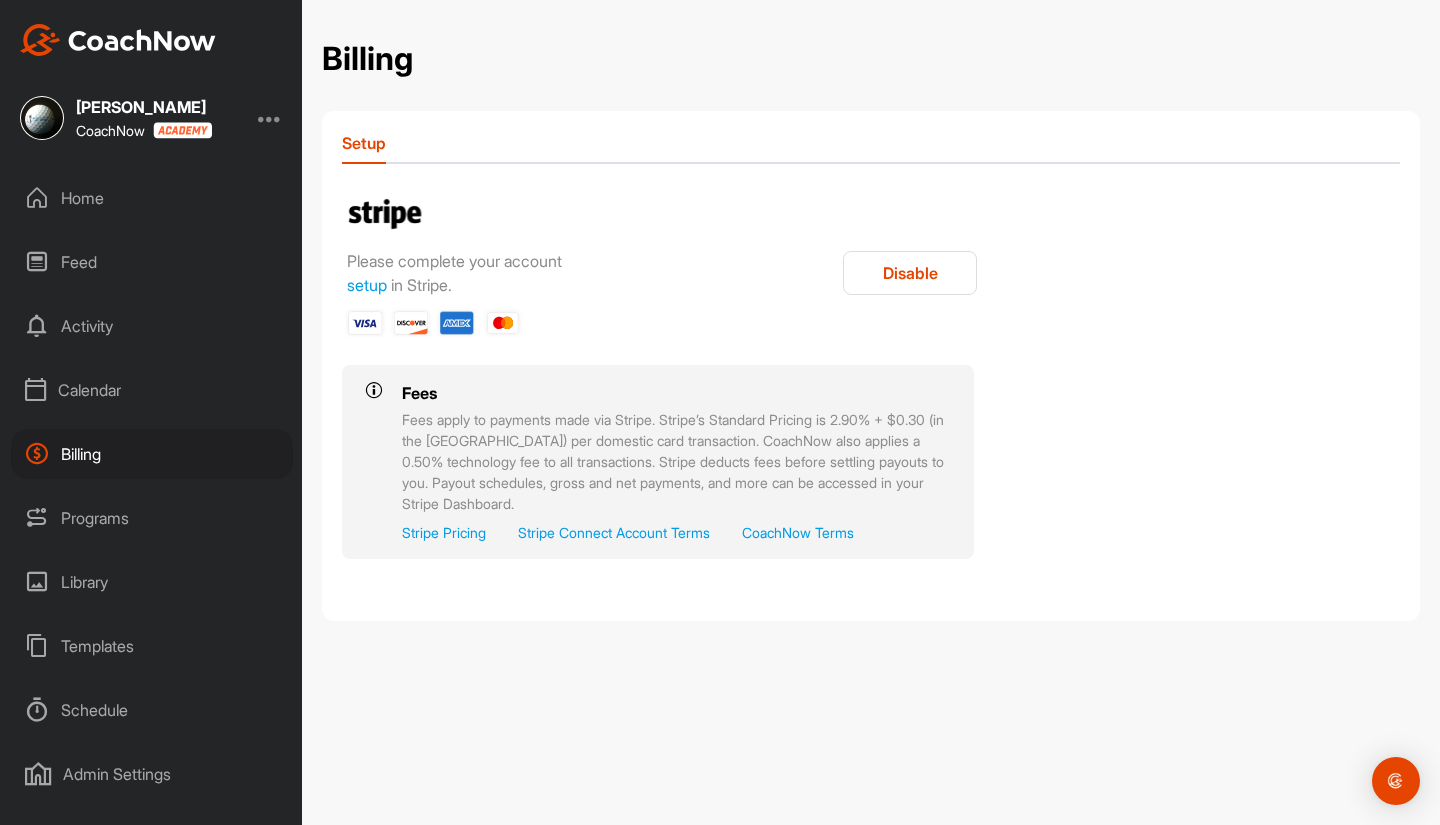 scroll, scrollTop: 0, scrollLeft: 0, axis: both 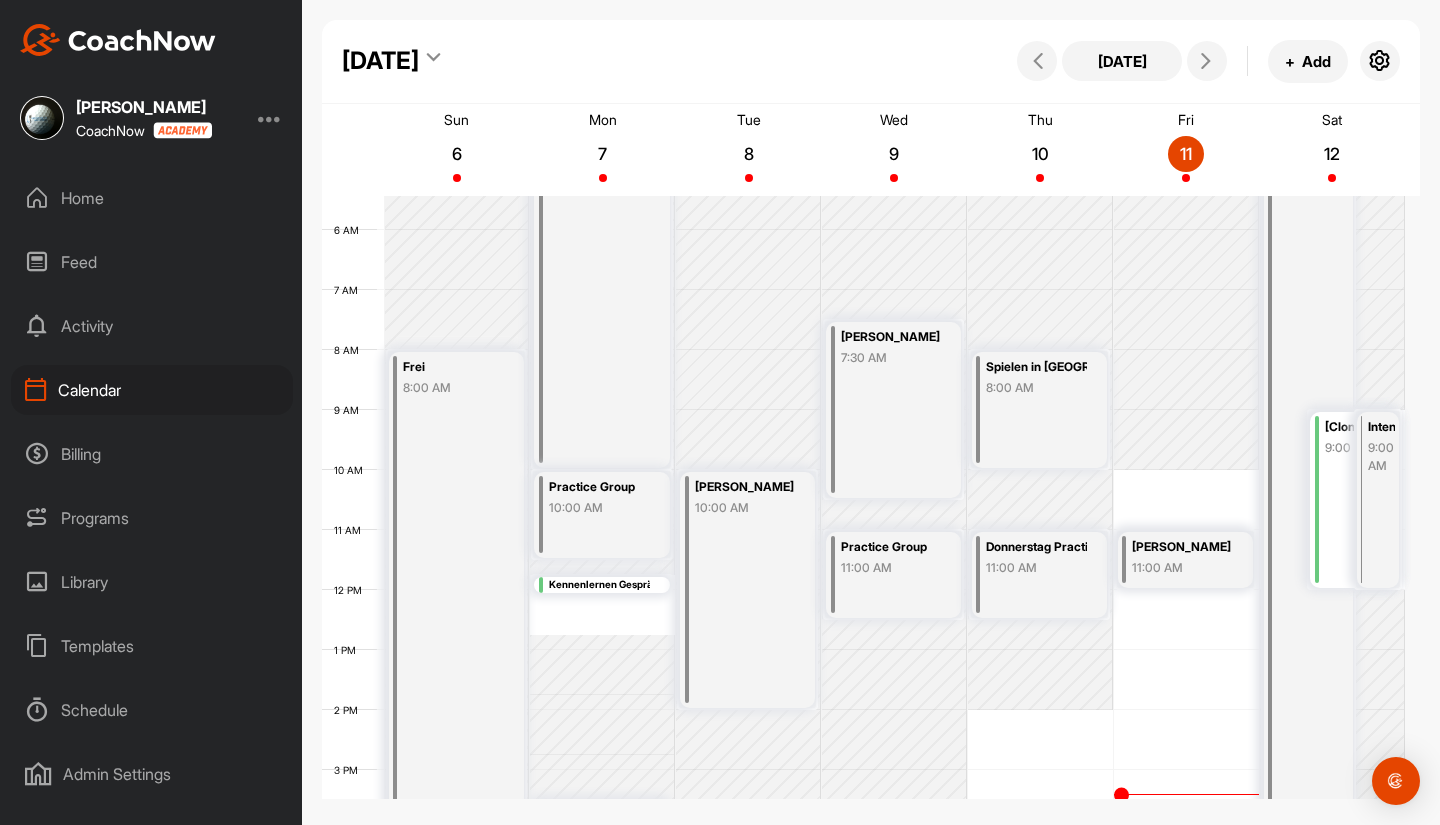 click on "12" at bounding box center [1332, 154] 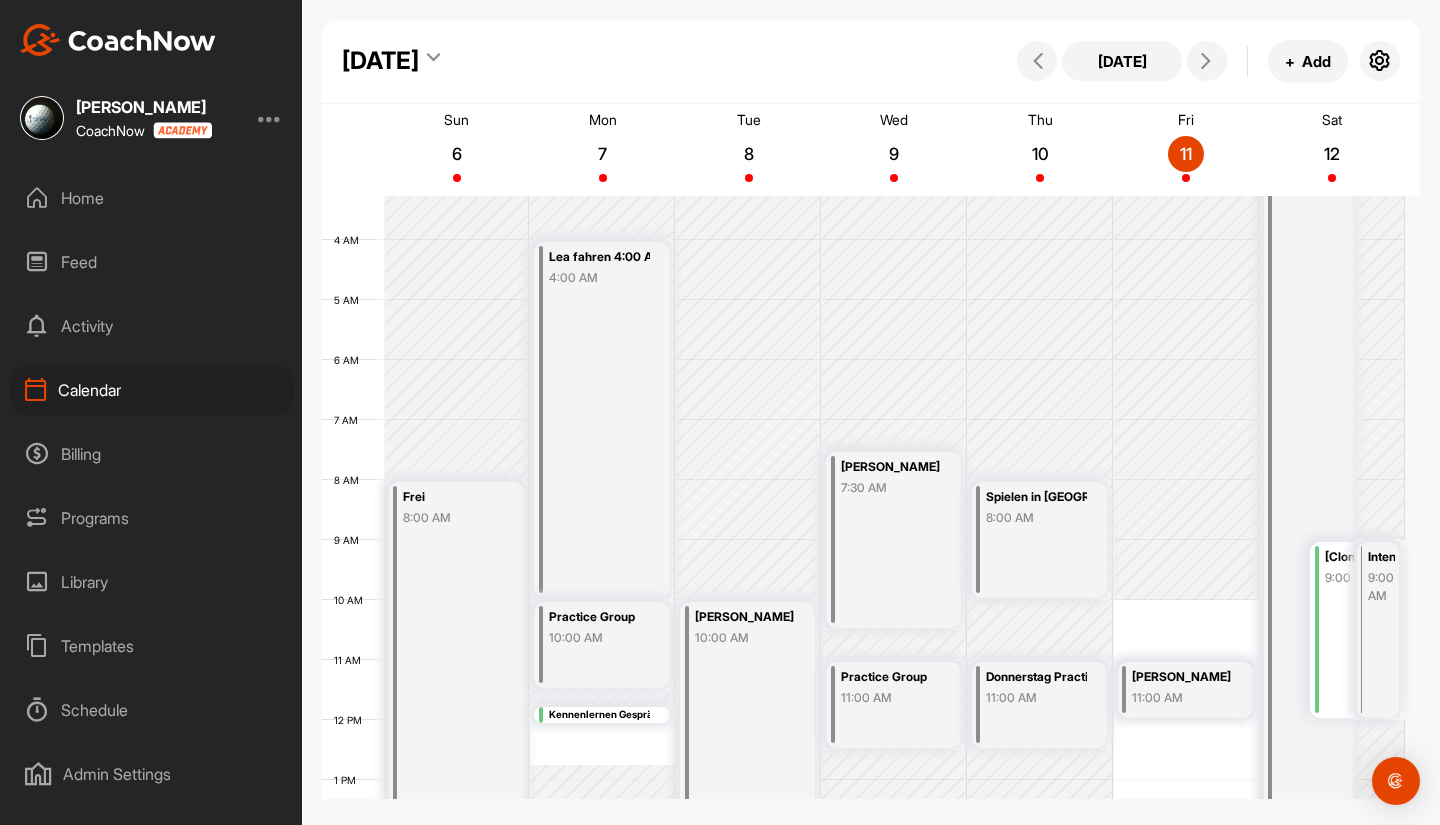 scroll, scrollTop: 209, scrollLeft: 0, axis: vertical 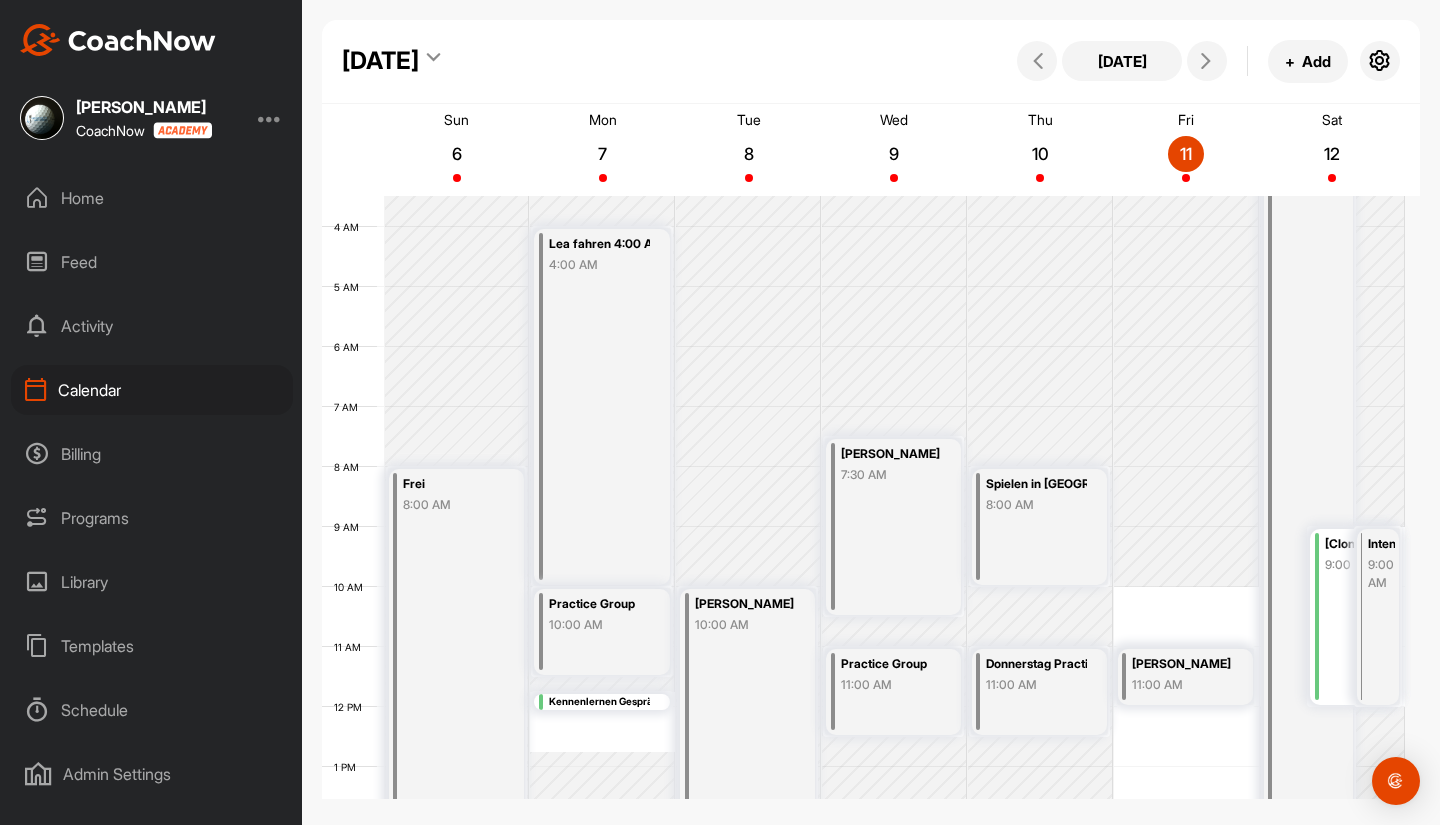 drag, startPoint x: 1206, startPoint y: 40, endPoint x: 1205, endPoint y: 61, distance: 21.023796 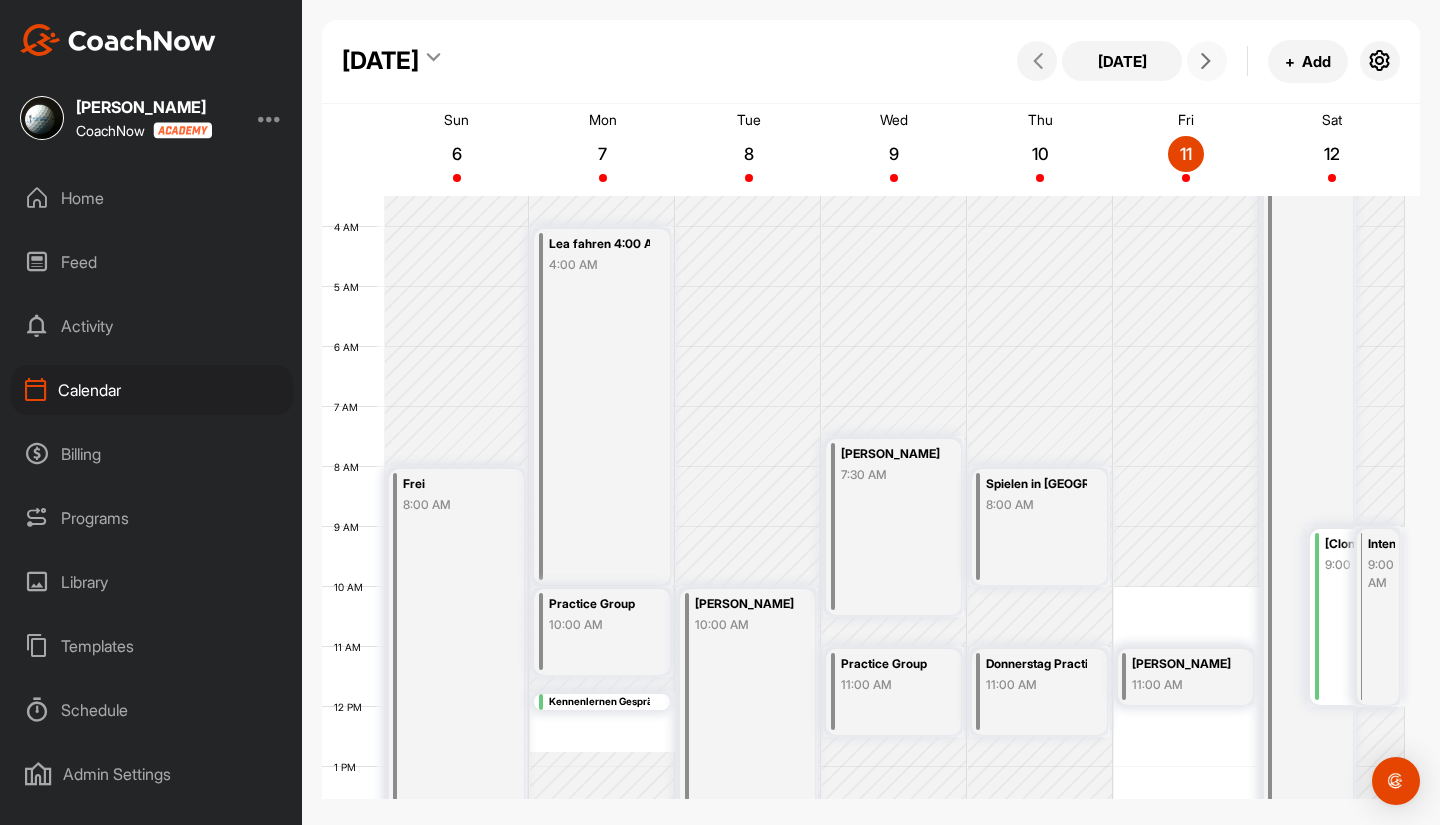 click at bounding box center [1206, 61] 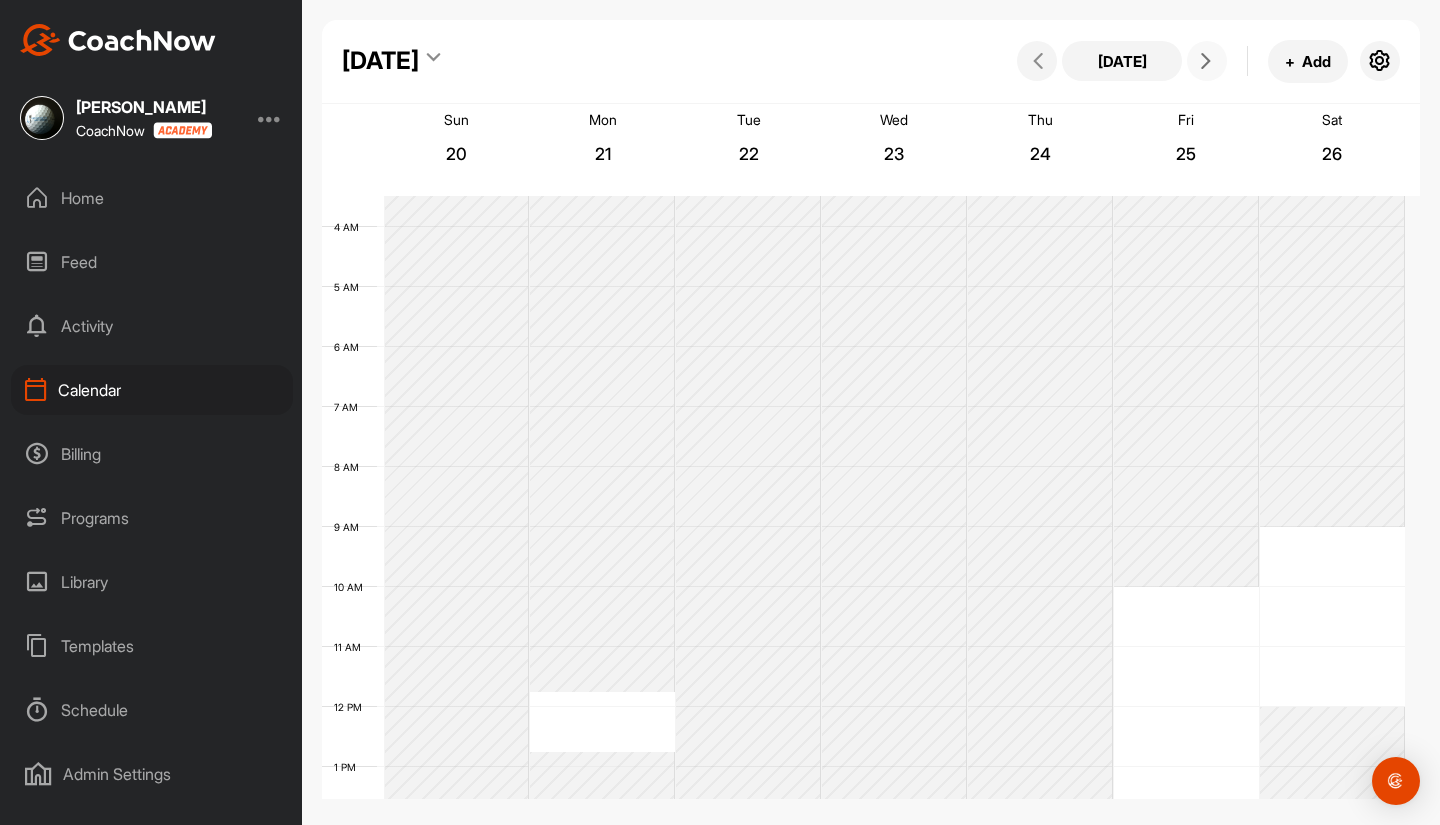 scroll, scrollTop: 346, scrollLeft: 0, axis: vertical 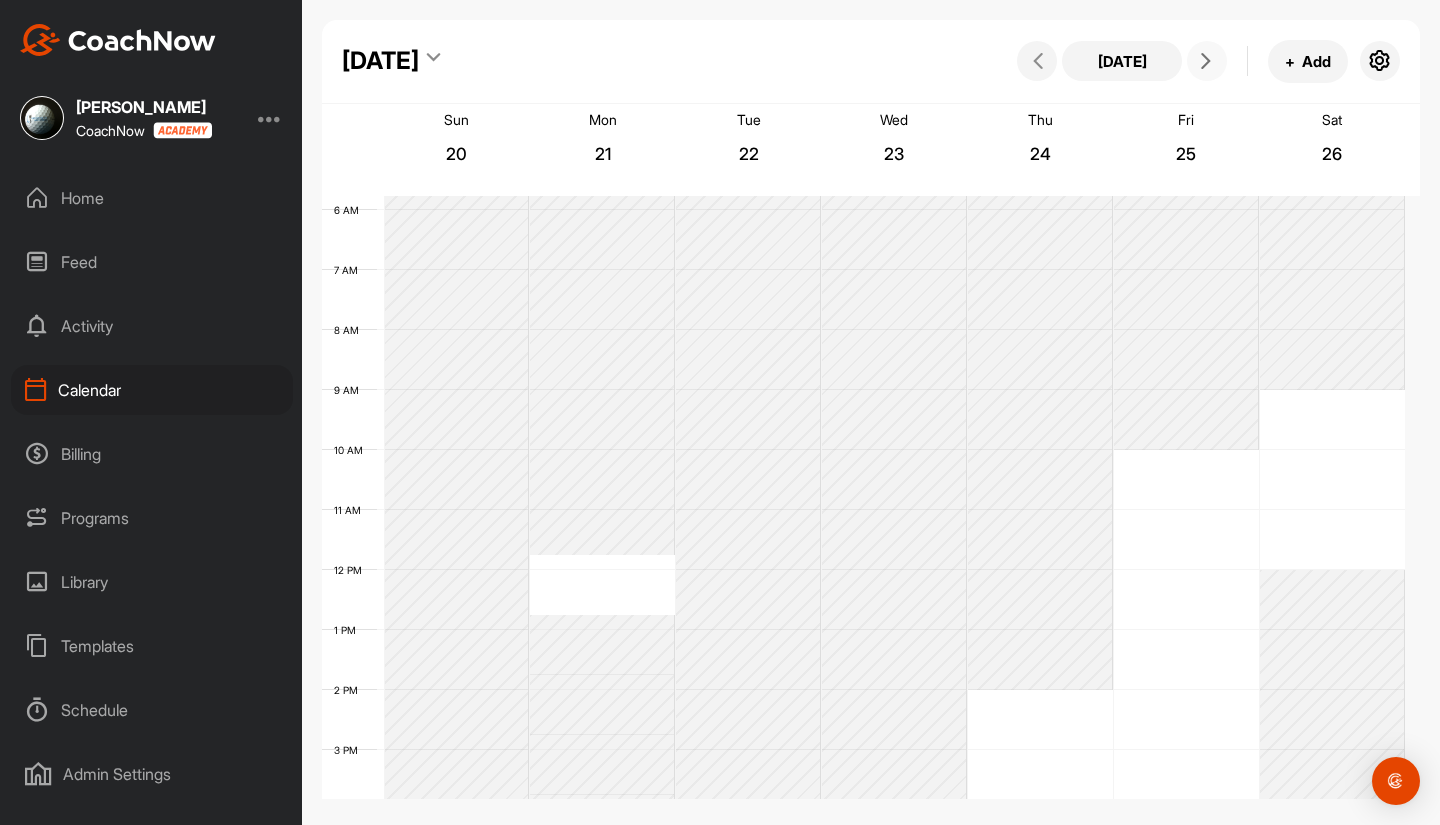 click at bounding box center (1206, 61) 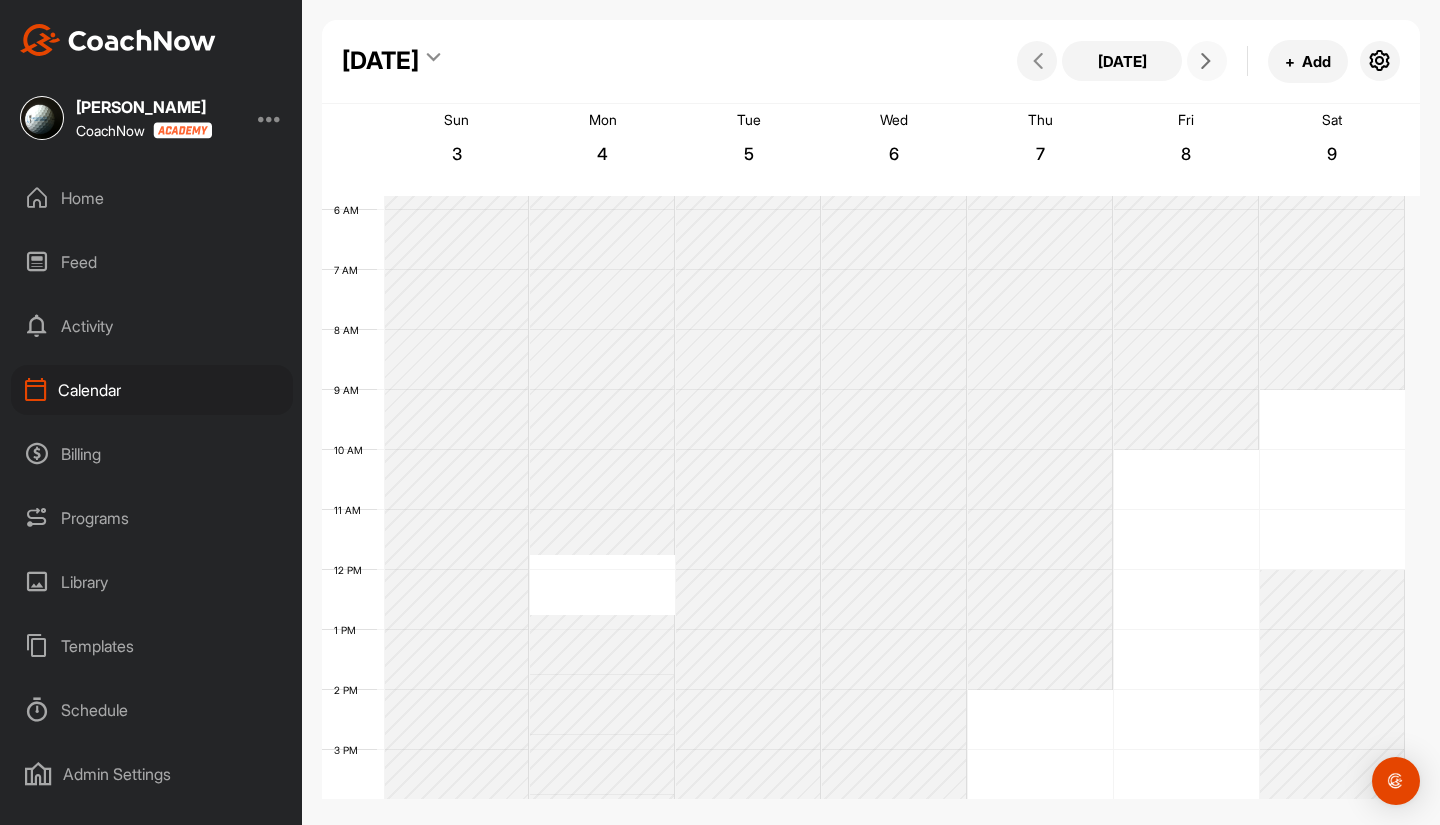 click at bounding box center (1206, 61) 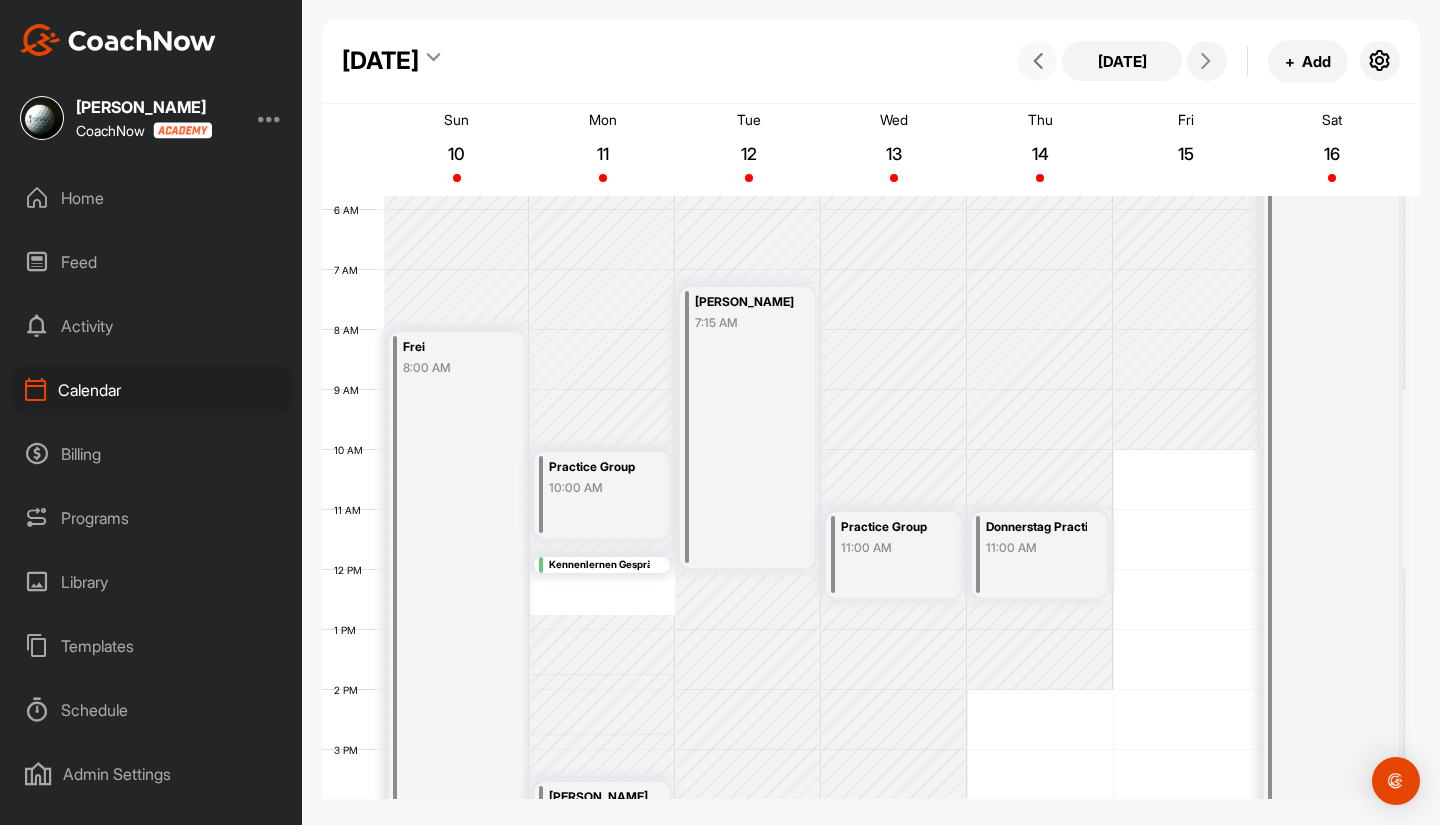 click at bounding box center [1037, 61] 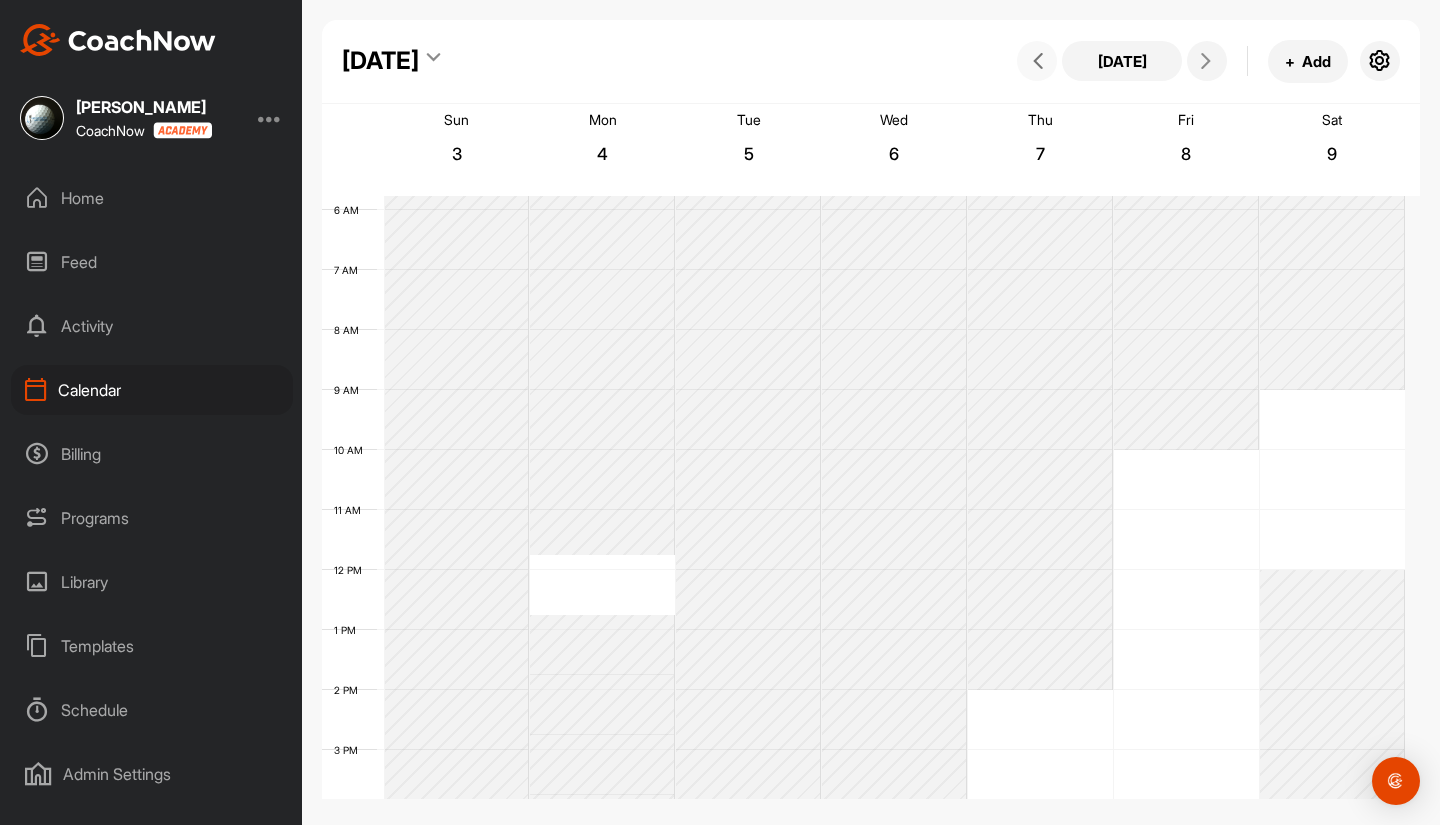 click at bounding box center (1037, 61) 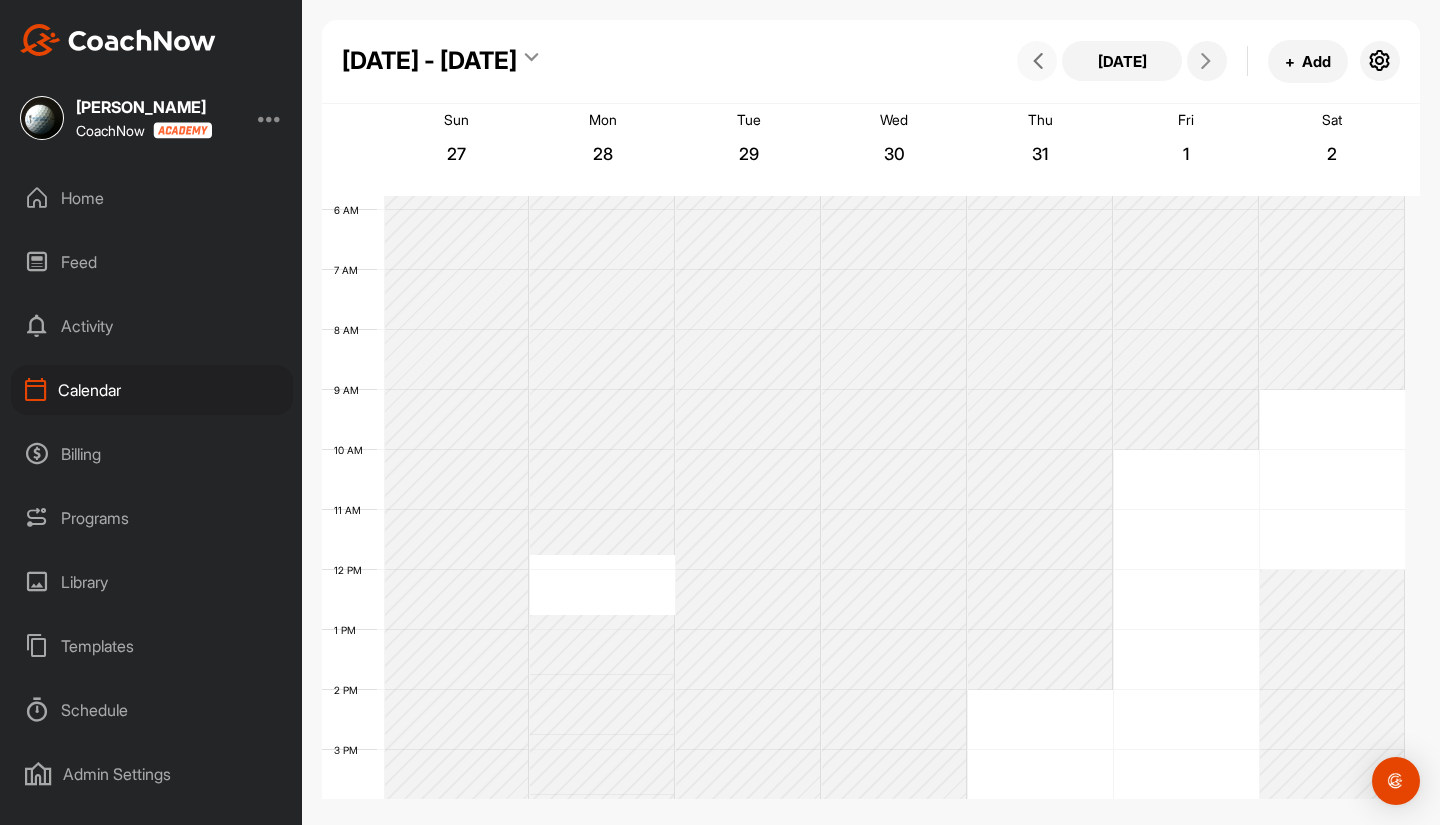click at bounding box center [1037, 61] 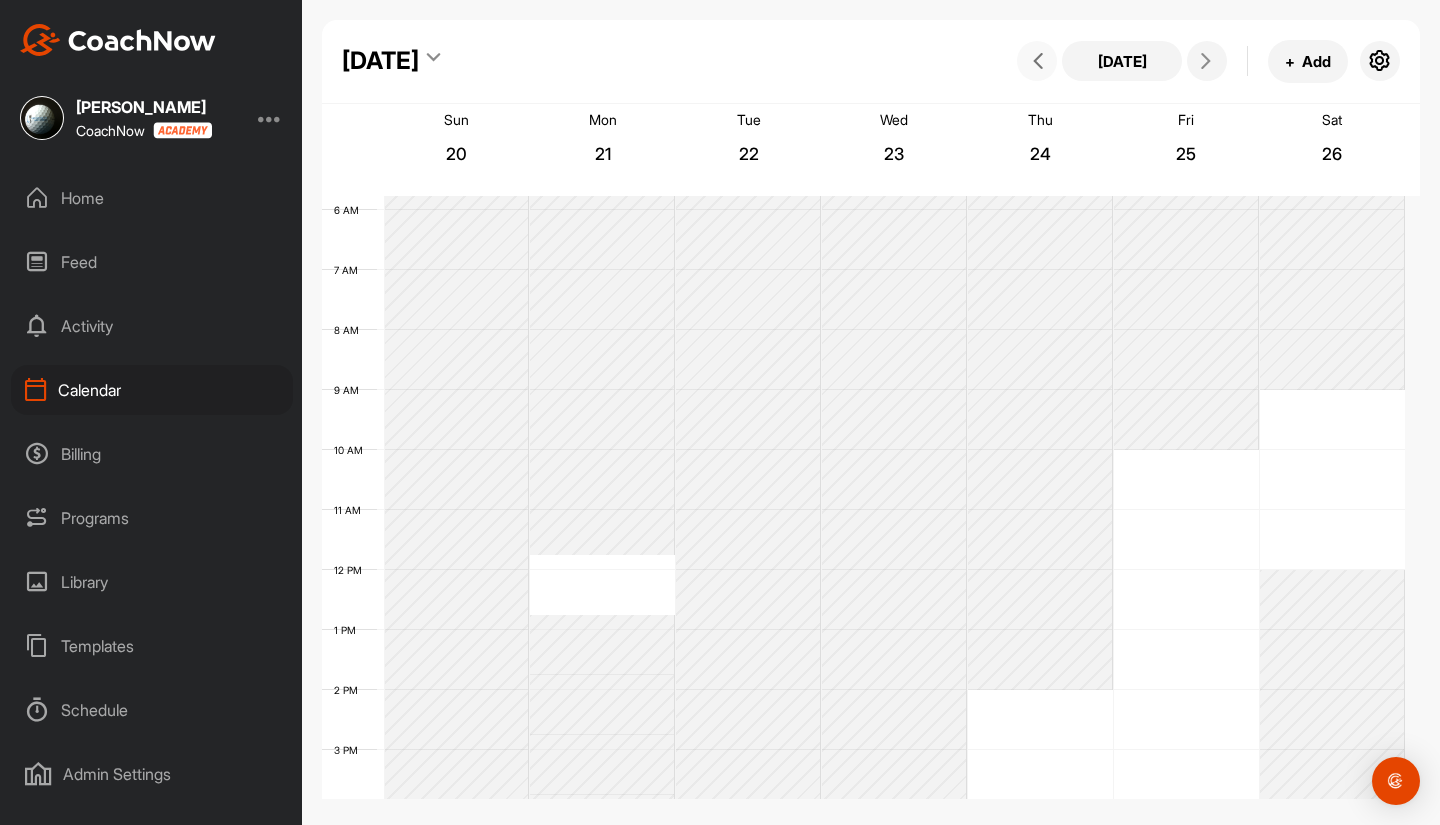 click at bounding box center [1037, 61] 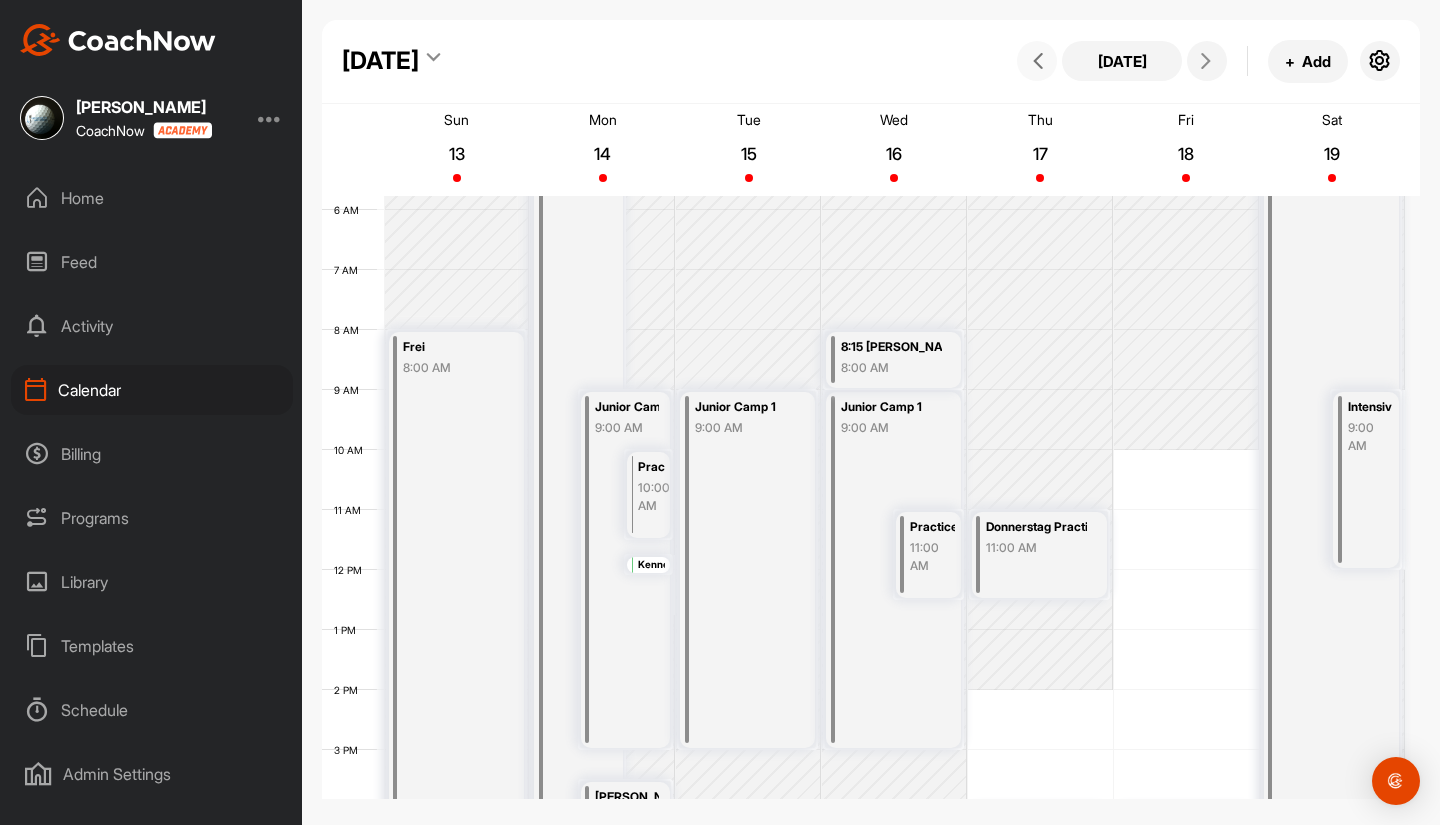 click at bounding box center [1037, 61] 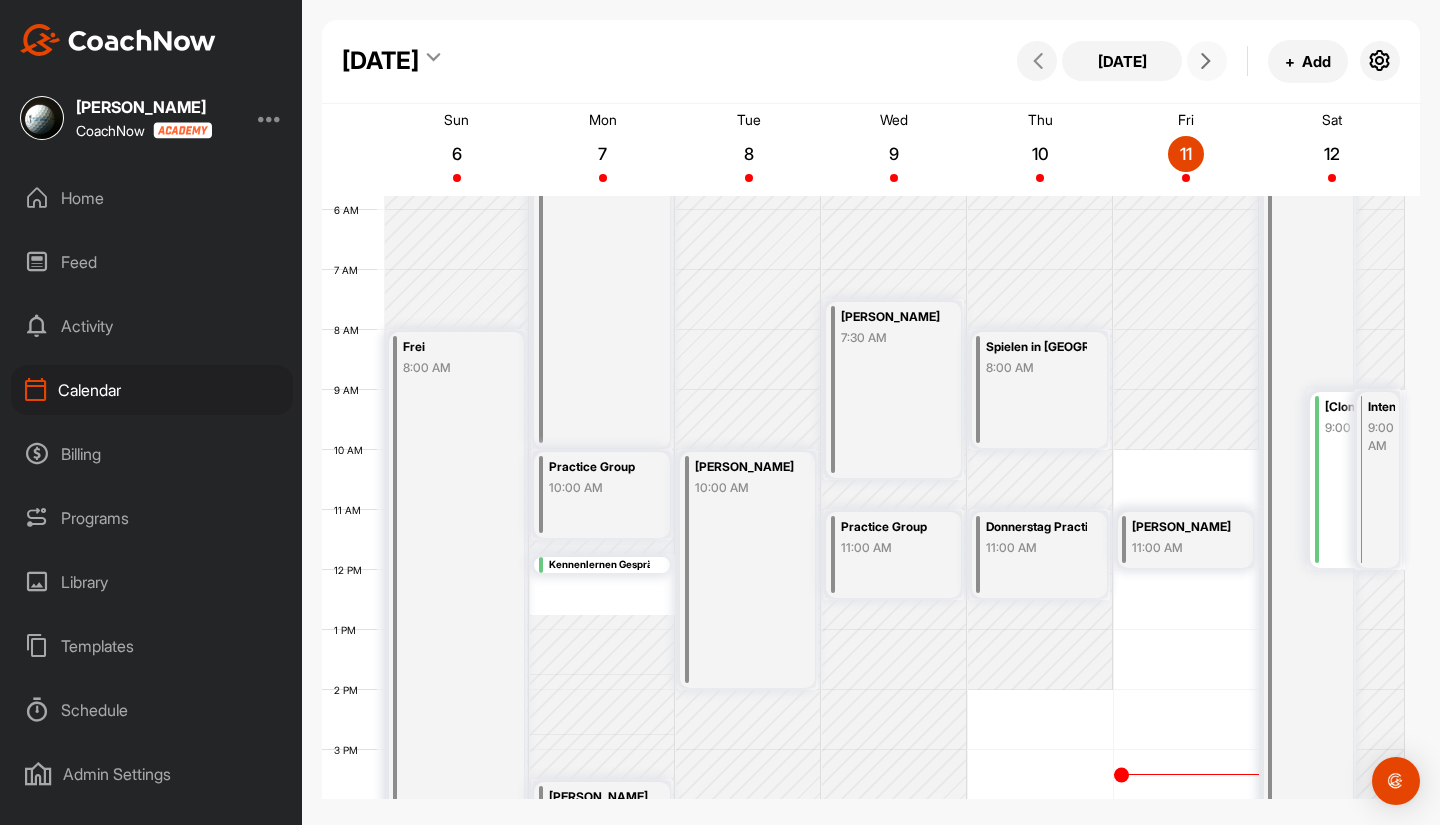 click at bounding box center (1206, 61) 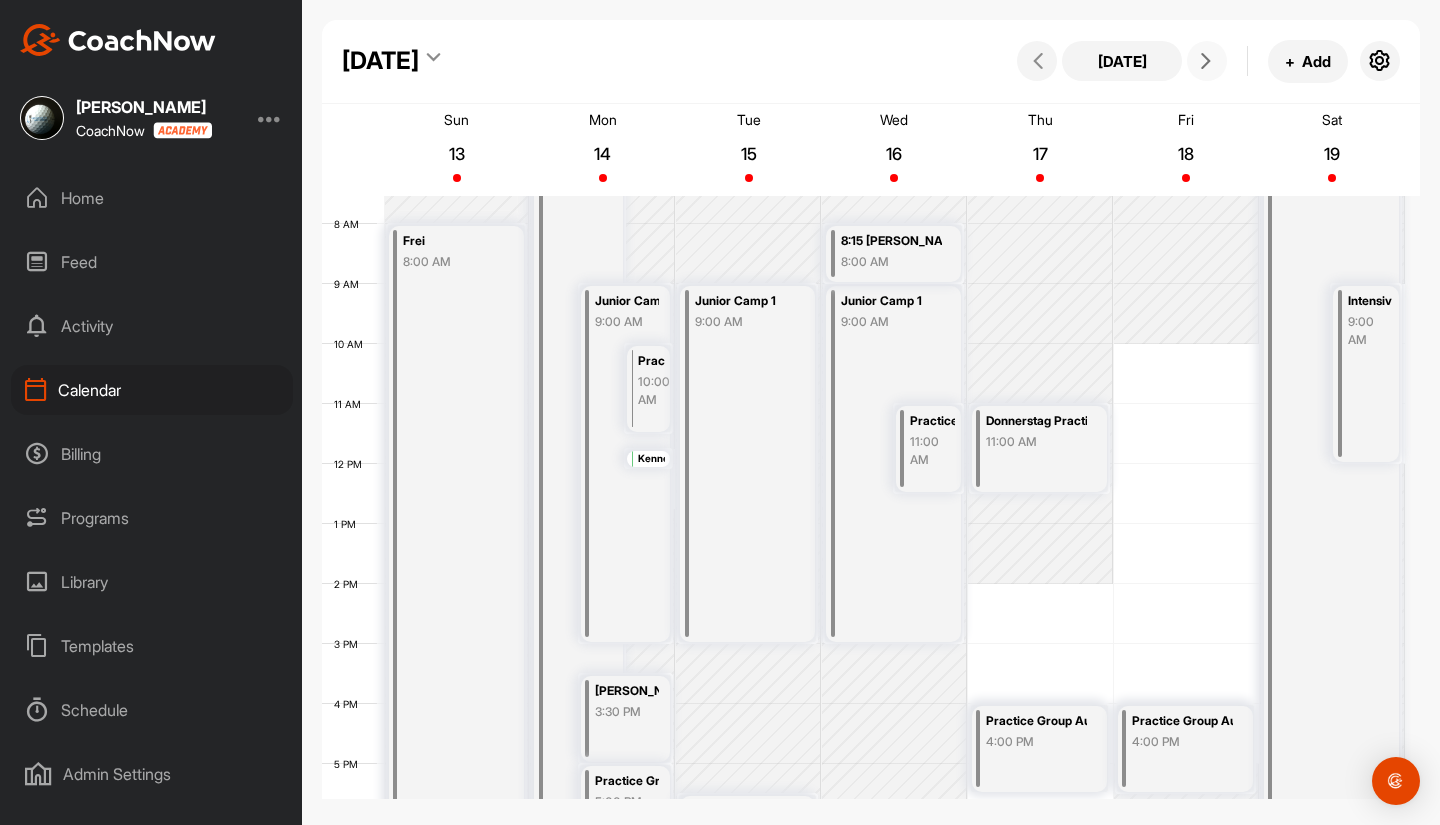 scroll, scrollTop: 507, scrollLeft: 0, axis: vertical 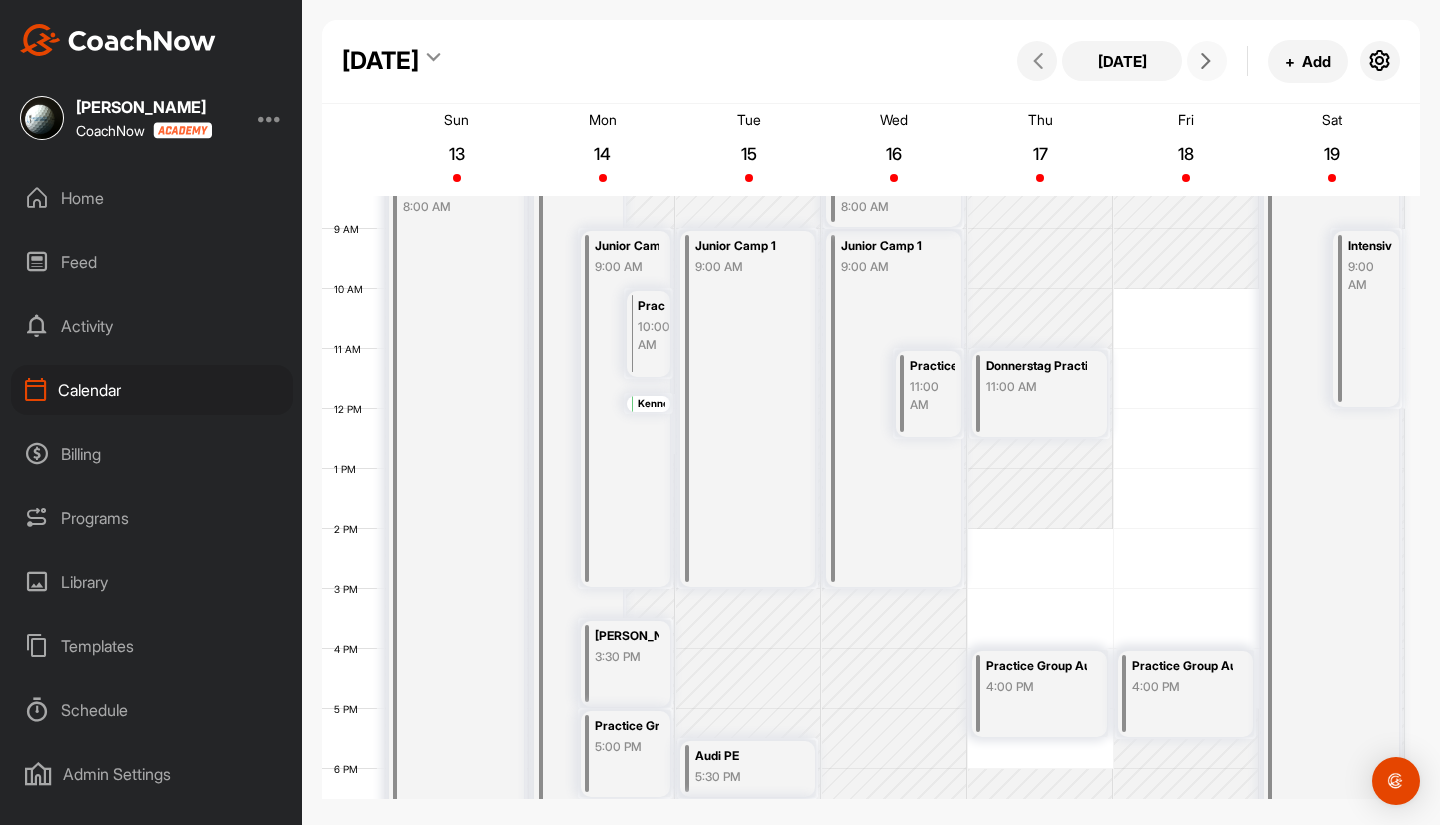 click on "Kennenlernen Gespräch" at bounding box center (651, 403) 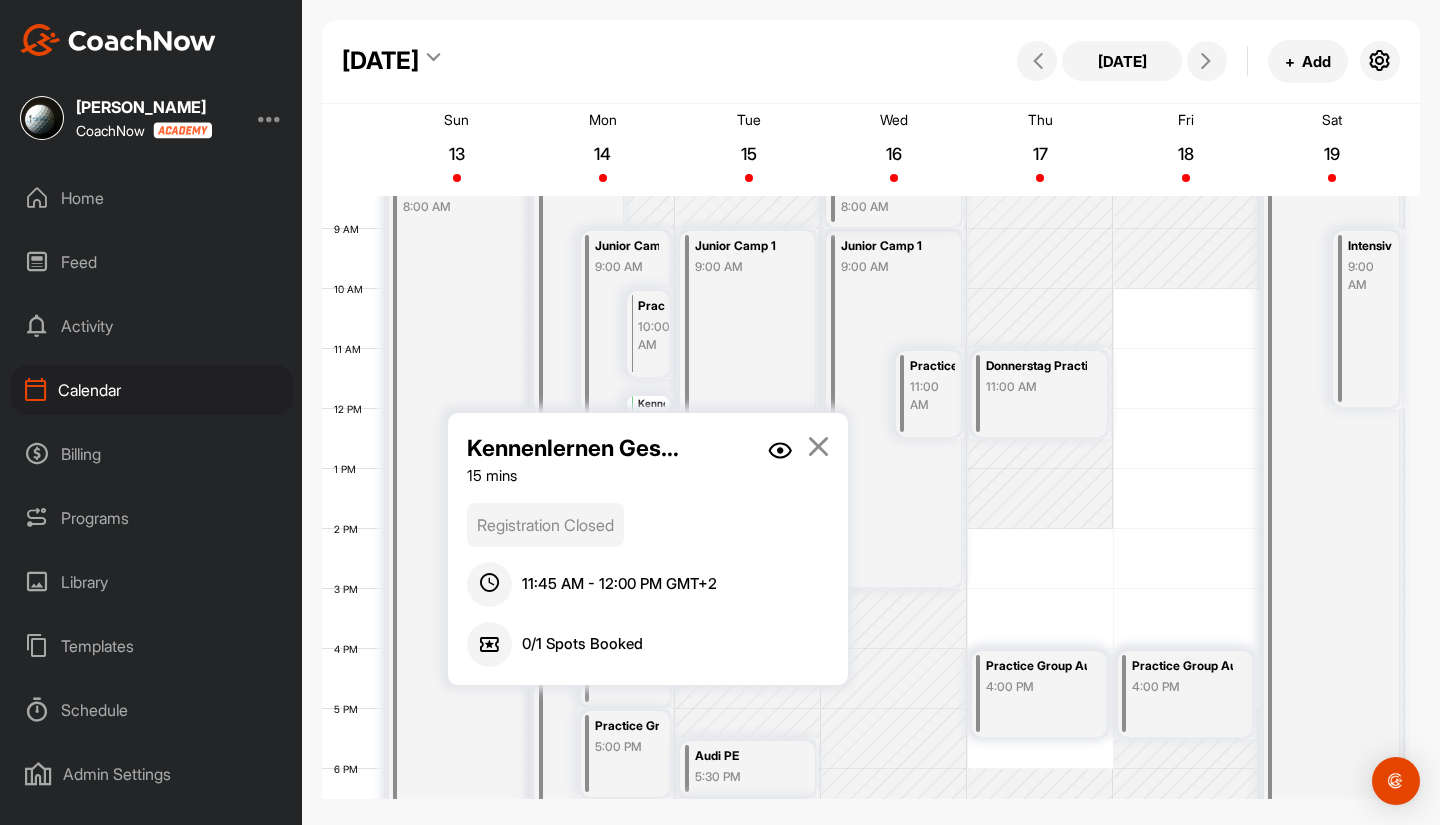 click on "Home Feed Activity Calendar Billing Programs Library Templates Schedule Admin Settings Reports Support & FAQ" at bounding box center (151, 499) 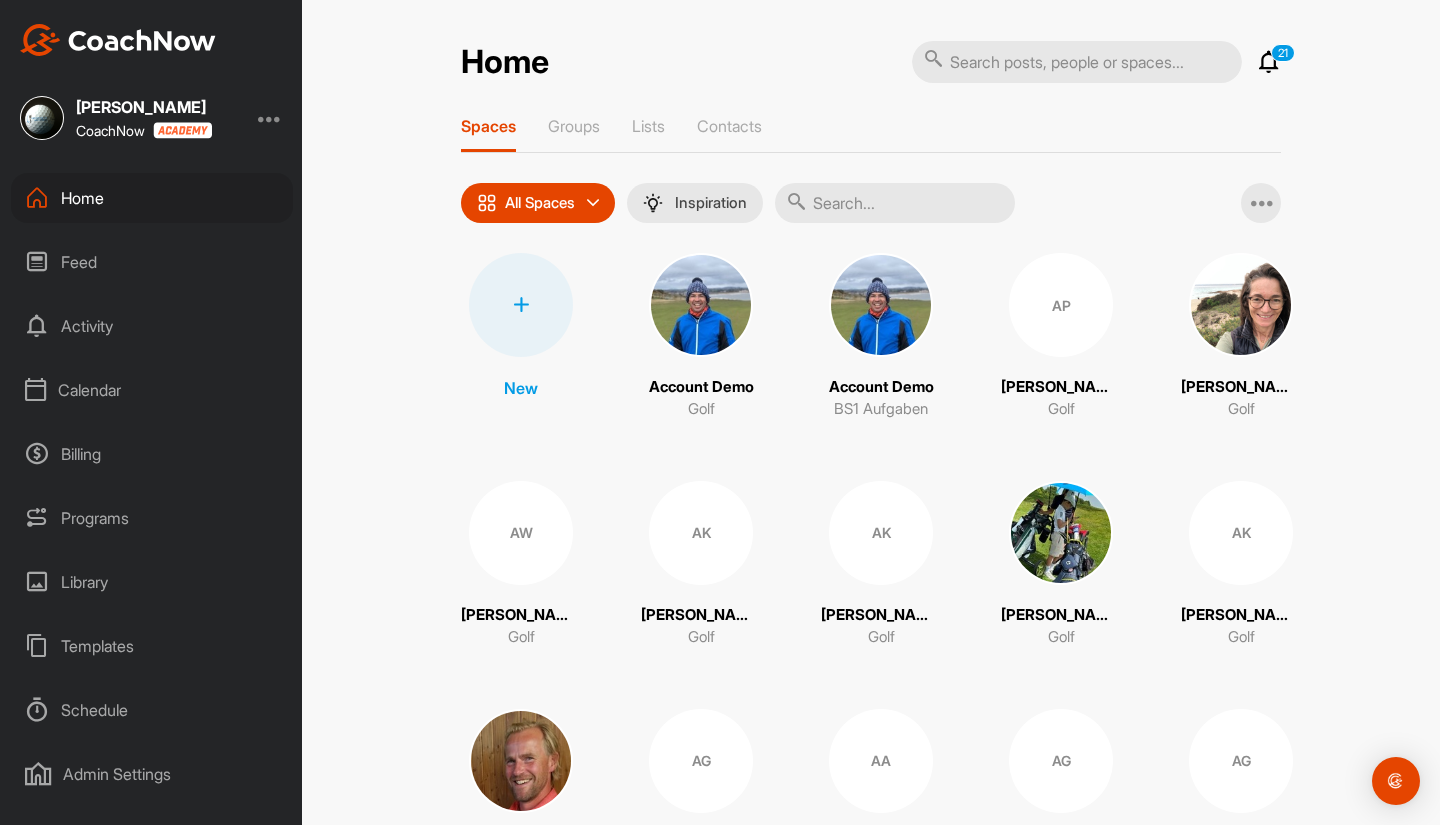 click on "Calendar" at bounding box center [152, 390] 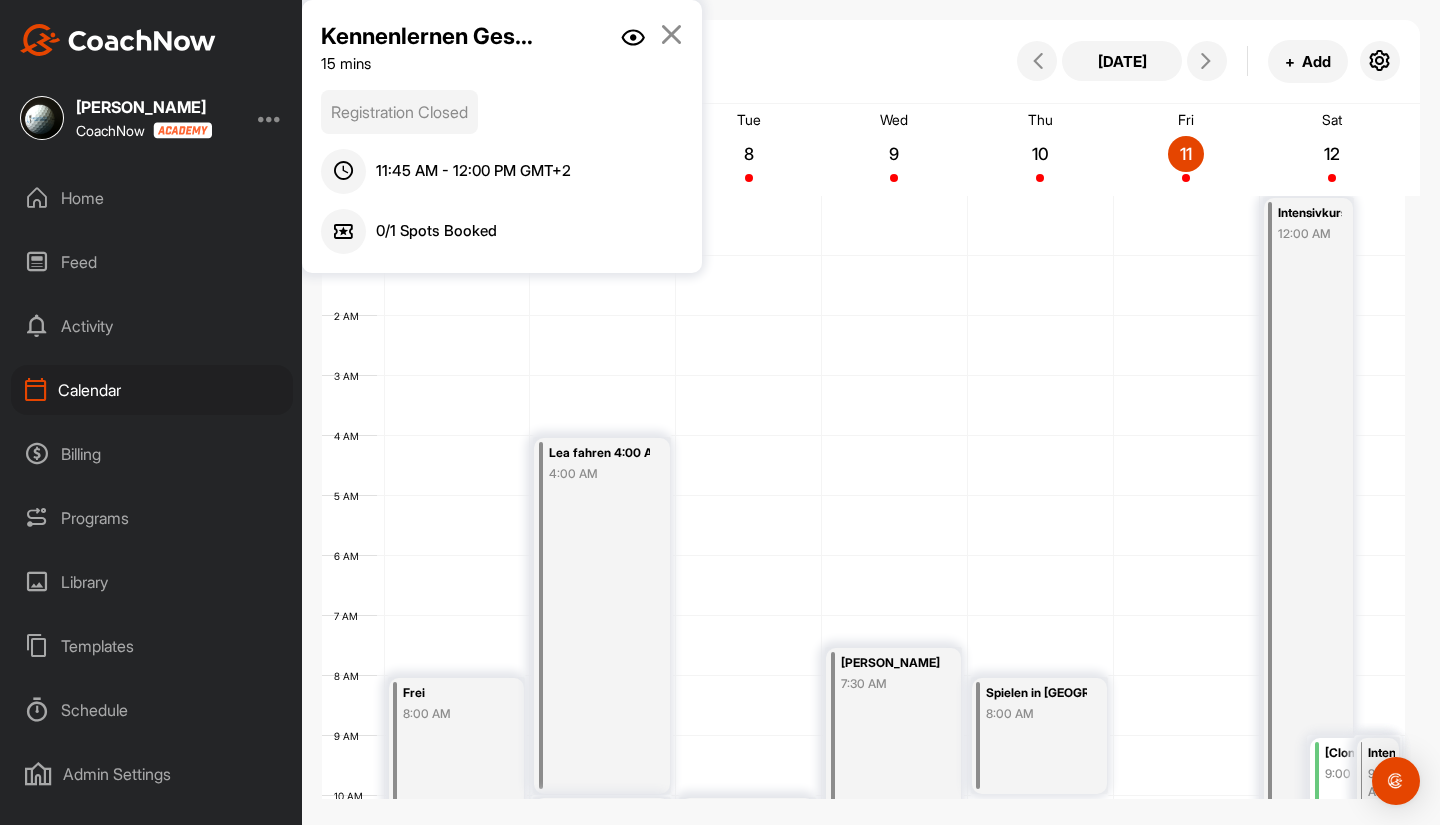 scroll, scrollTop: 346, scrollLeft: 0, axis: vertical 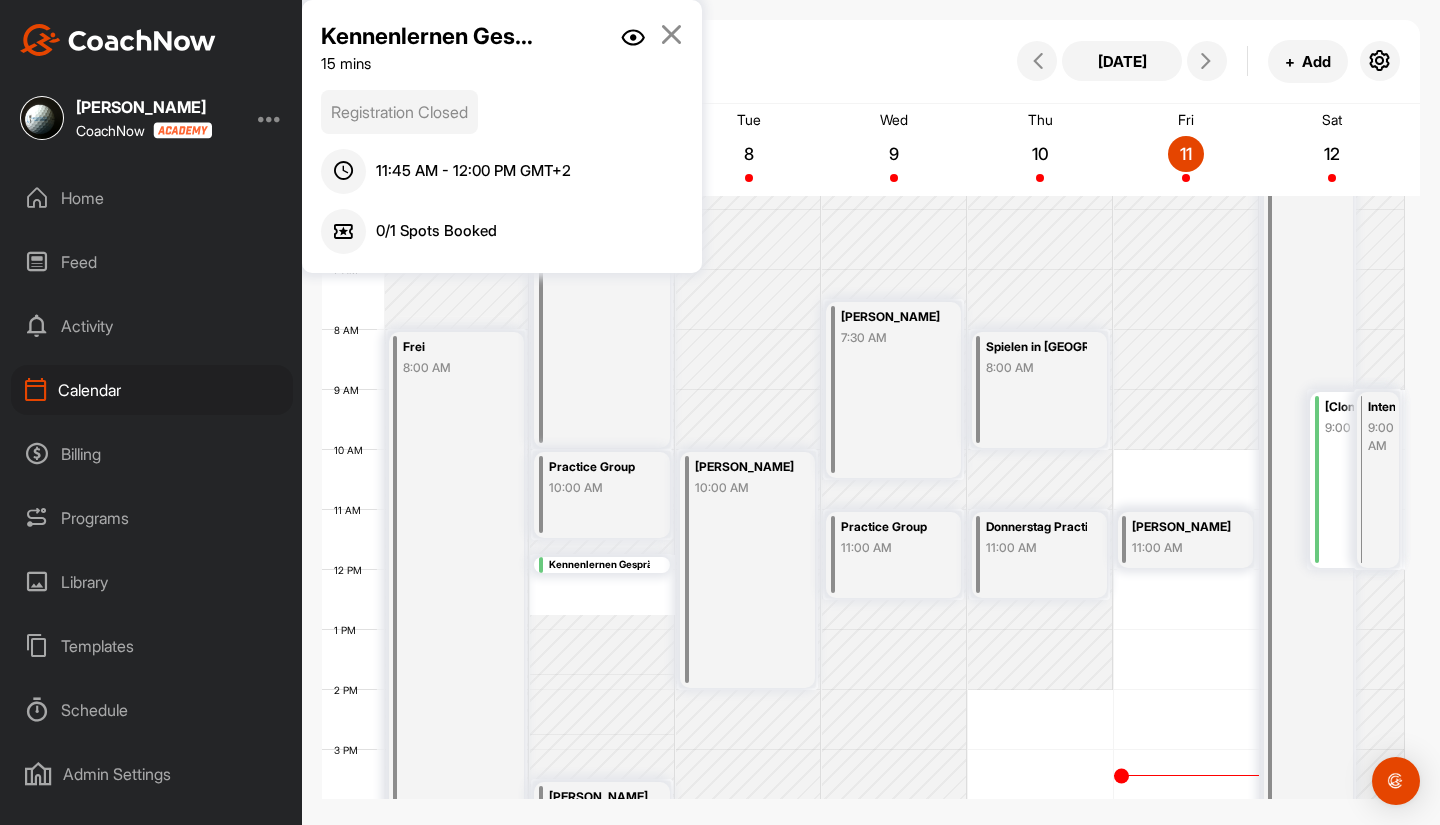 click at bounding box center [652, 47] 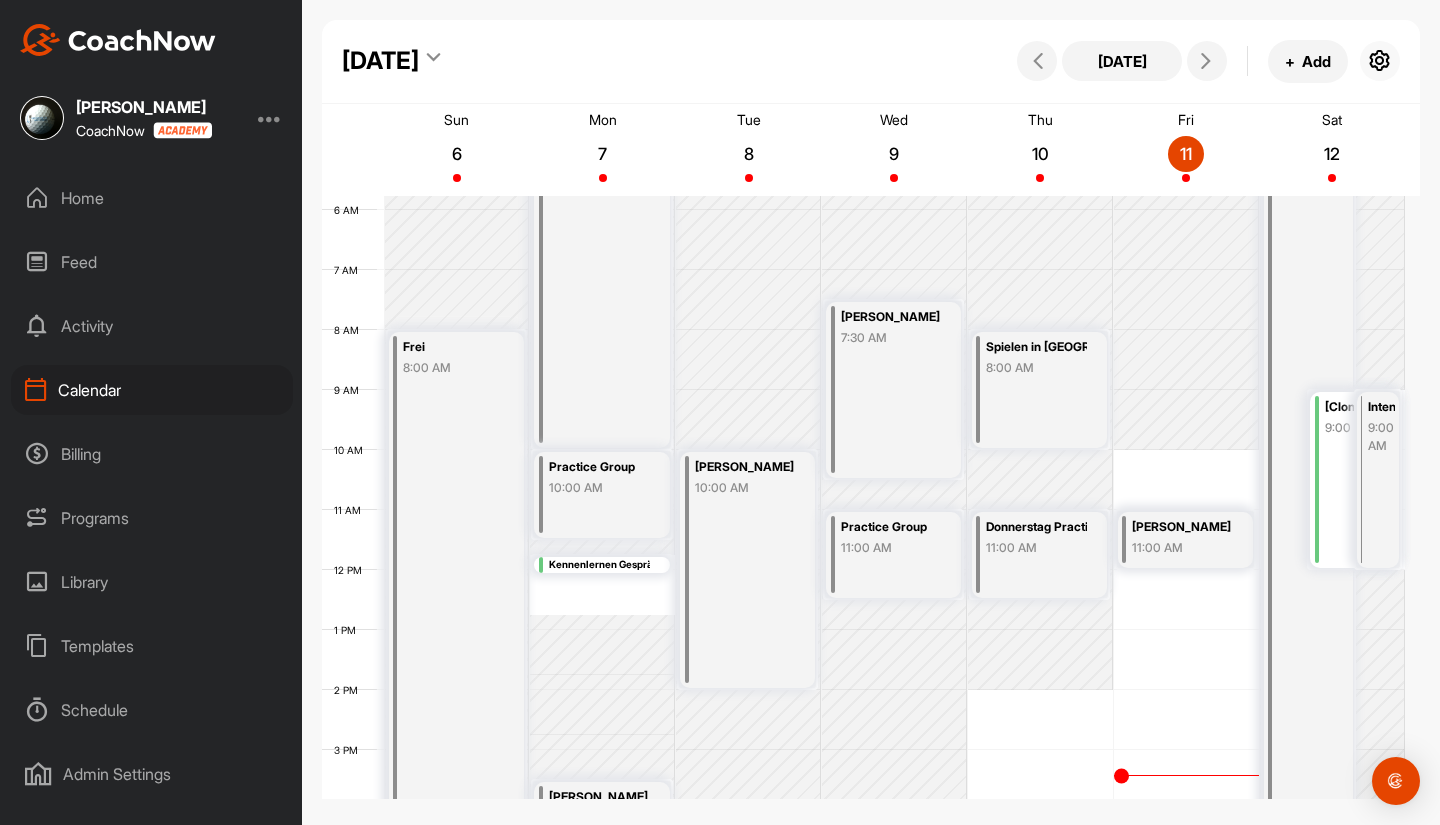 click at bounding box center [1380, 61] 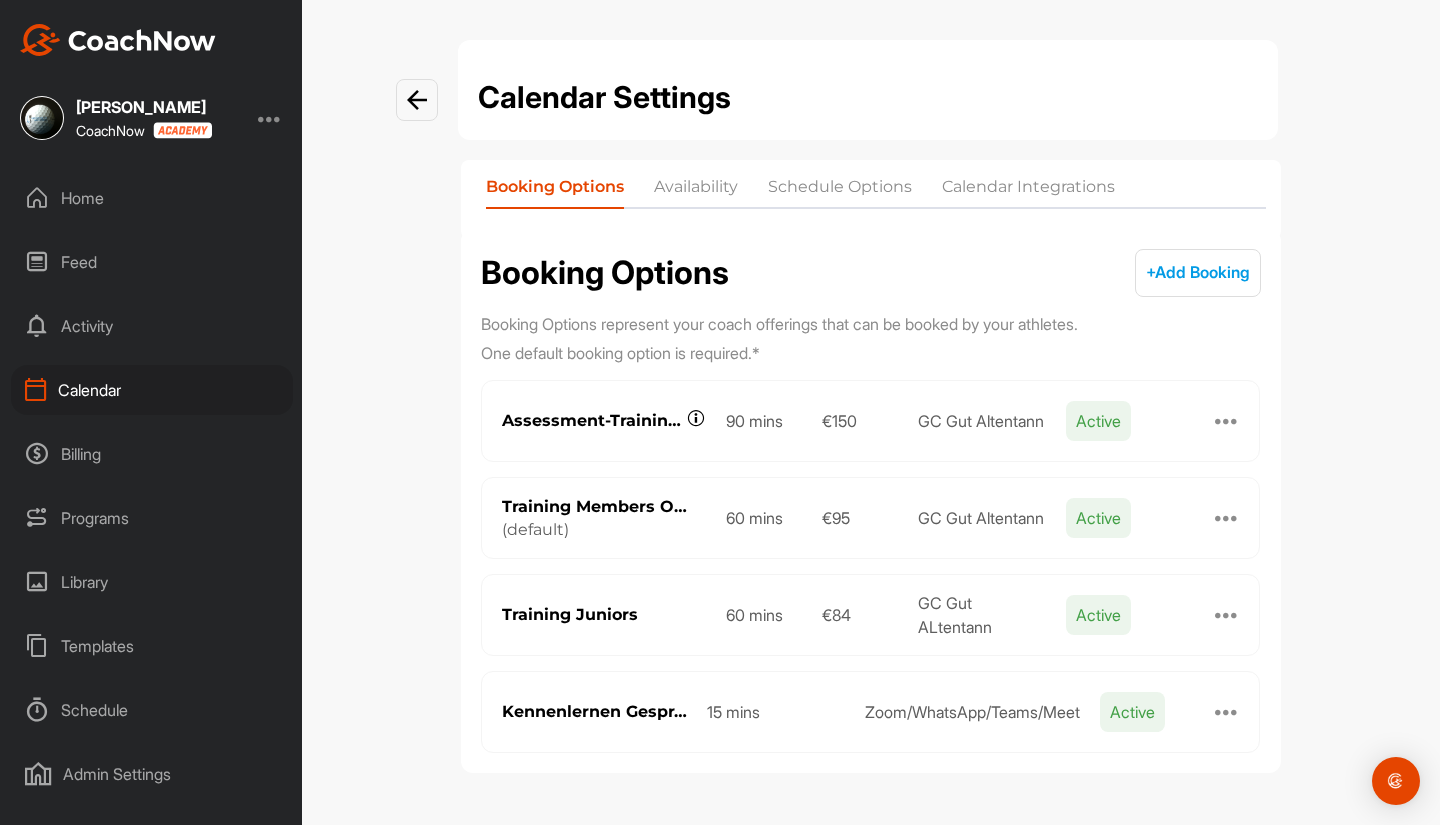 click at bounding box center [417, 100] 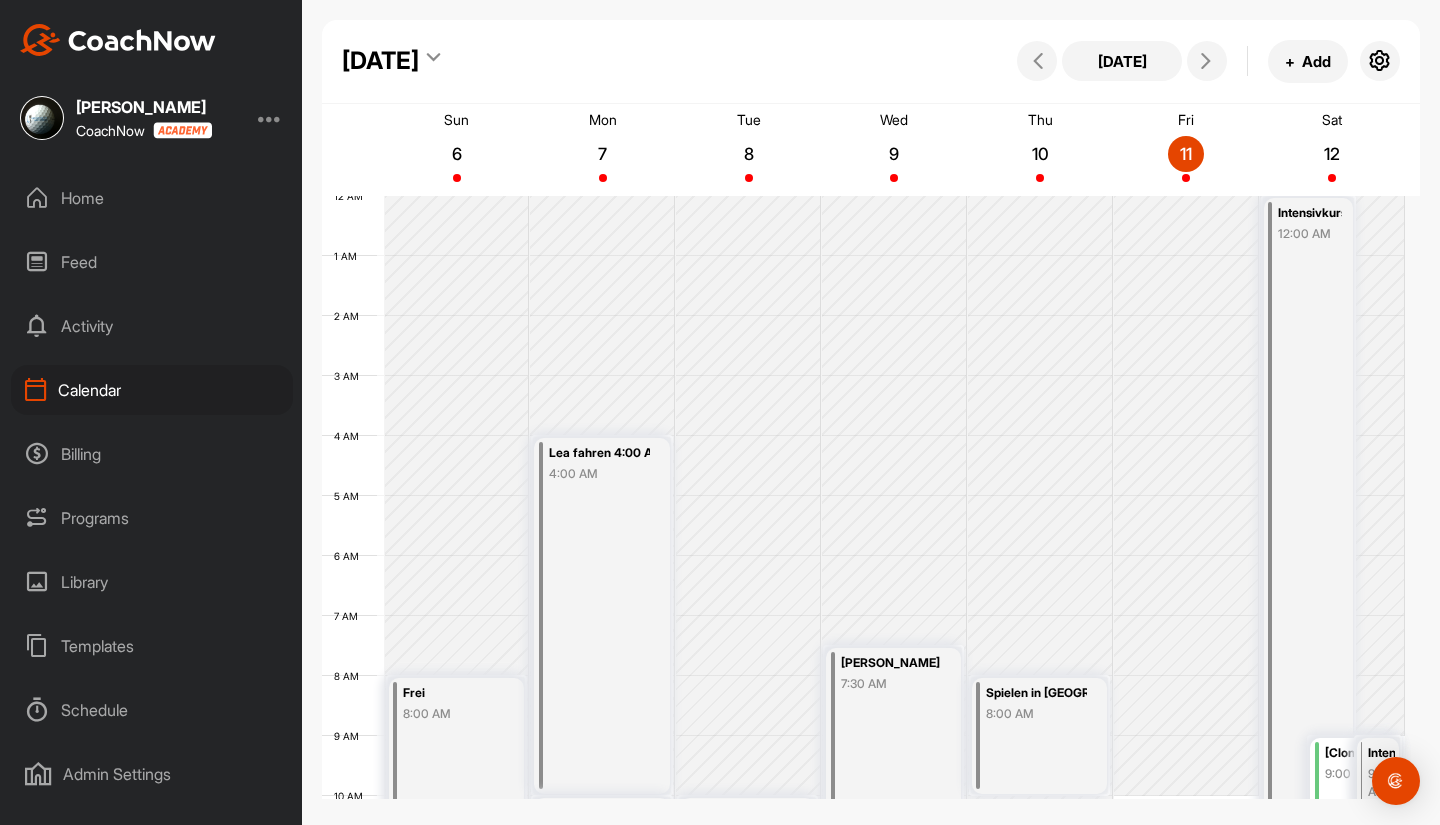 scroll, scrollTop: 346, scrollLeft: 0, axis: vertical 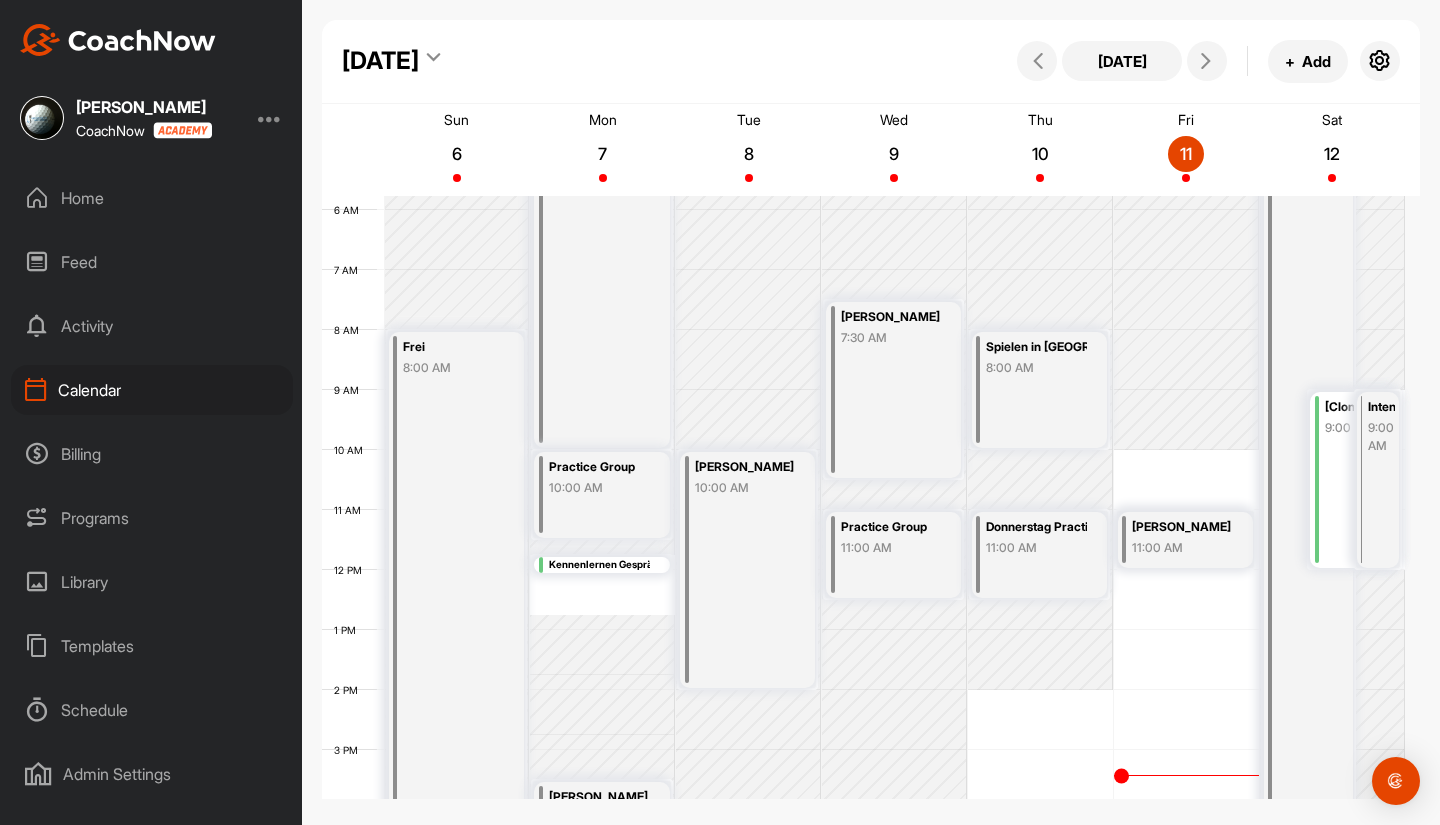 click on "+ Add" at bounding box center (1308, 61) 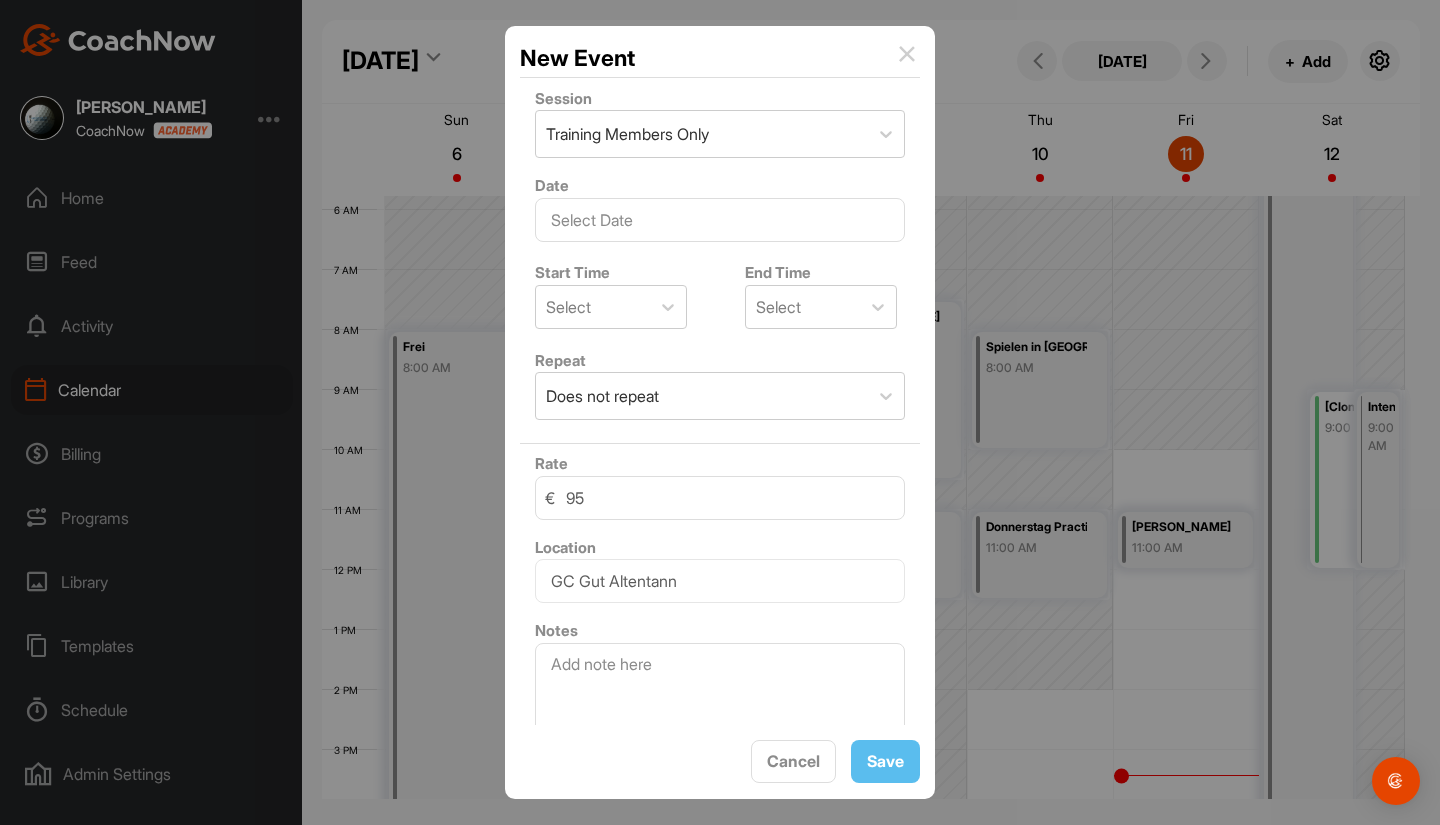 scroll, scrollTop: 0, scrollLeft: 0, axis: both 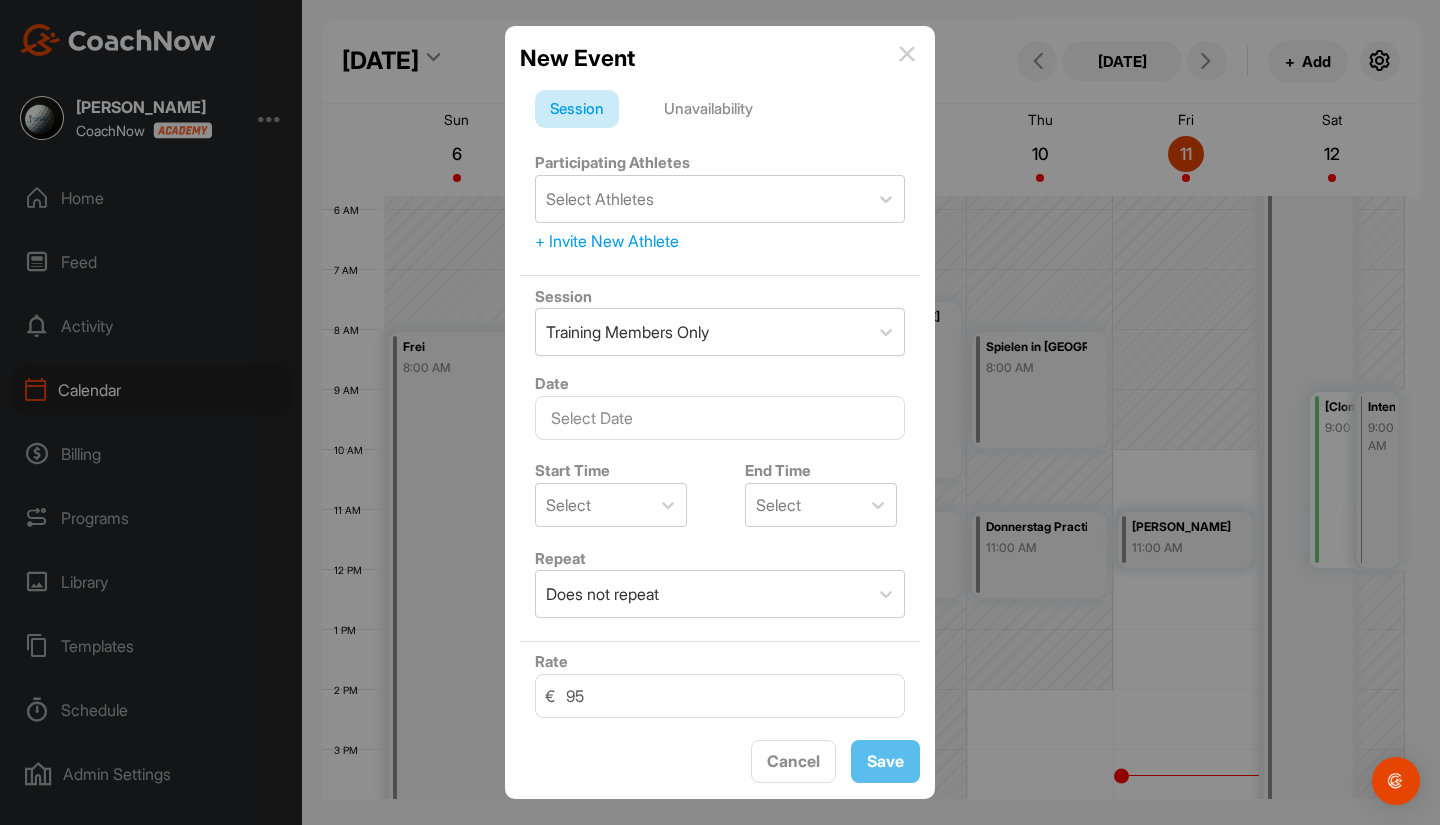 click on "New Event" at bounding box center [720, 58] 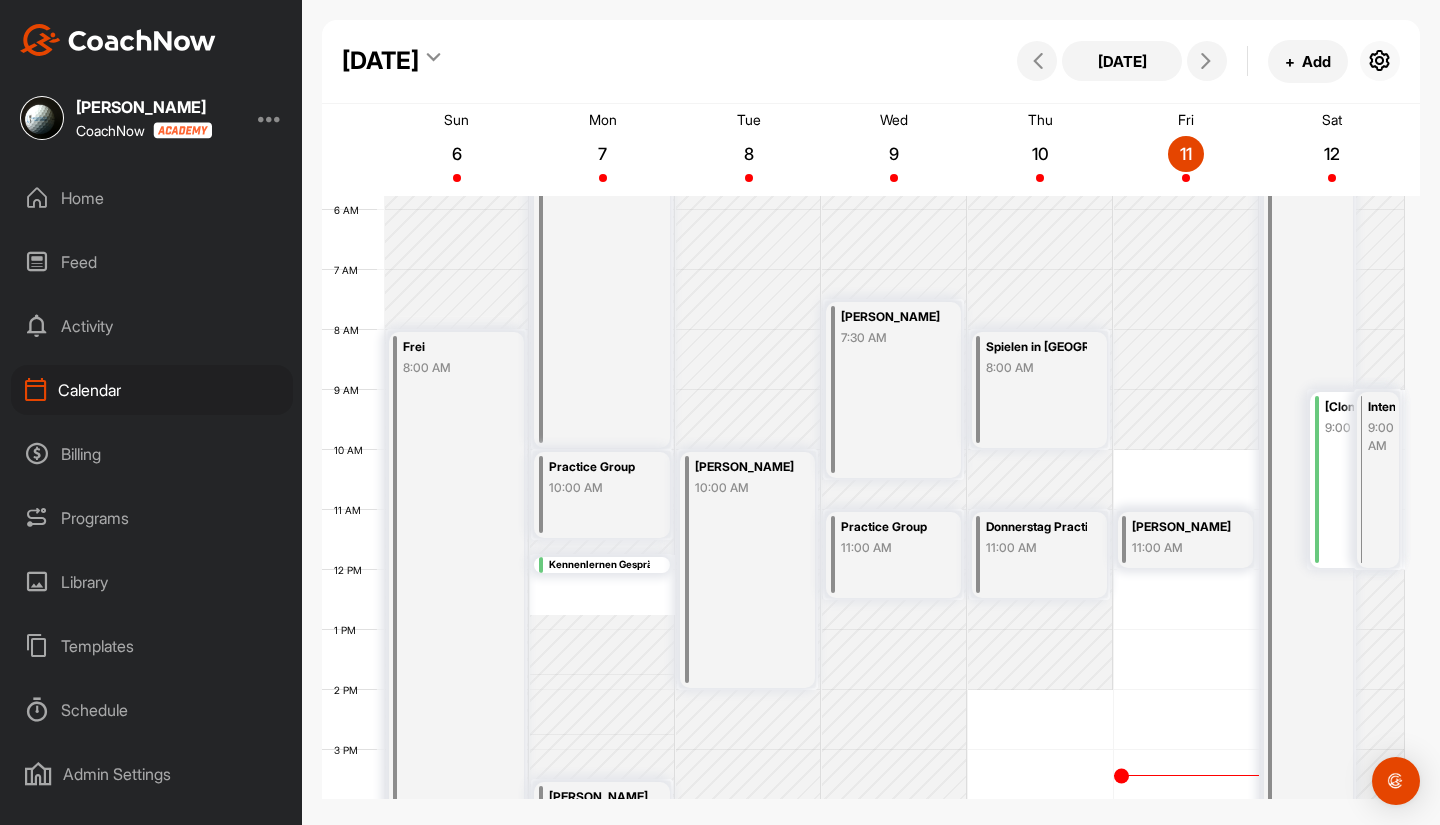 click at bounding box center [1380, 61] 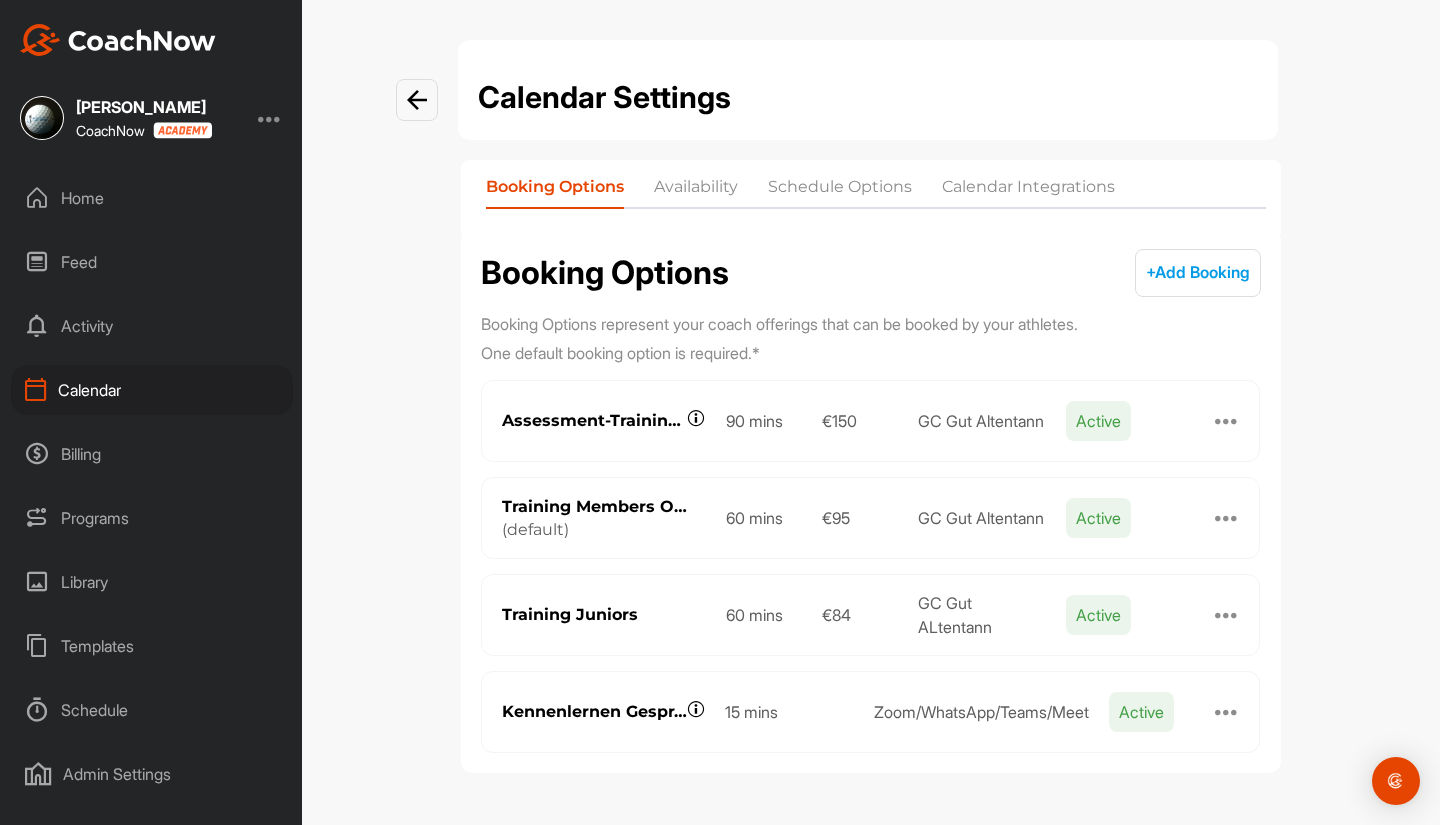 click on "+  Add Booking" at bounding box center (1198, 272) 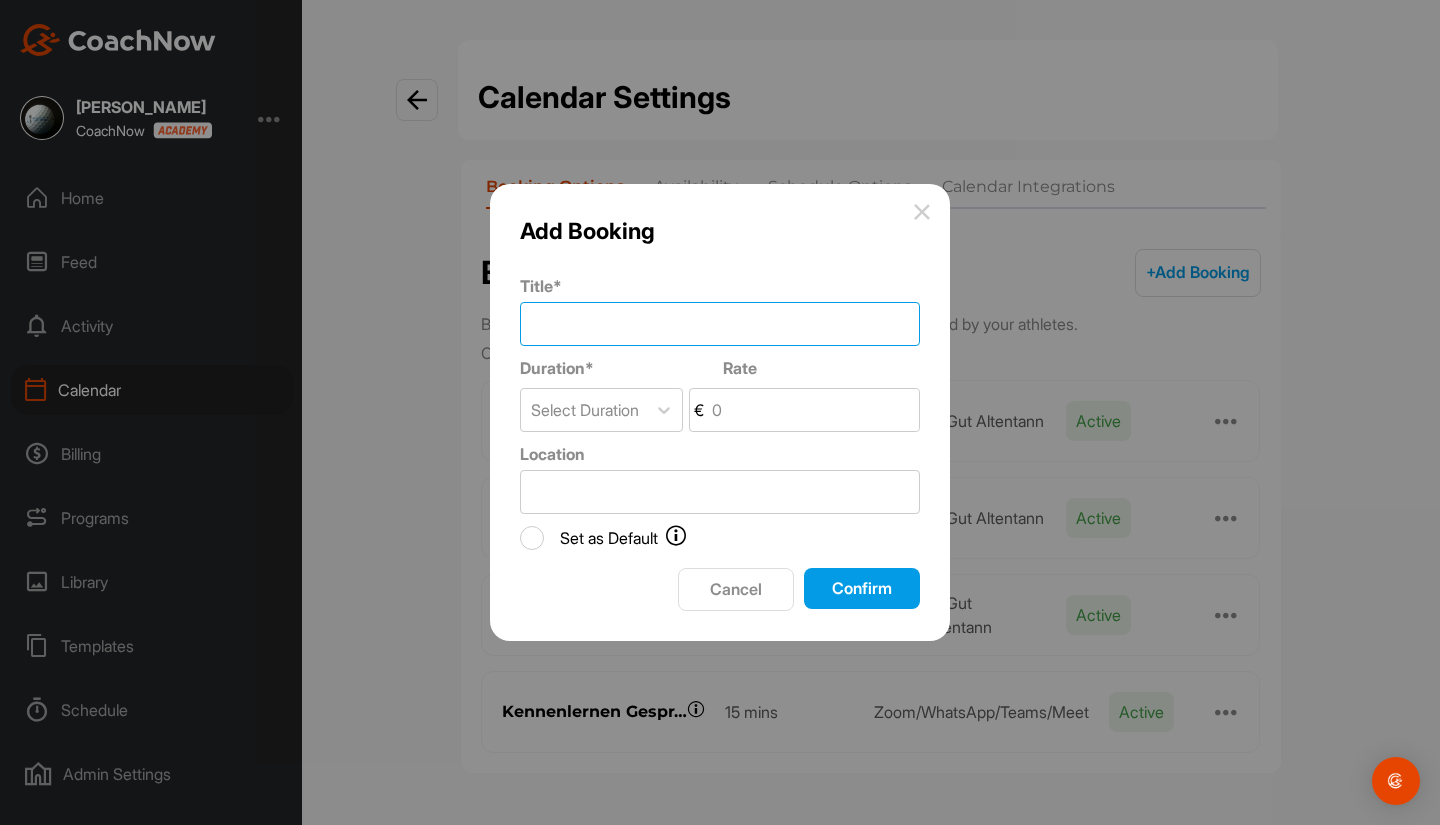 click on "Title  *" at bounding box center [720, 324] 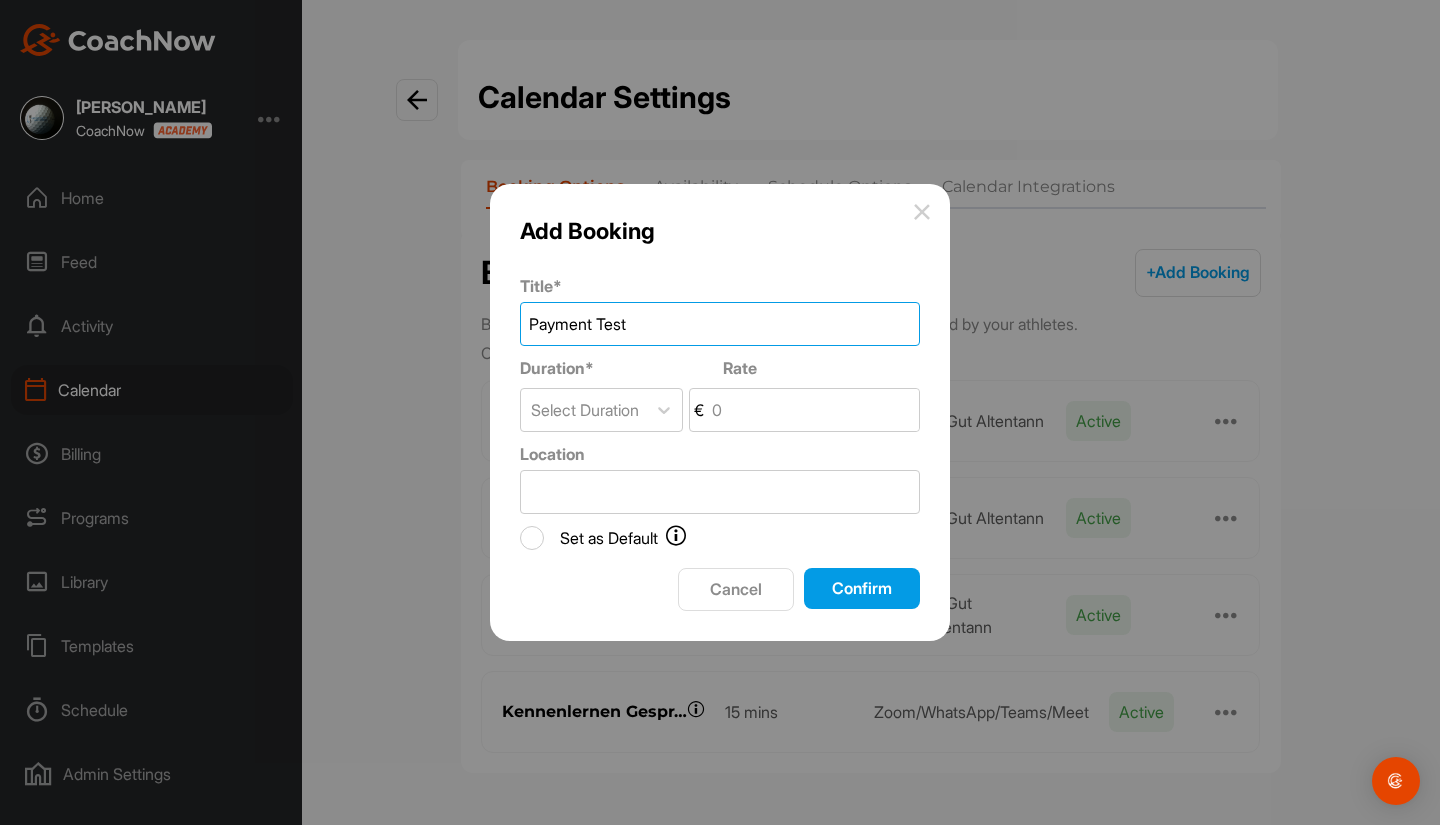 type on "Payment Test" 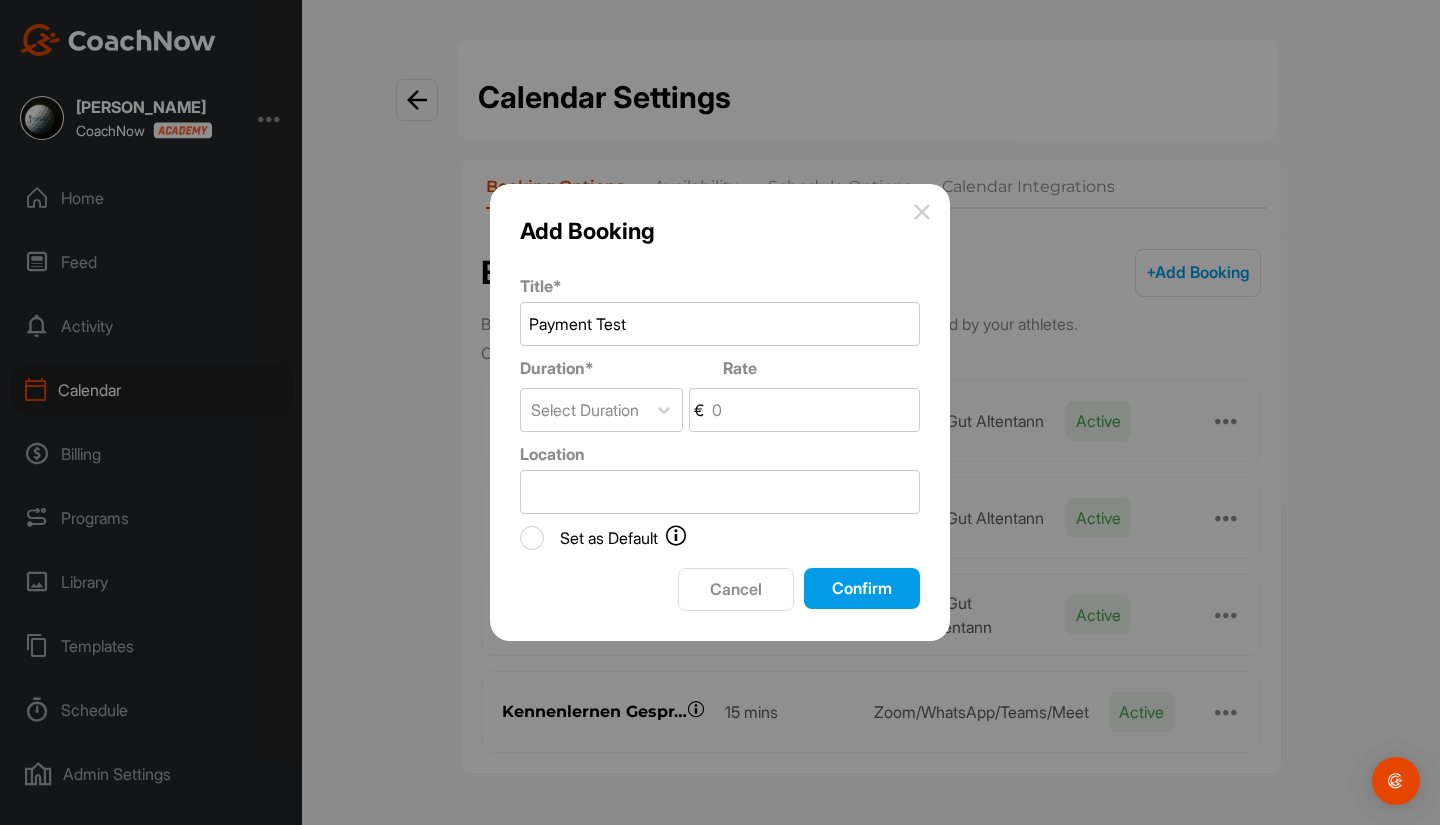 click on "Rate" at bounding box center (813, 410) 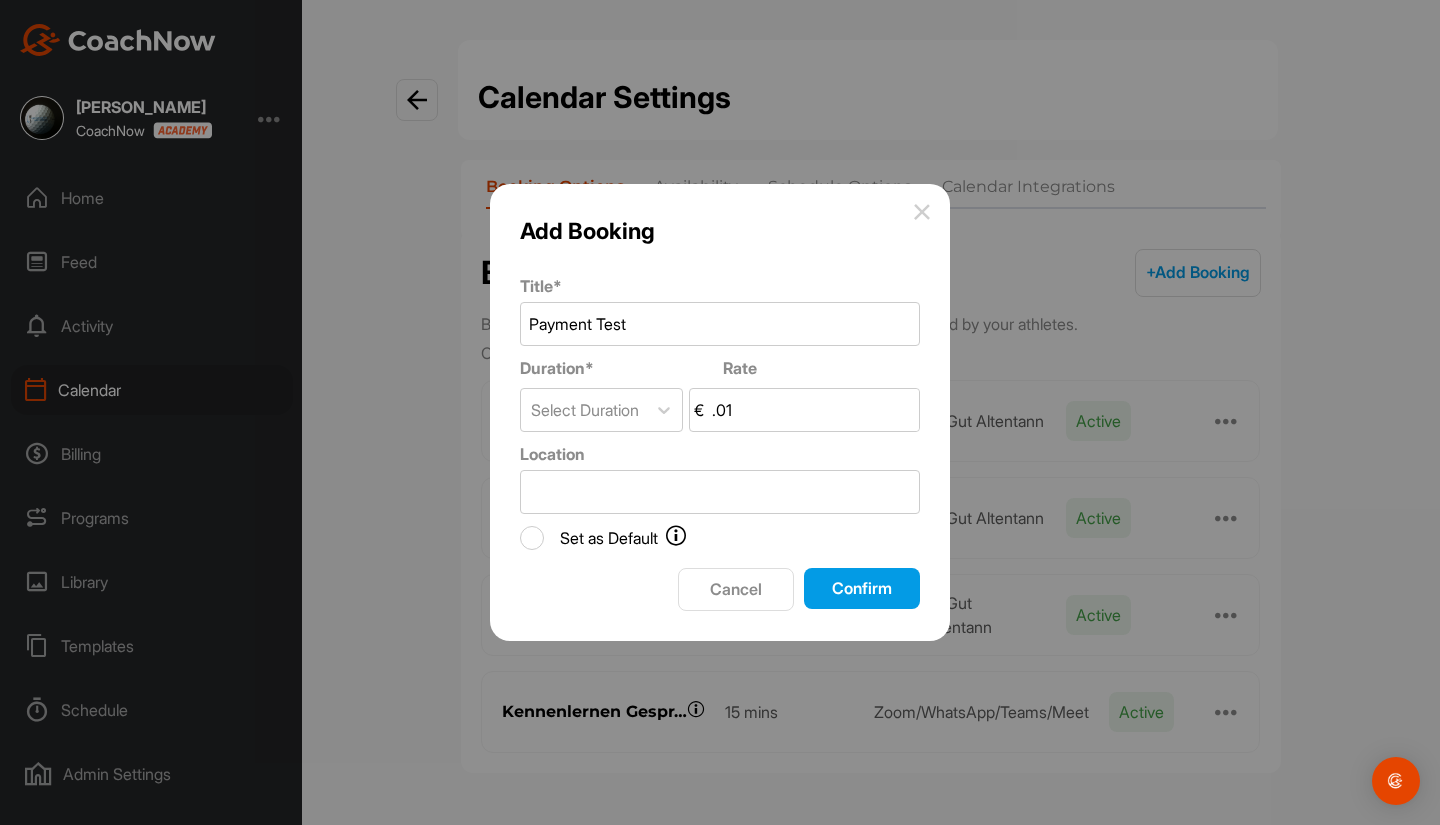 type on ".01" 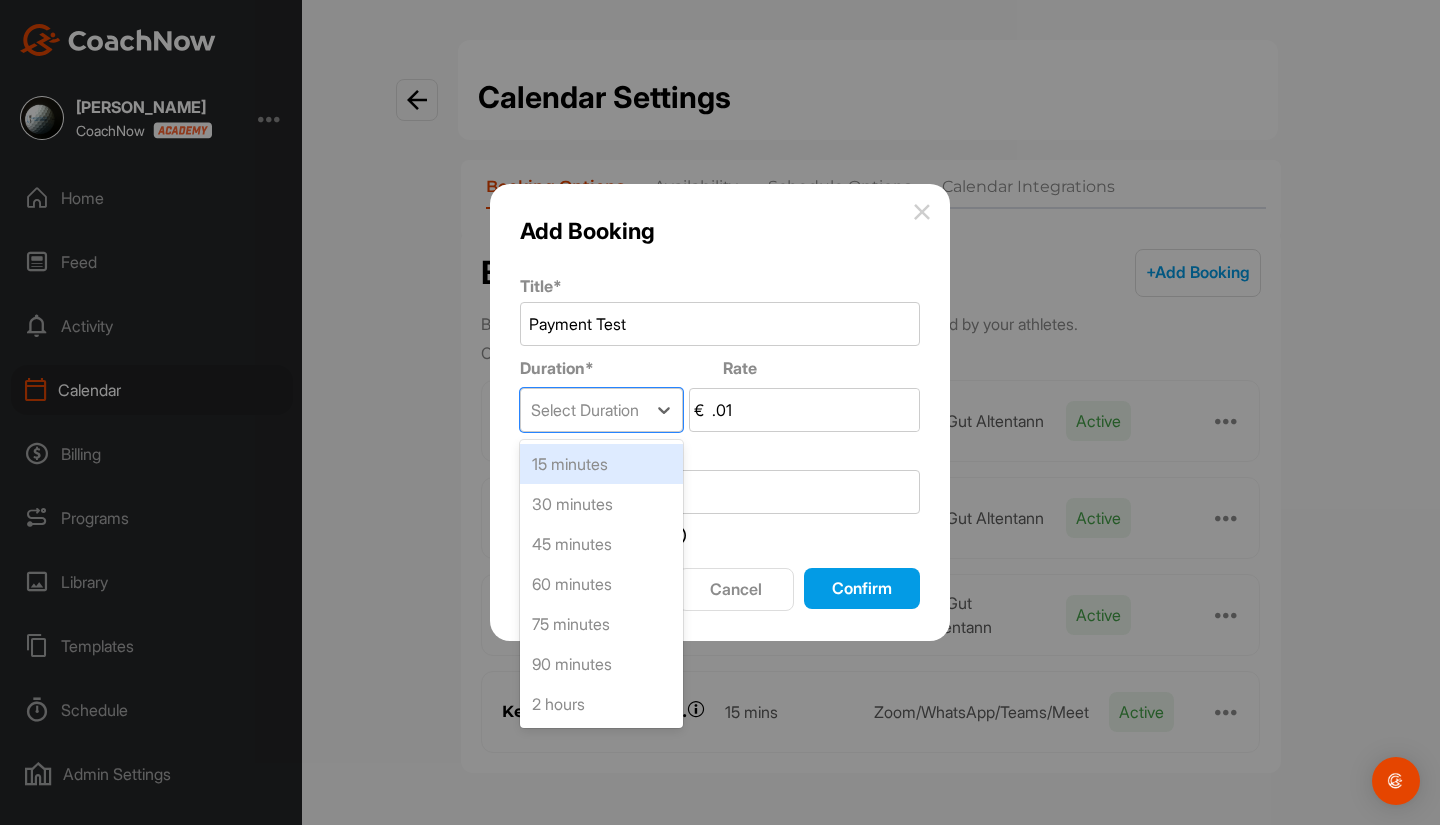 click on "Select Duration" at bounding box center (585, 410) 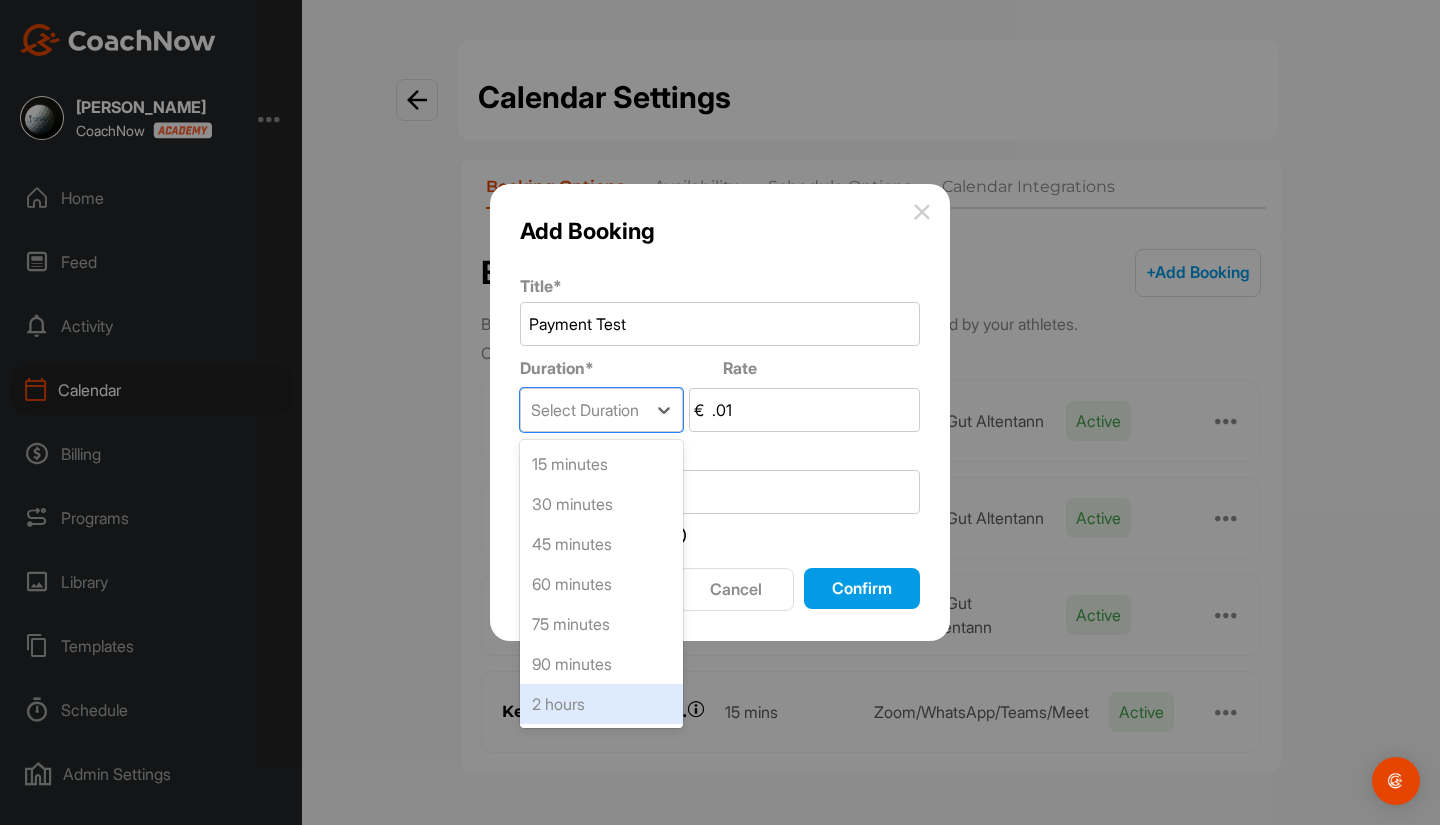 click on "2 hours" at bounding box center (601, 704) 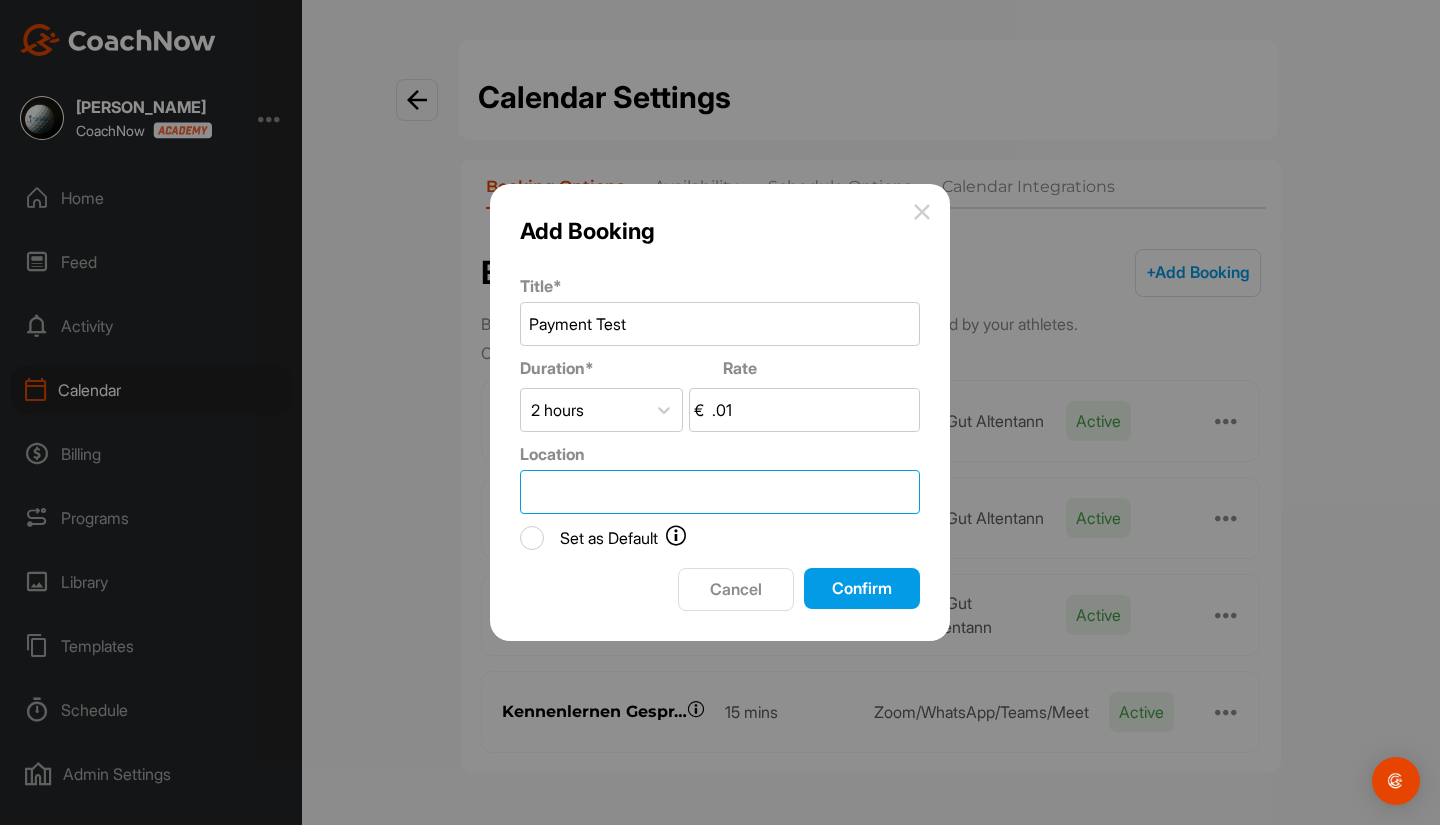 click on "Location" at bounding box center (720, 492) 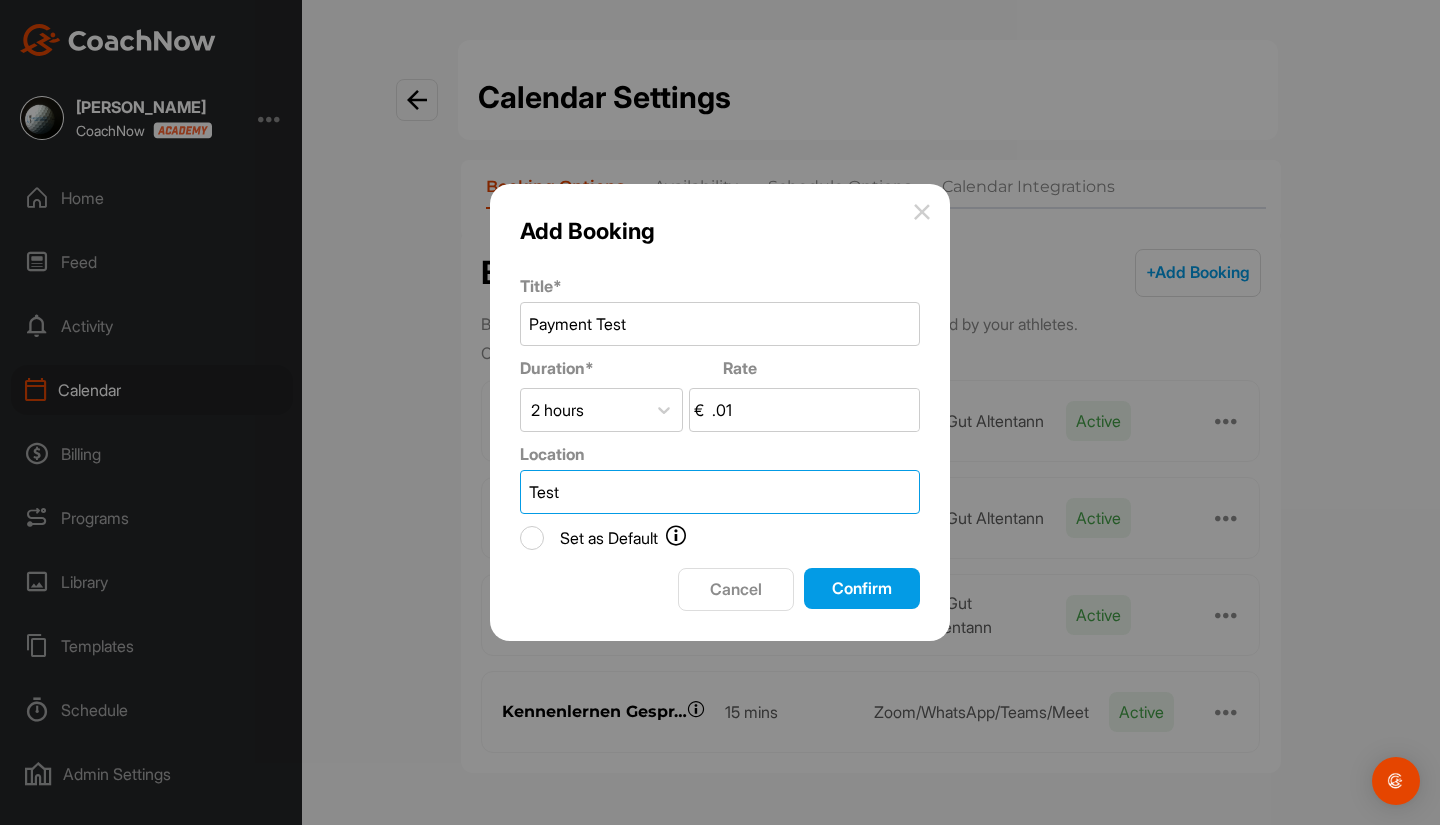 type on "Test" 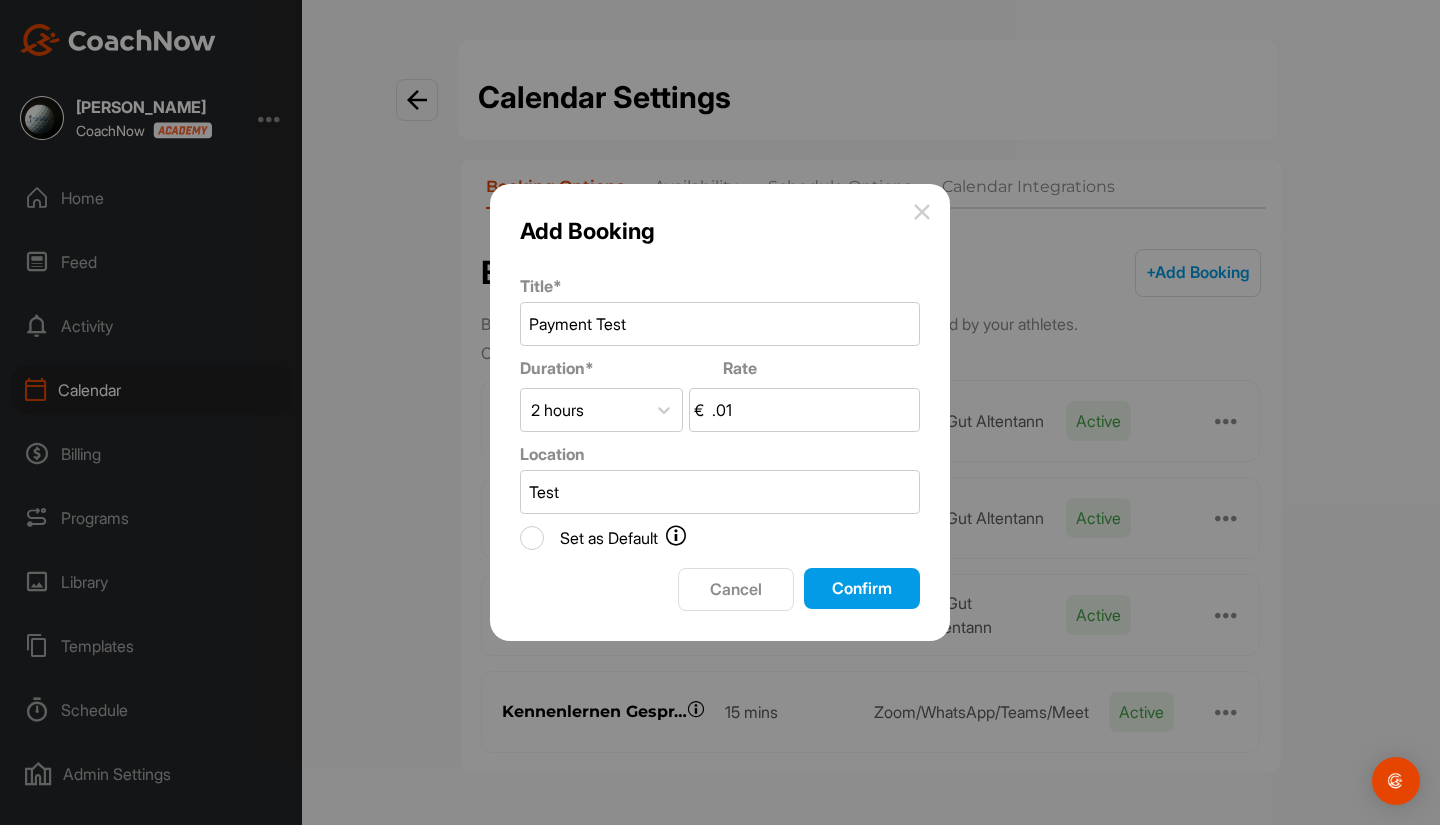 click on "Confirm" at bounding box center [862, 588] 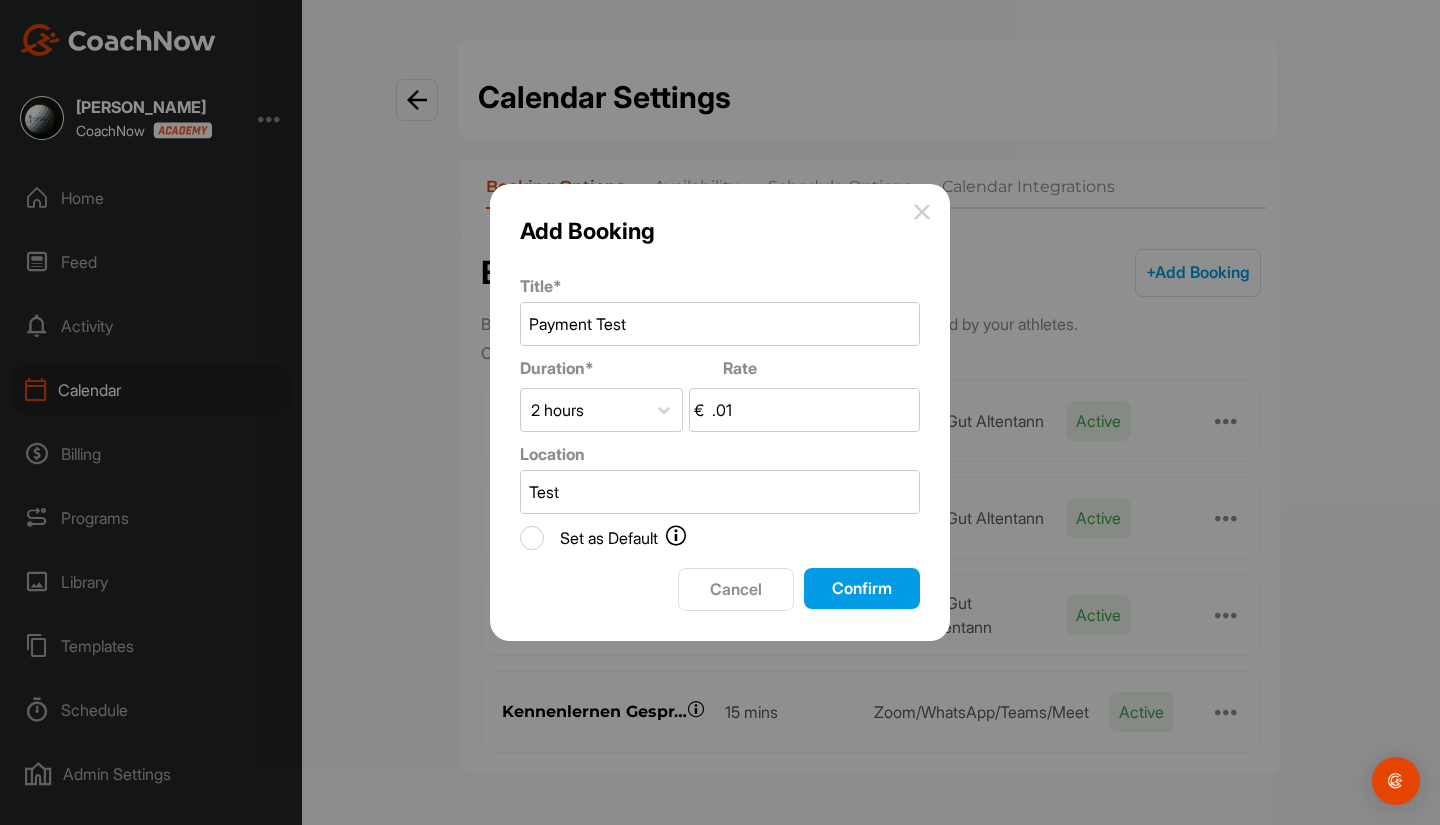 type on ".0" 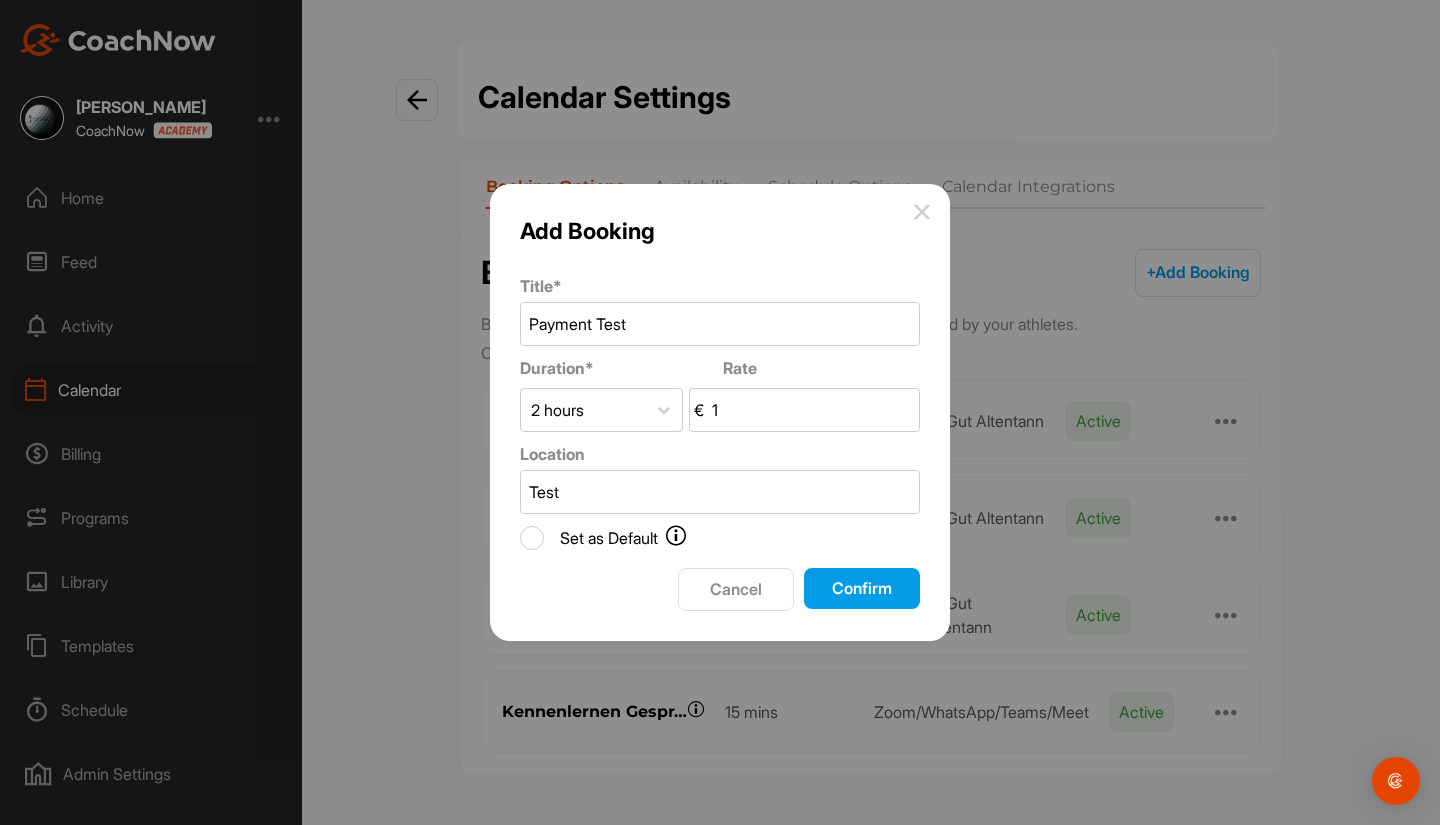type on "1" 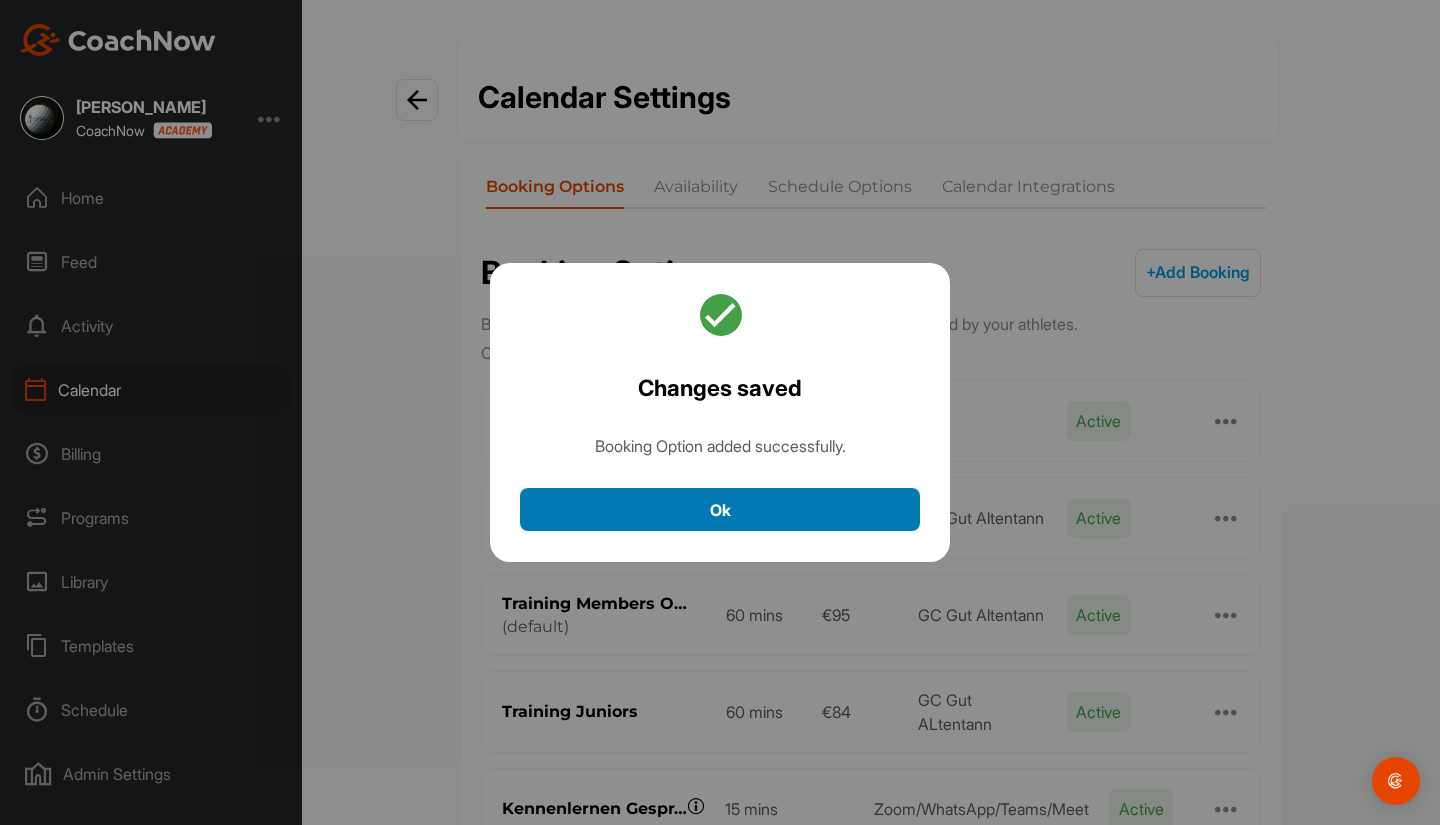 click on "Ok" at bounding box center (720, 509) 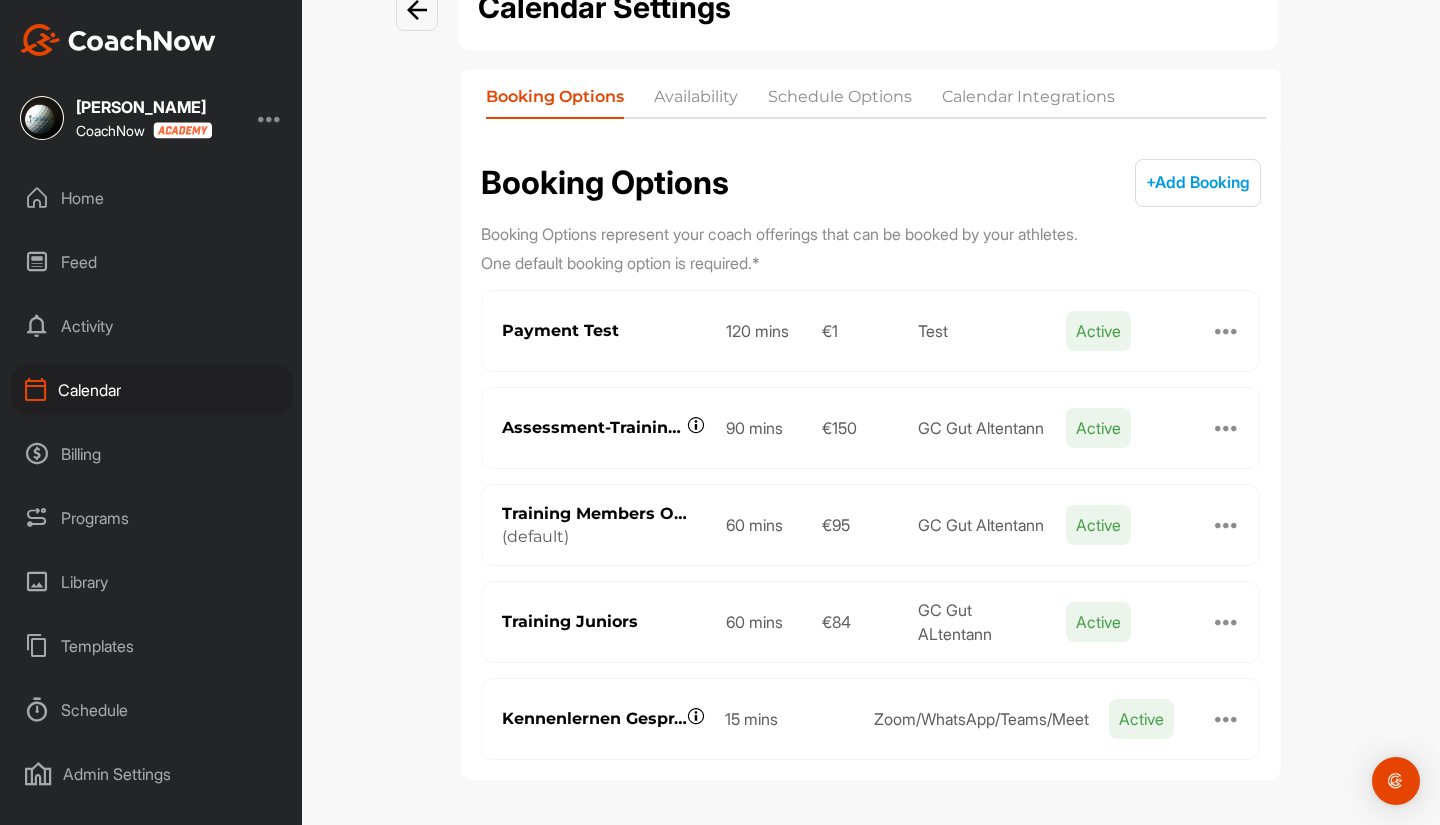 scroll, scrollTop: 0, scrollLeft: 0, axis: both 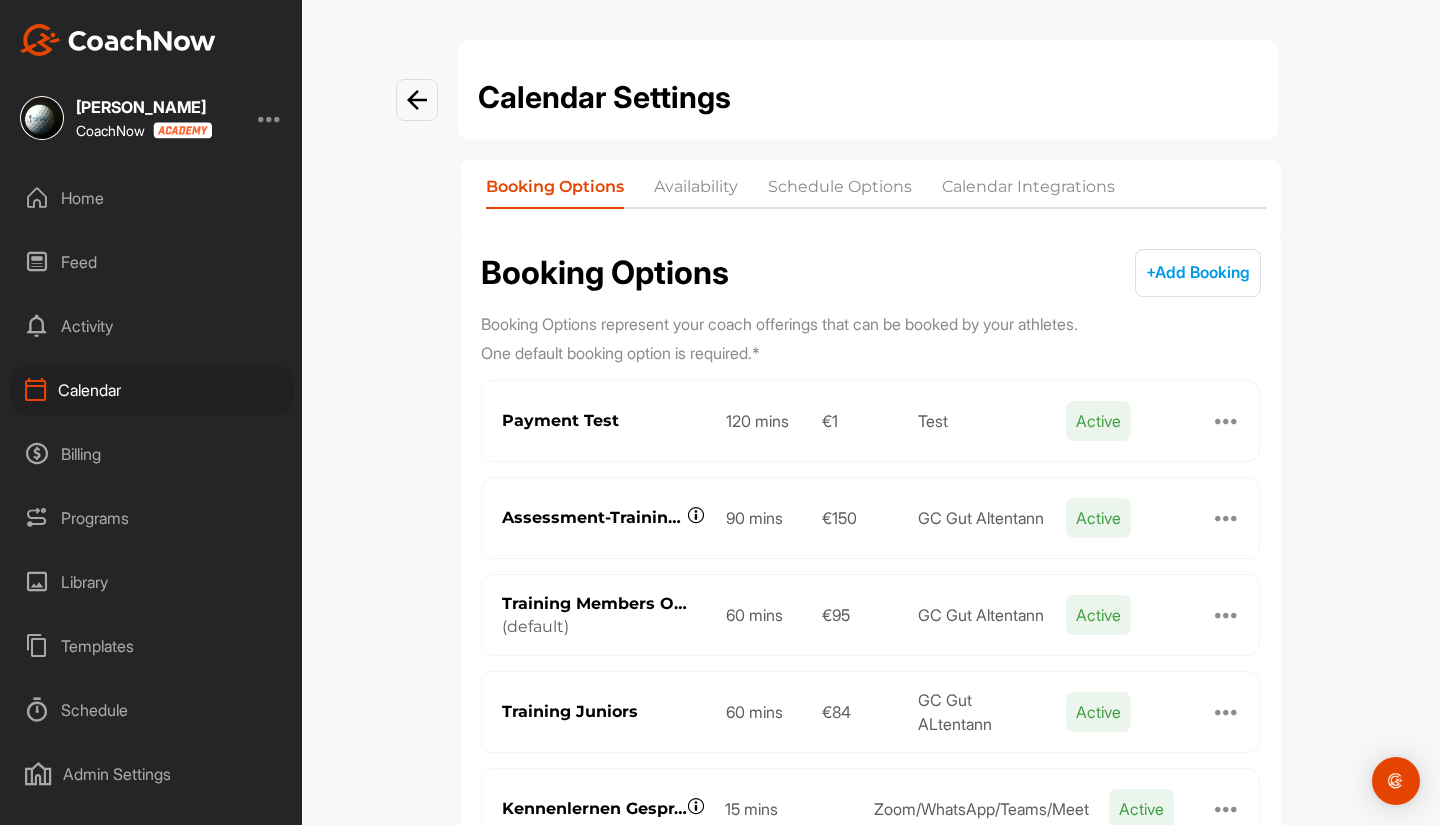 click on "Calendar" at bounding box center [152, 390] 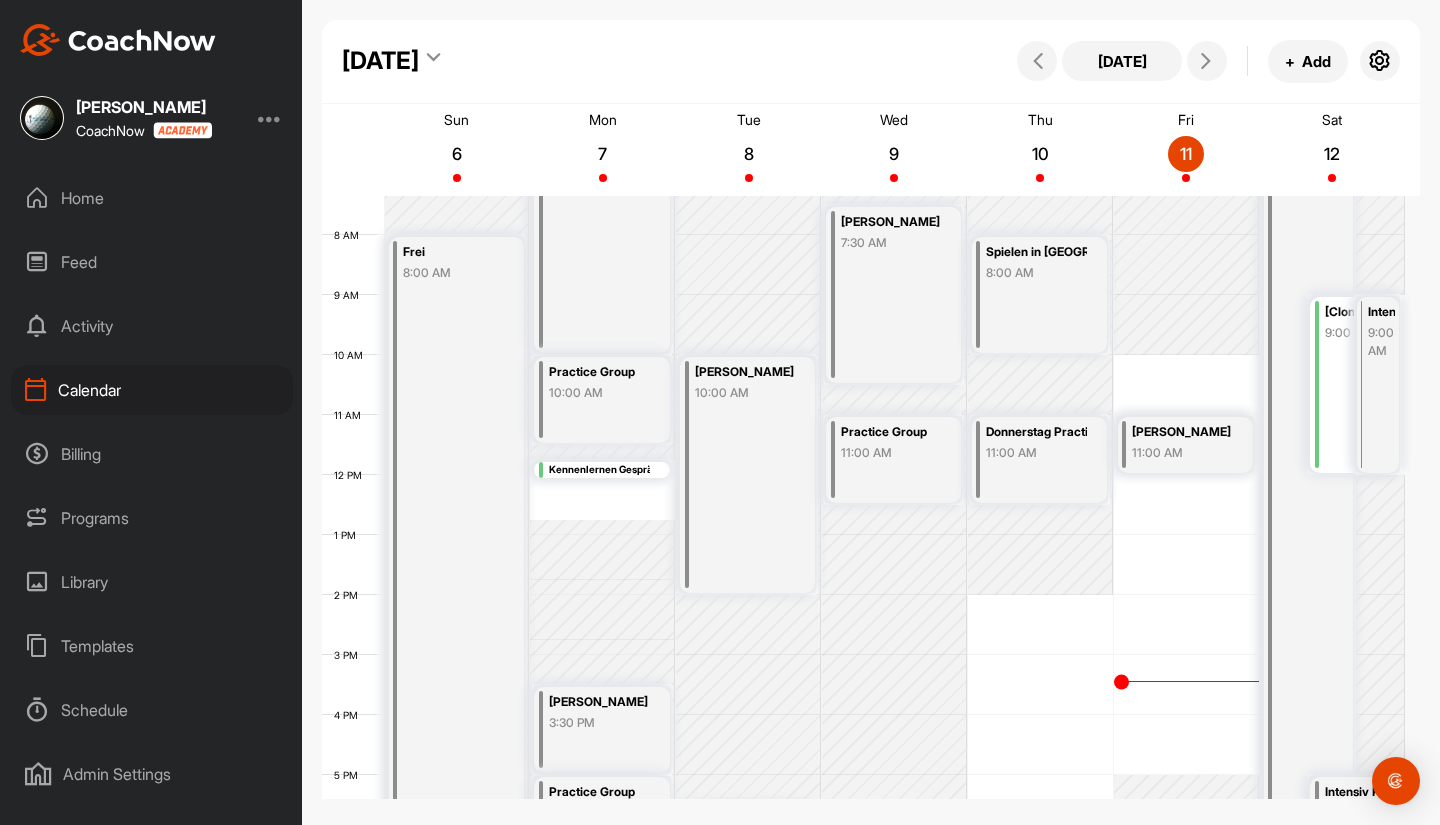 scroll, scrollTop: 439, scrollLeft: 0, axis: vertical 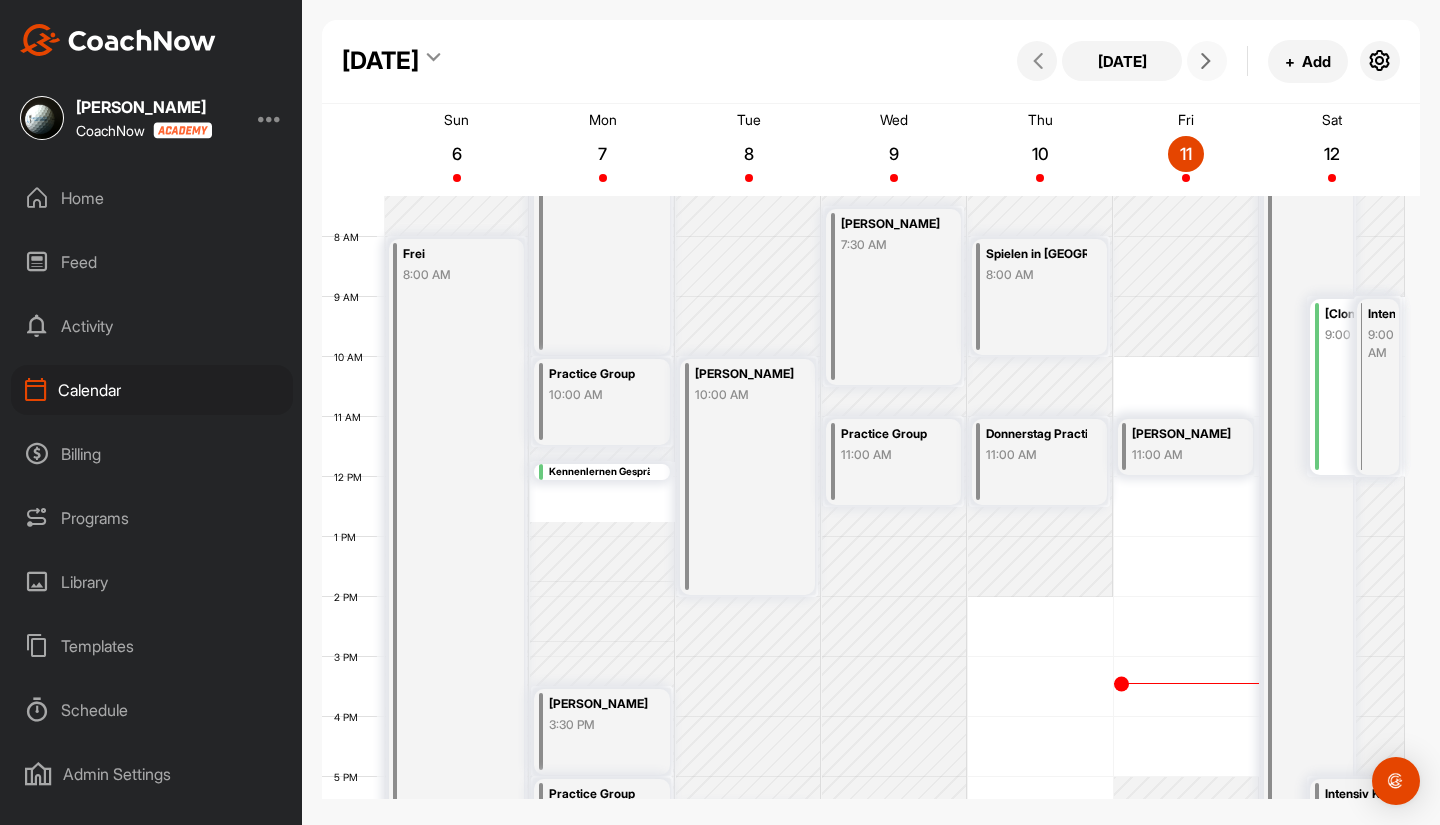 click at bounding box center (1206, 61) 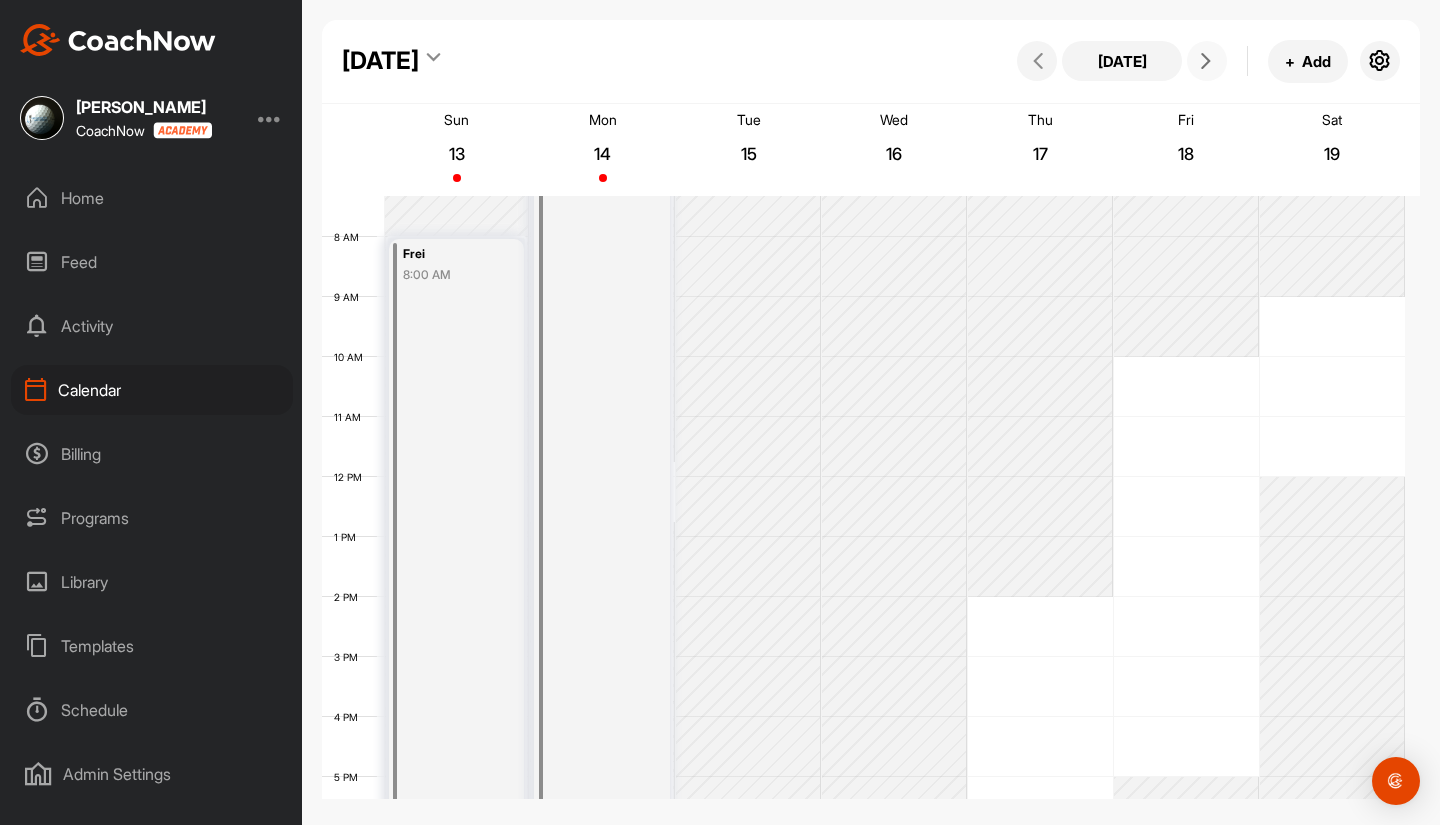 scroll, scrollTop: 346, scrollLeft: 0, axis: vertical 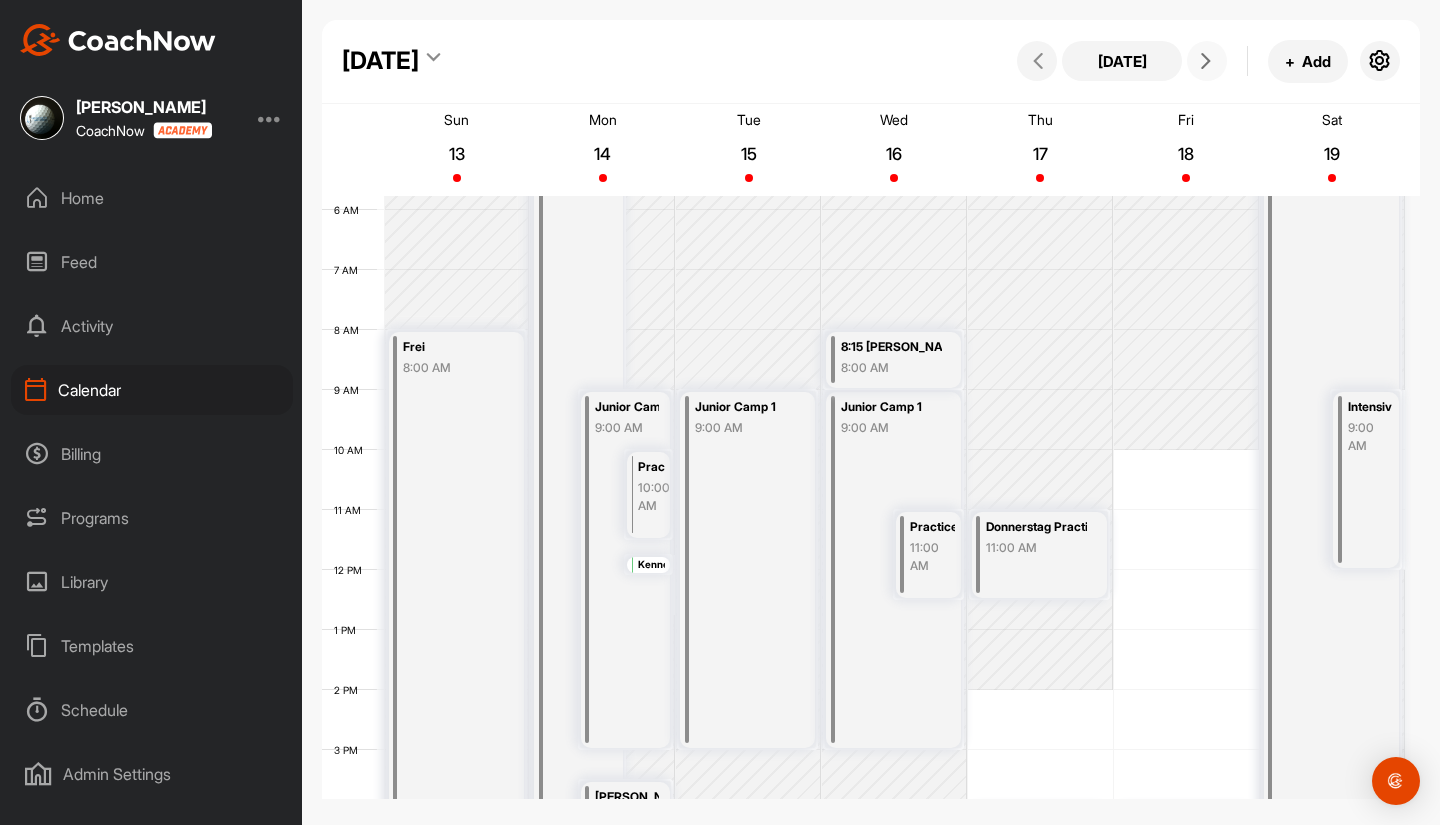 click at bounding box center (1206, 61) 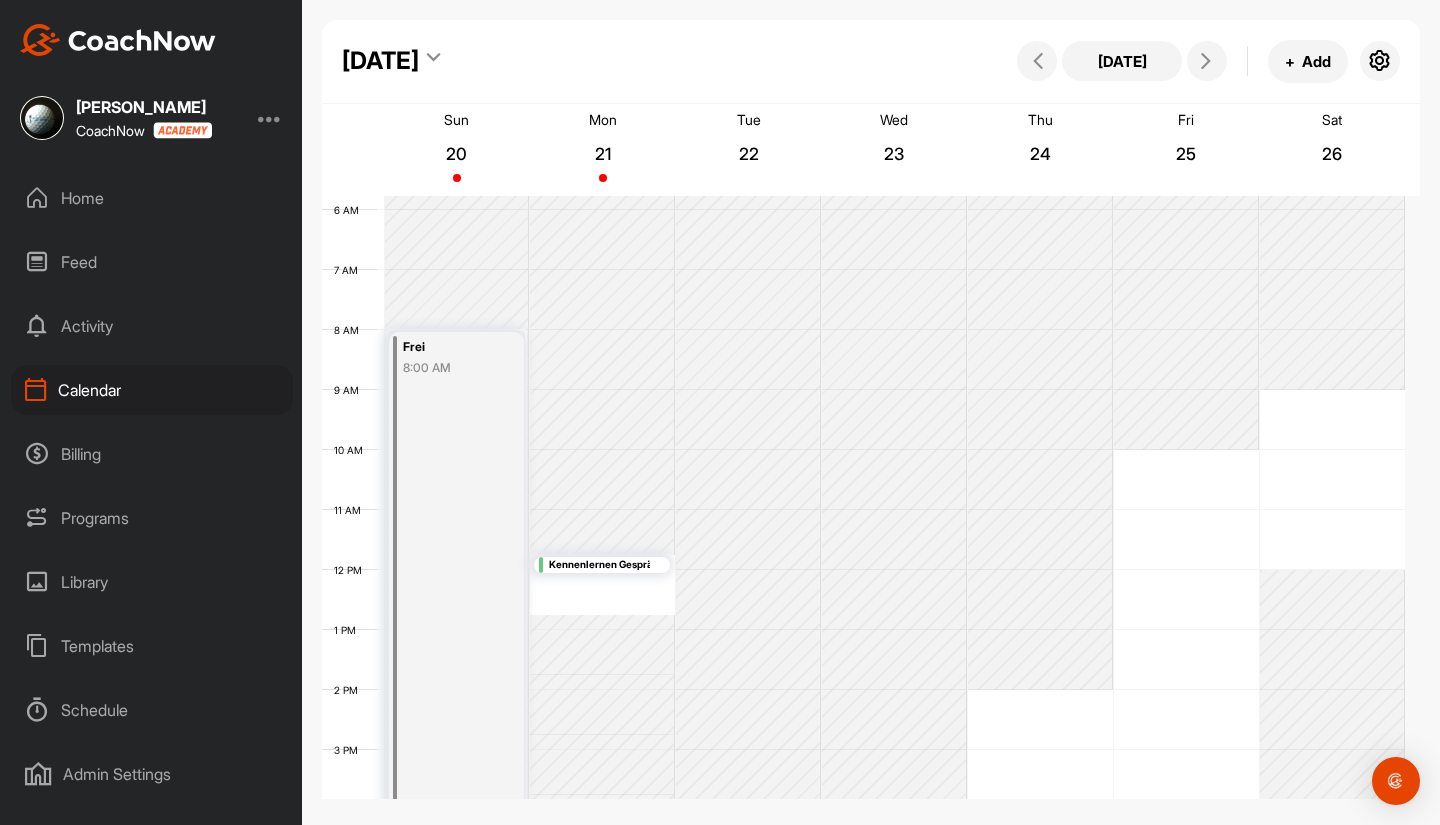 click on "+ Add" at bounding box center [1308, 61] 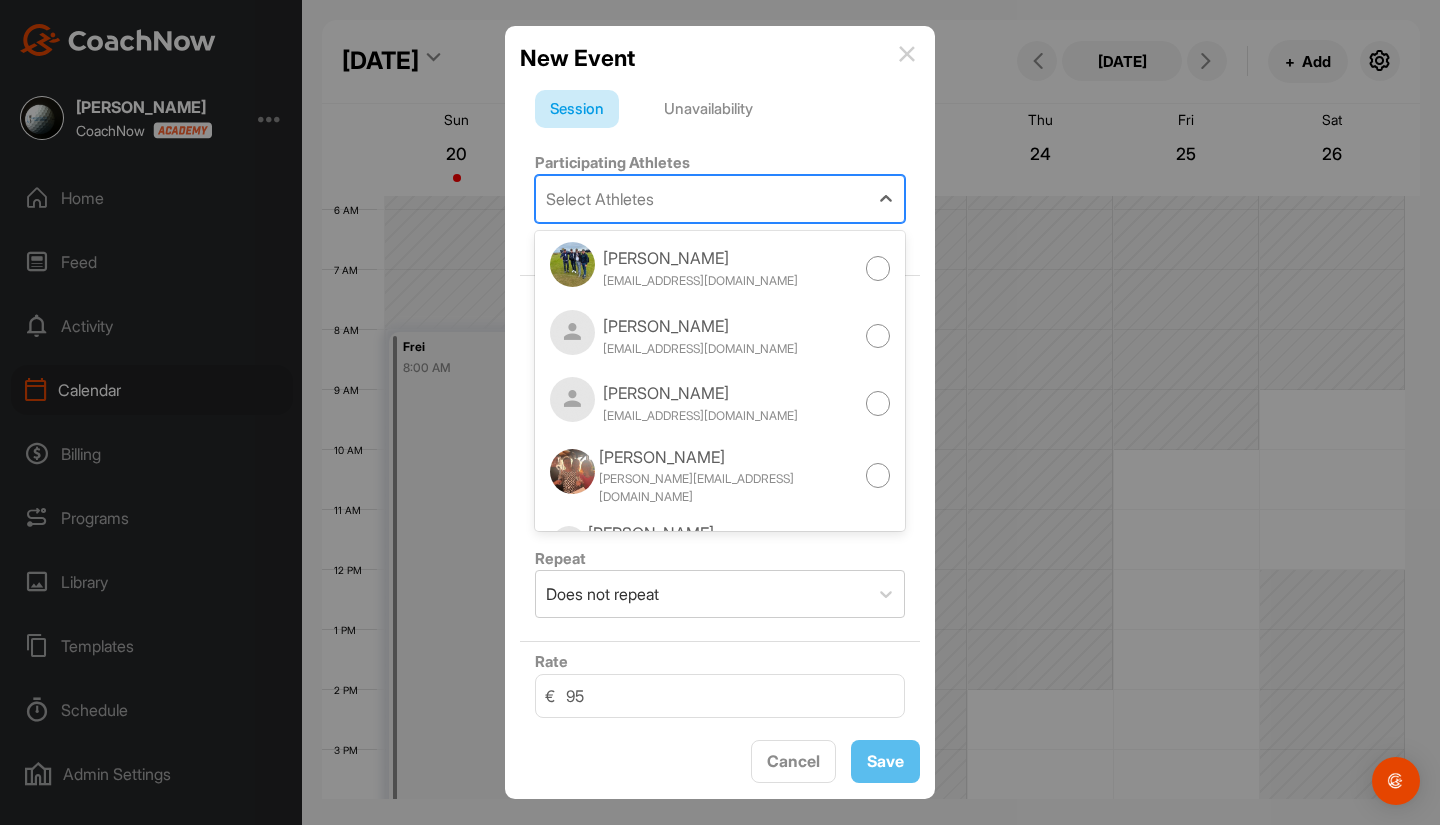 click on "Select Athletes" at bounding box center [600, 199] 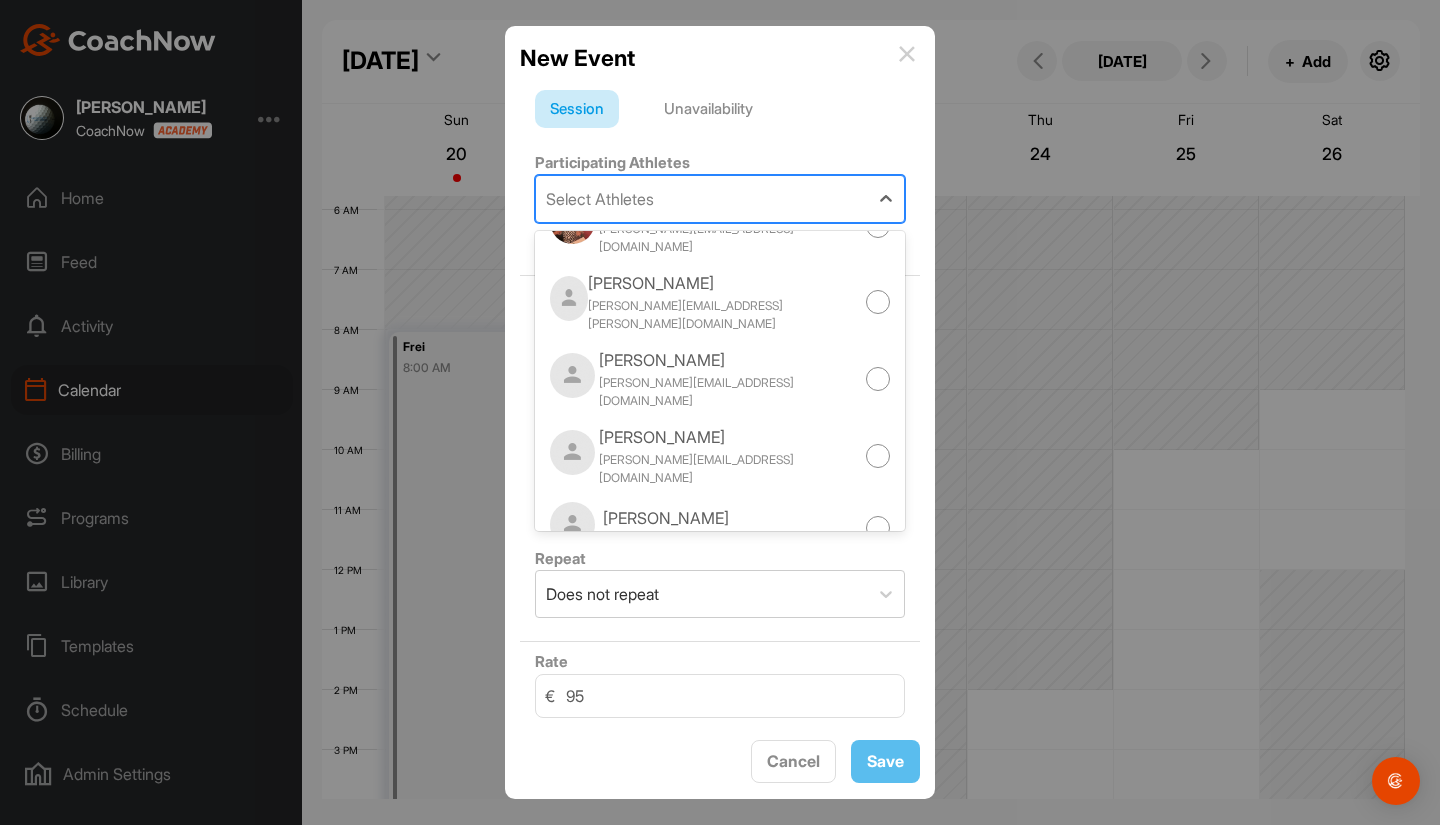 scroll, scrollTop: 0, scrollLeft: 0, axis: both 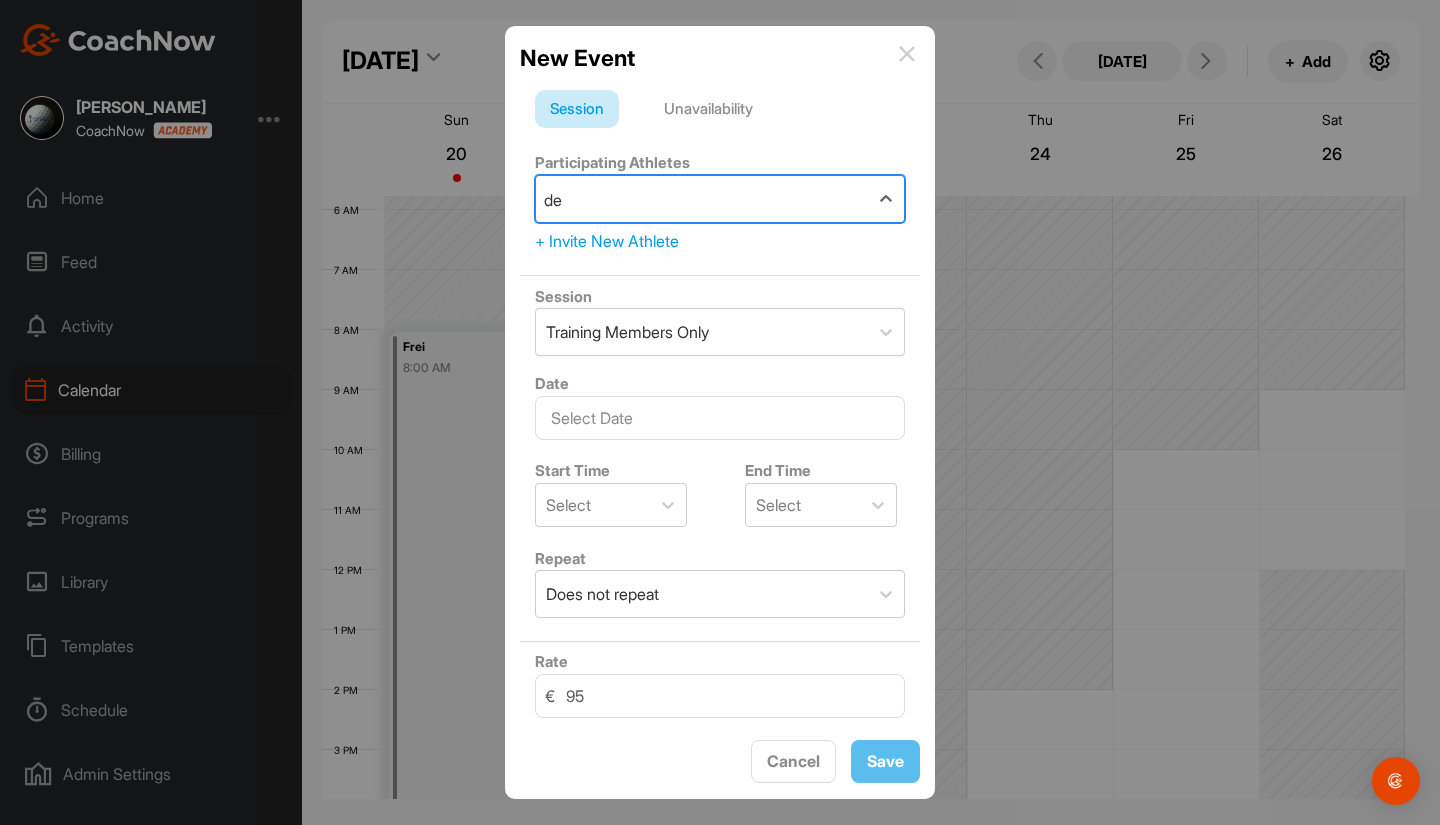 type on "d" 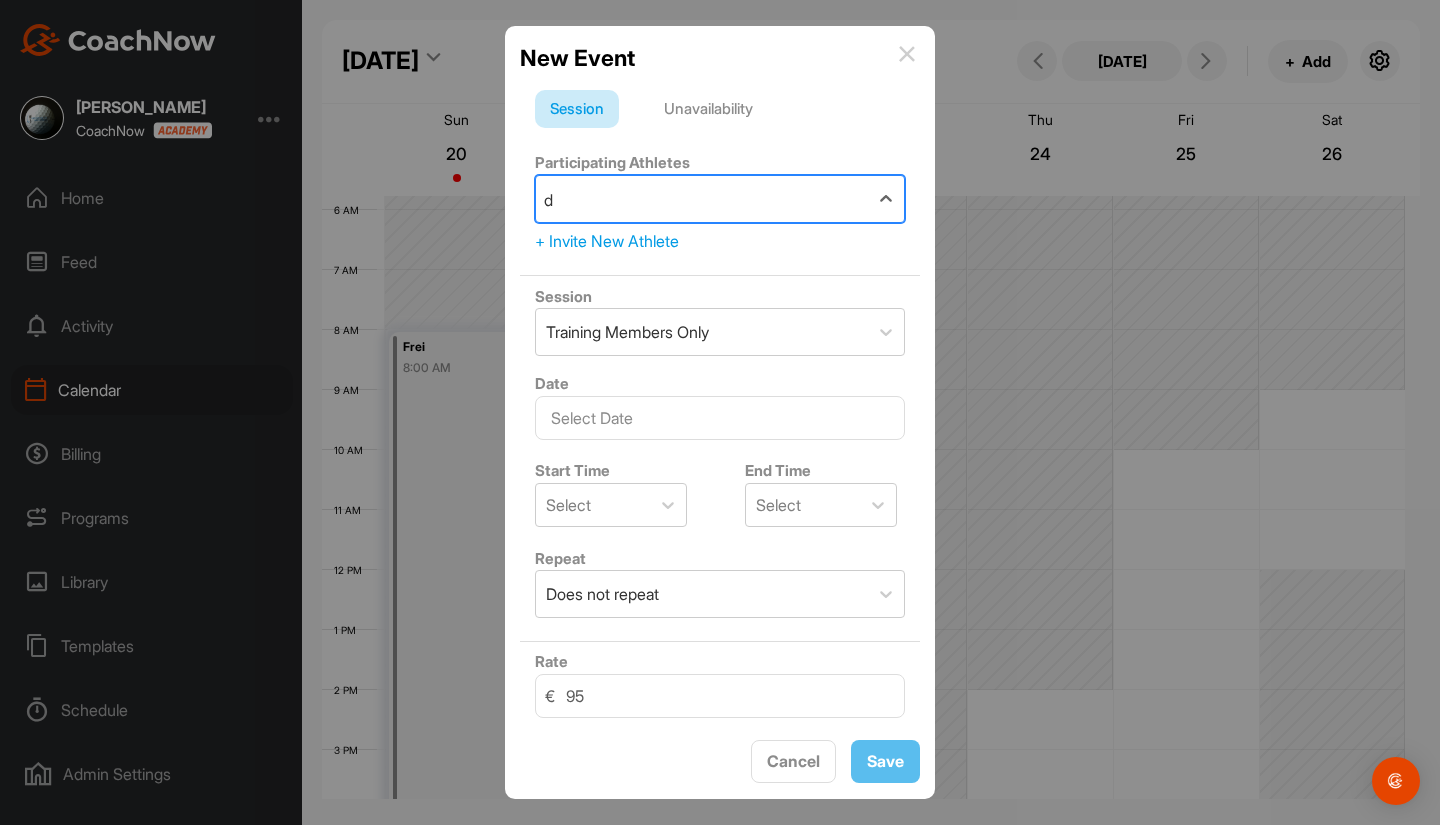 type 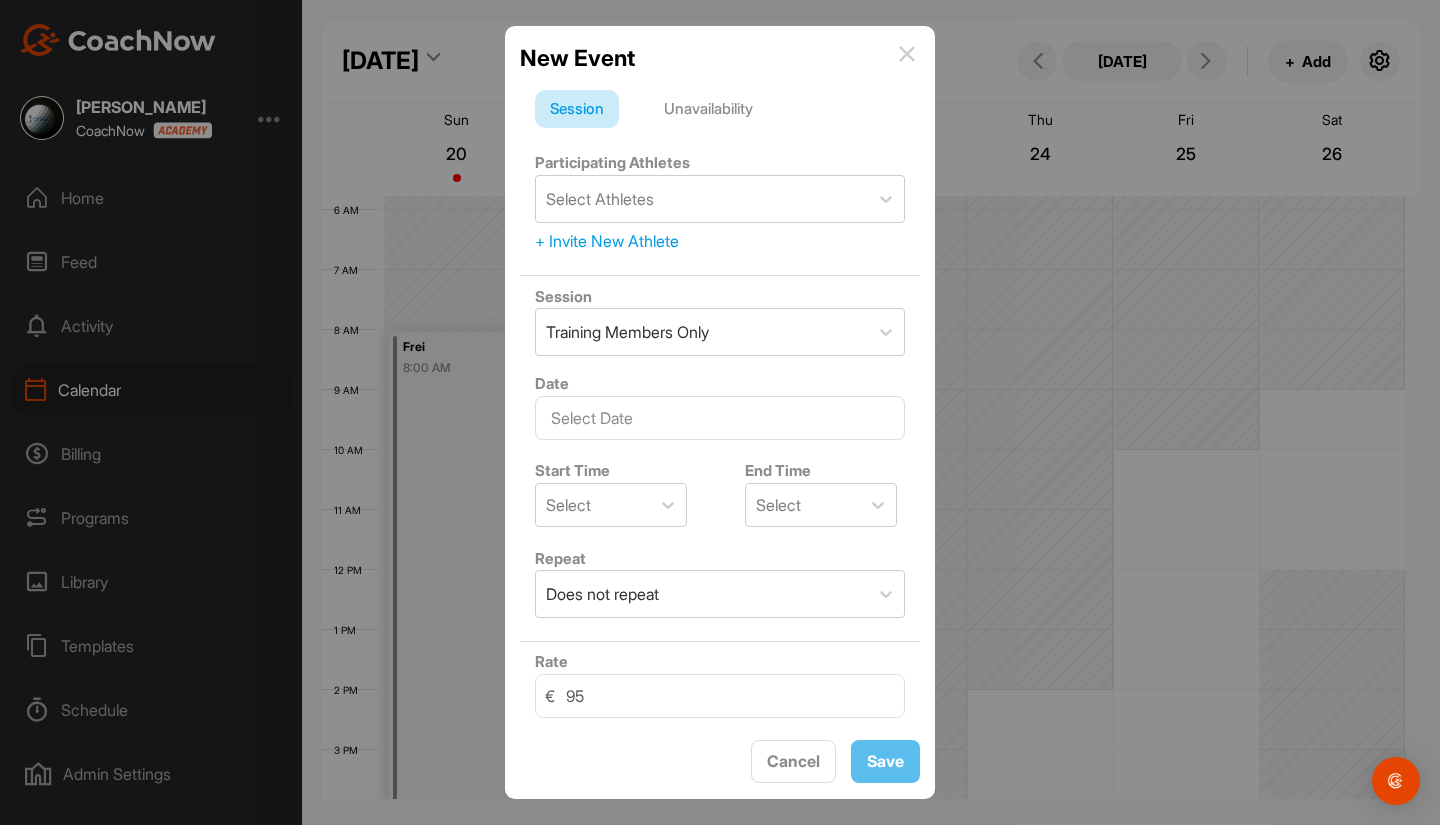 click at bounding box center [720, 634] 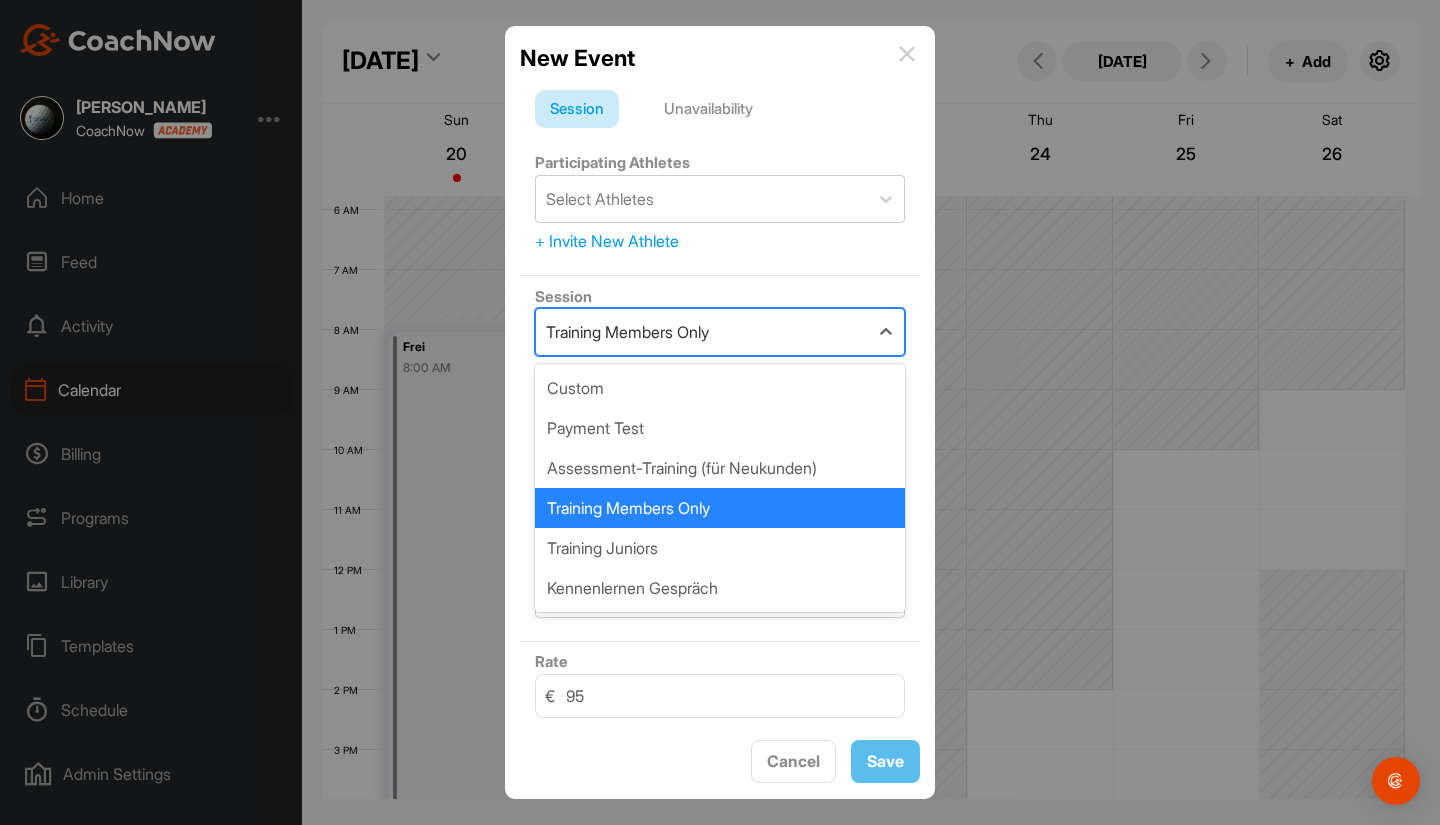 click on "Training Members Only" at bounding box center (627, 332) 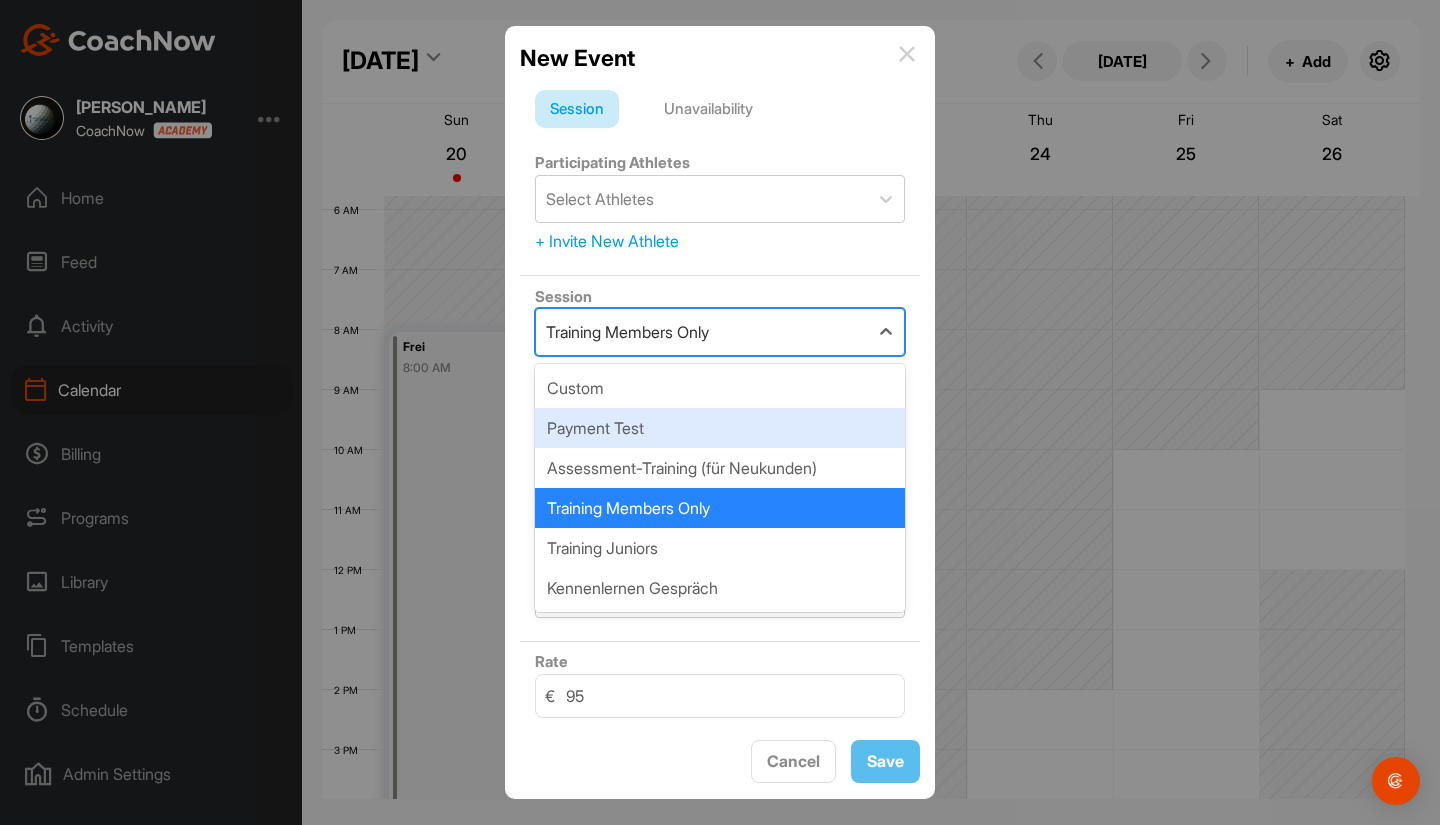 click on "Payment Test" at bounding box center (720, 428) 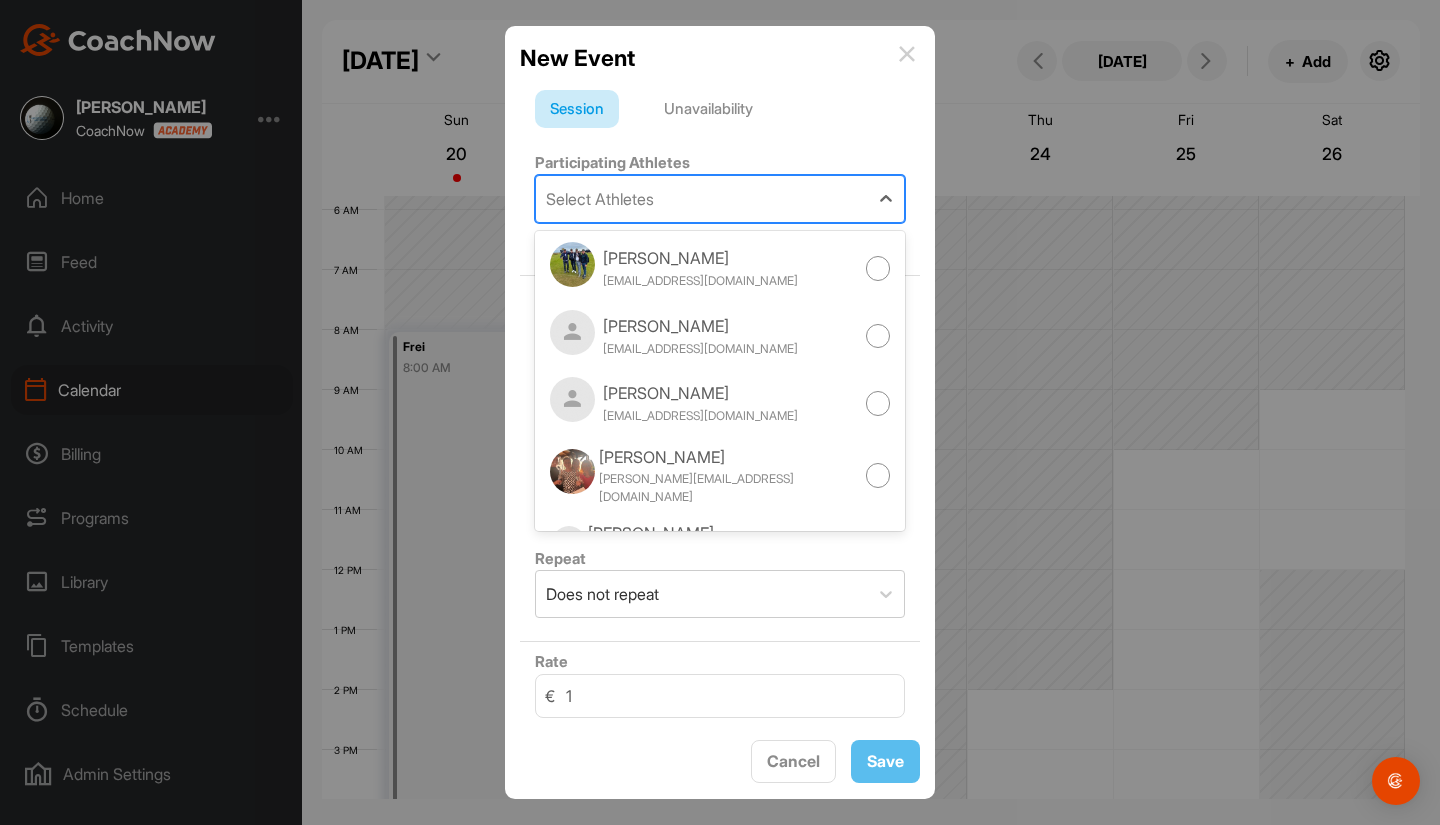 click on "Select Athletes" at bounding box center (702, 199) 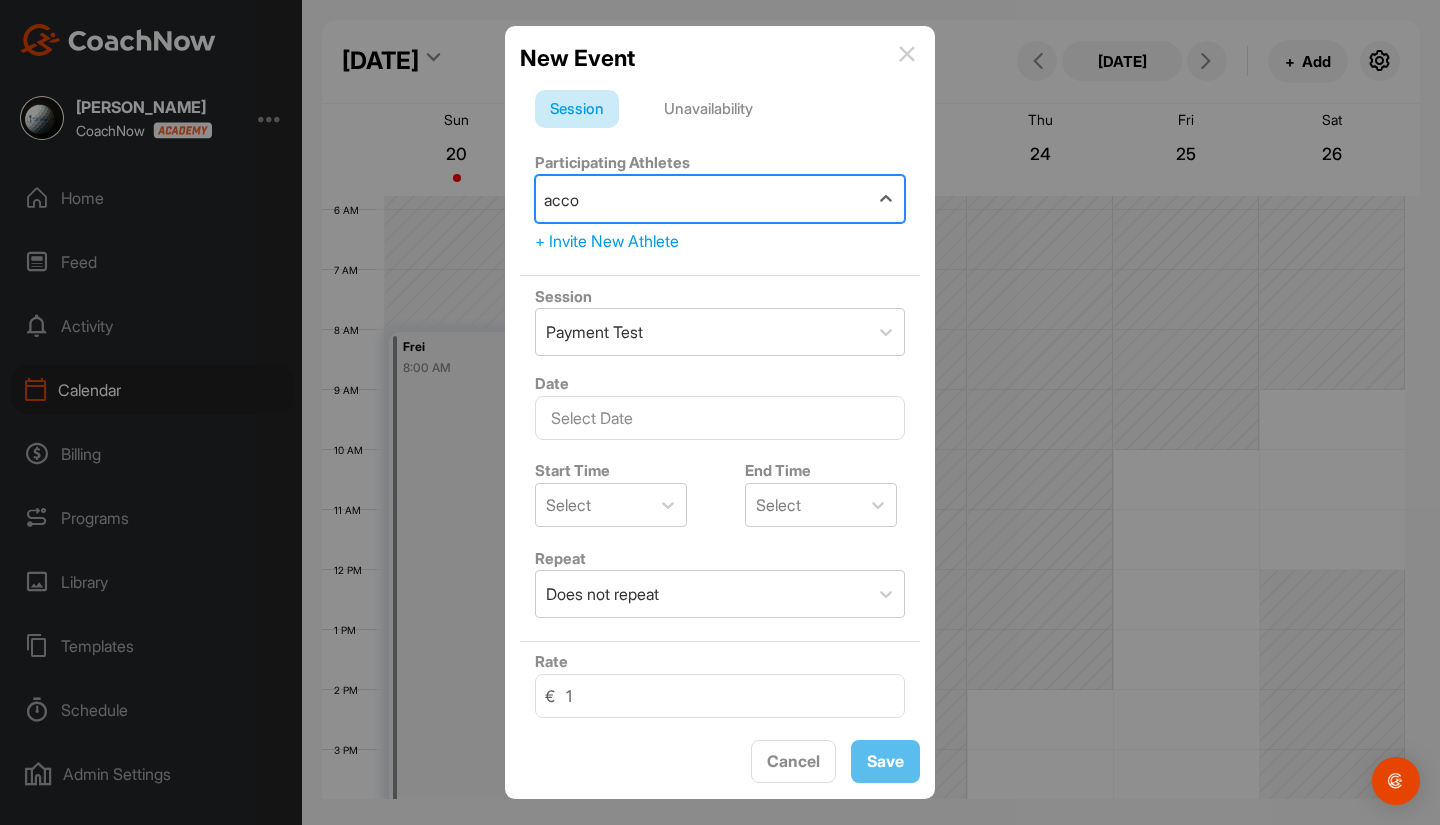 type on "accou" 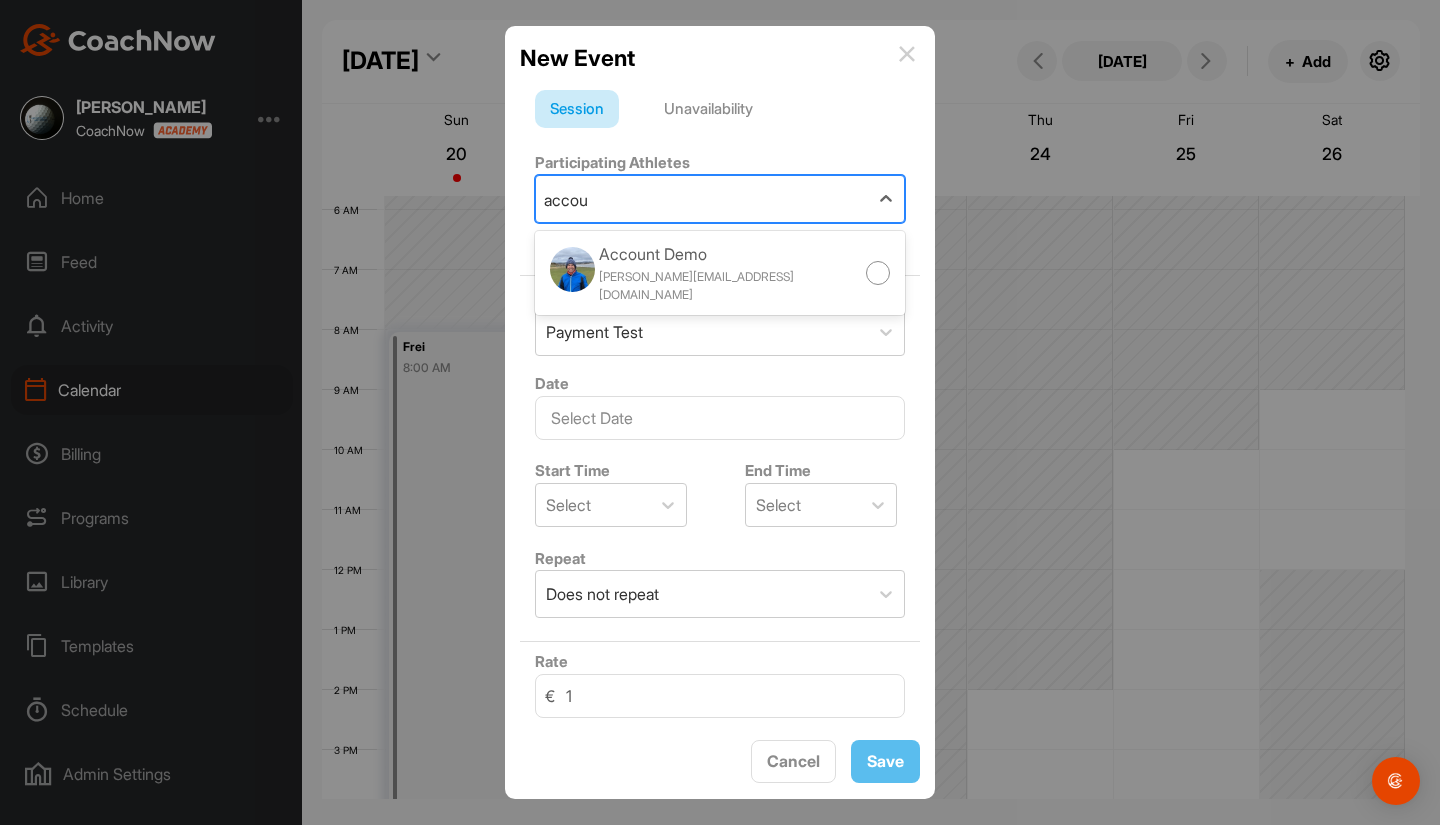 click at bounding box center (878, 273) 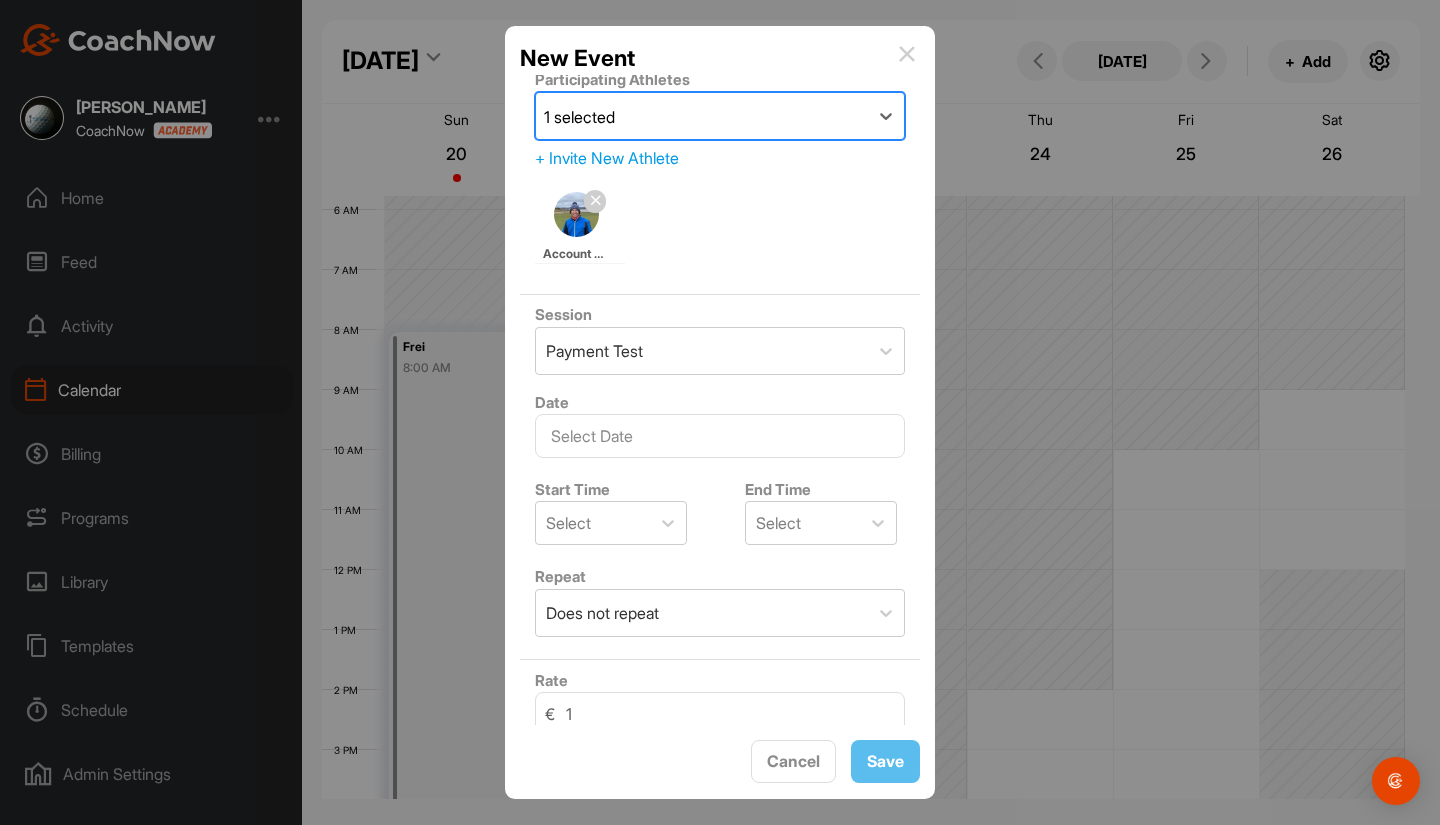 scroll, scrollTop: 95, scrollLeft: 0, axis: vertical 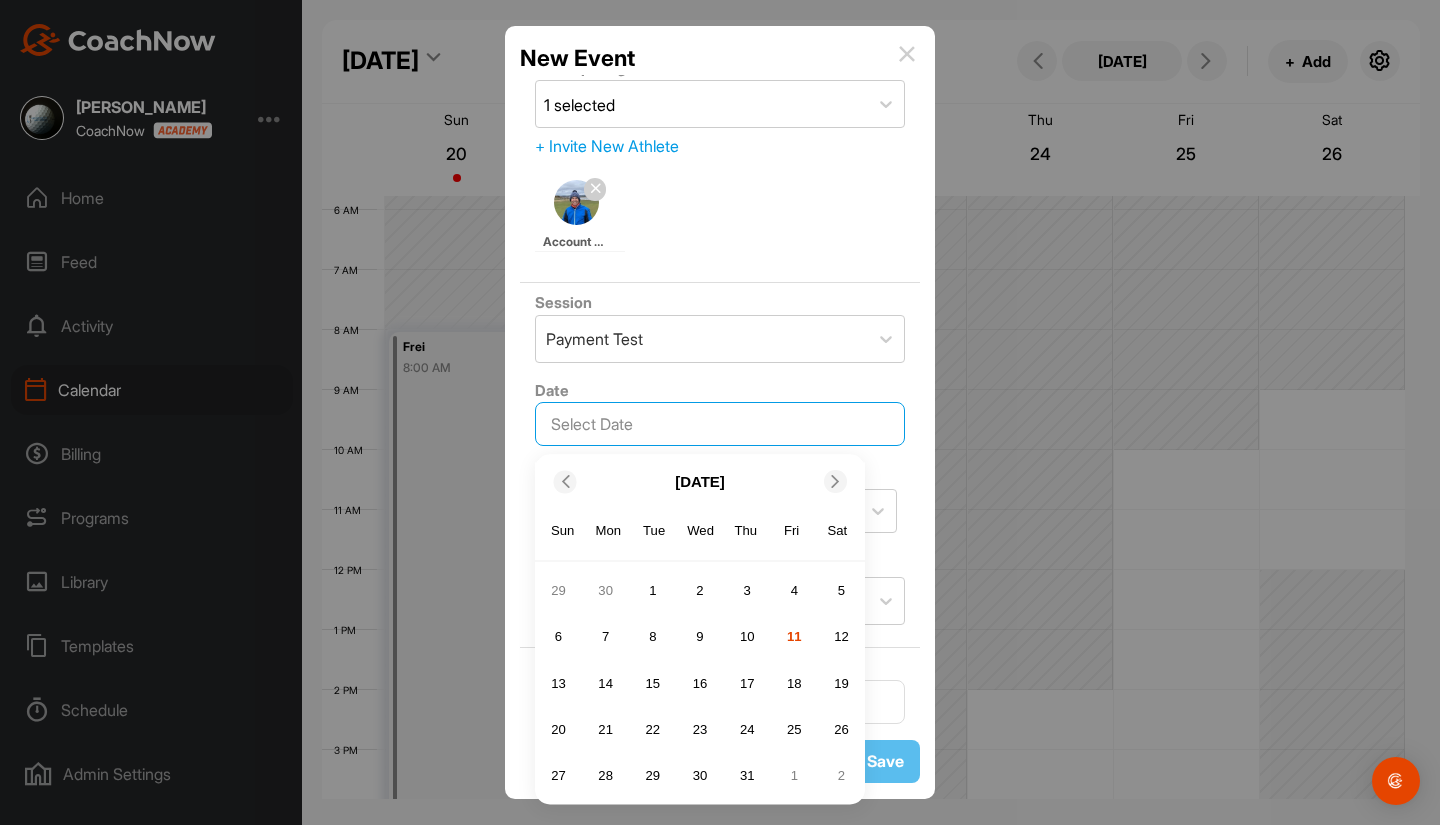 click at bounding box center [720, 424] 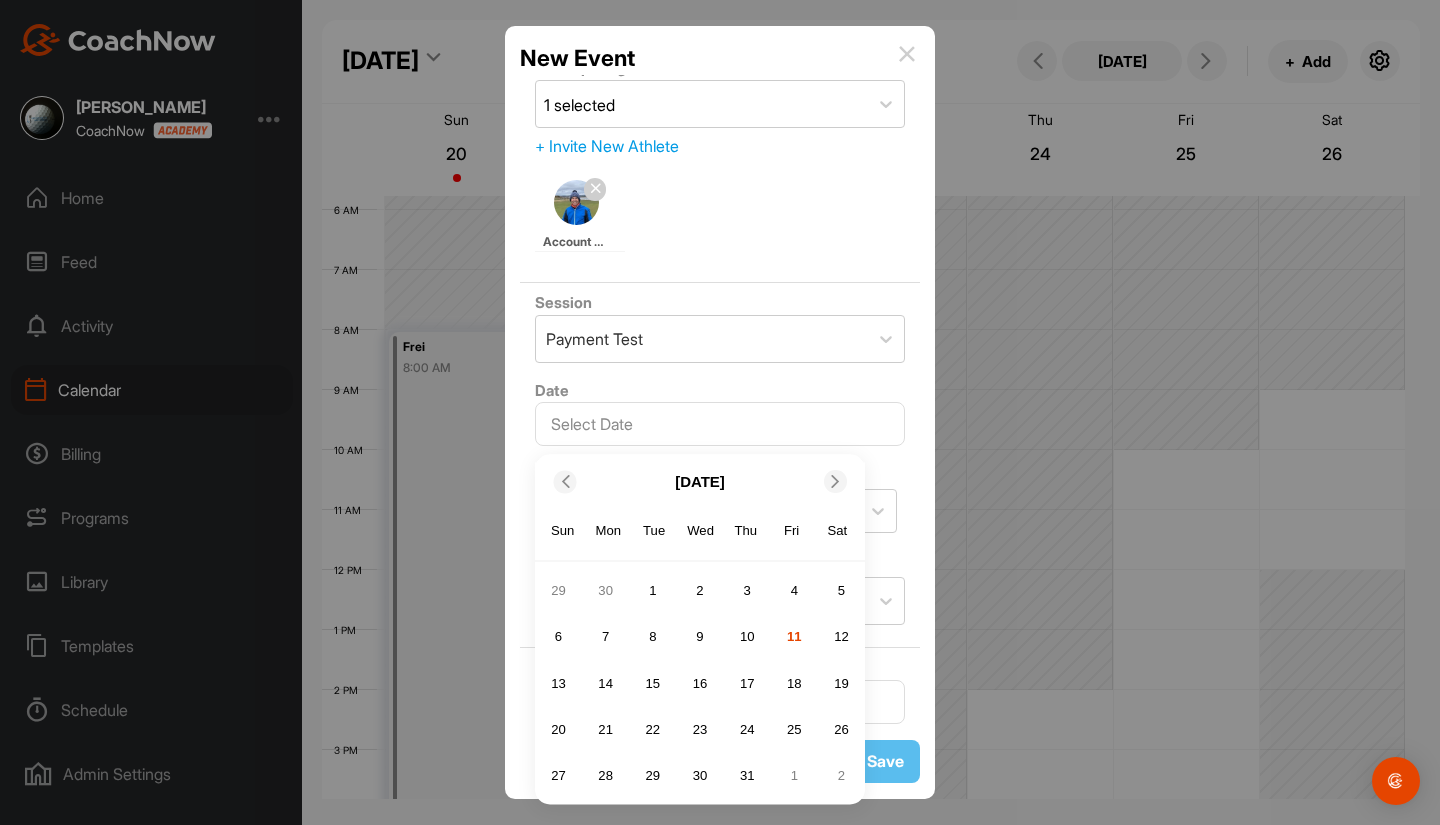 click on "1" at bounding box center [653, 590] 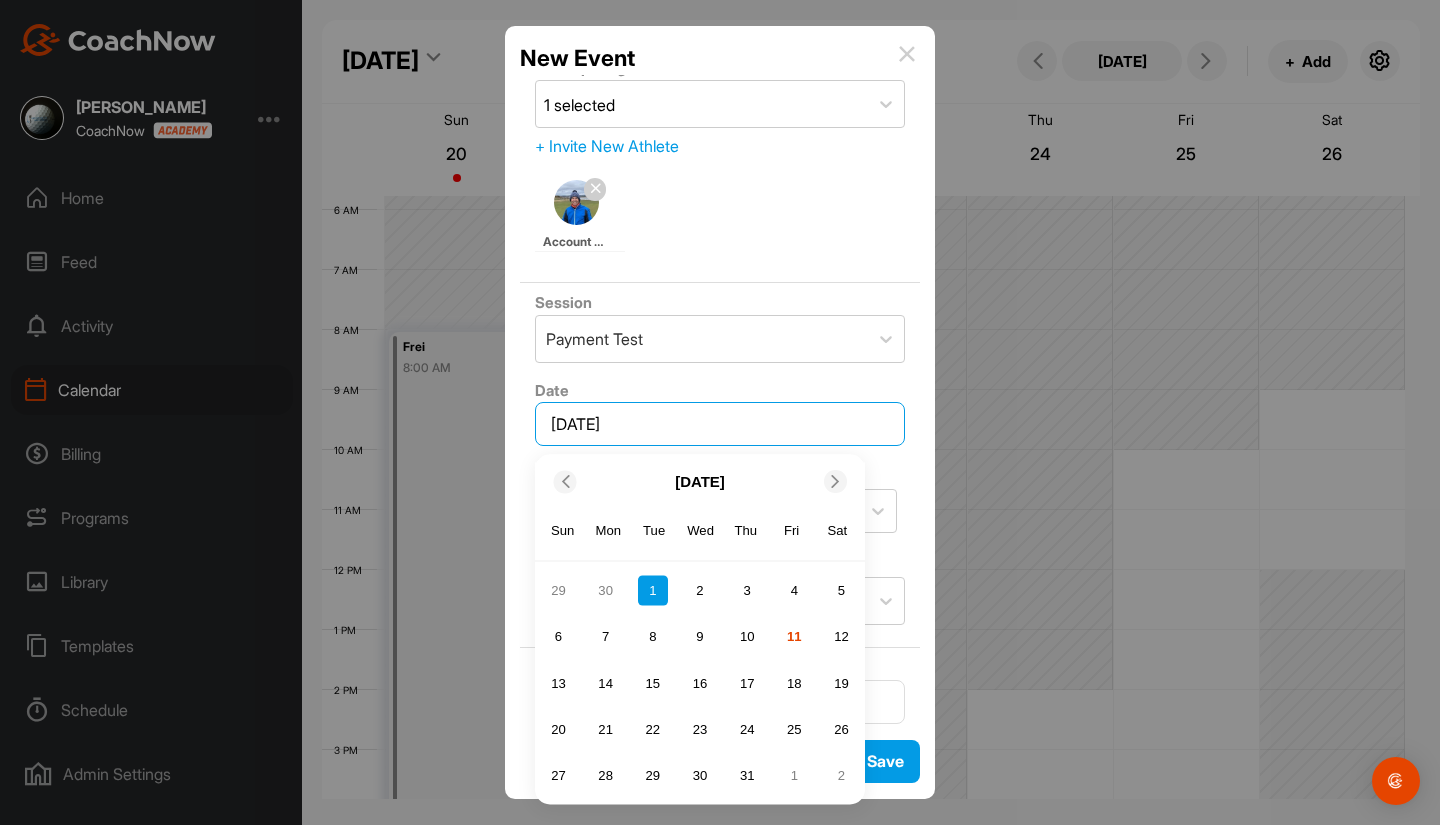click on "[DATE]" at bounding box center [720, 424] 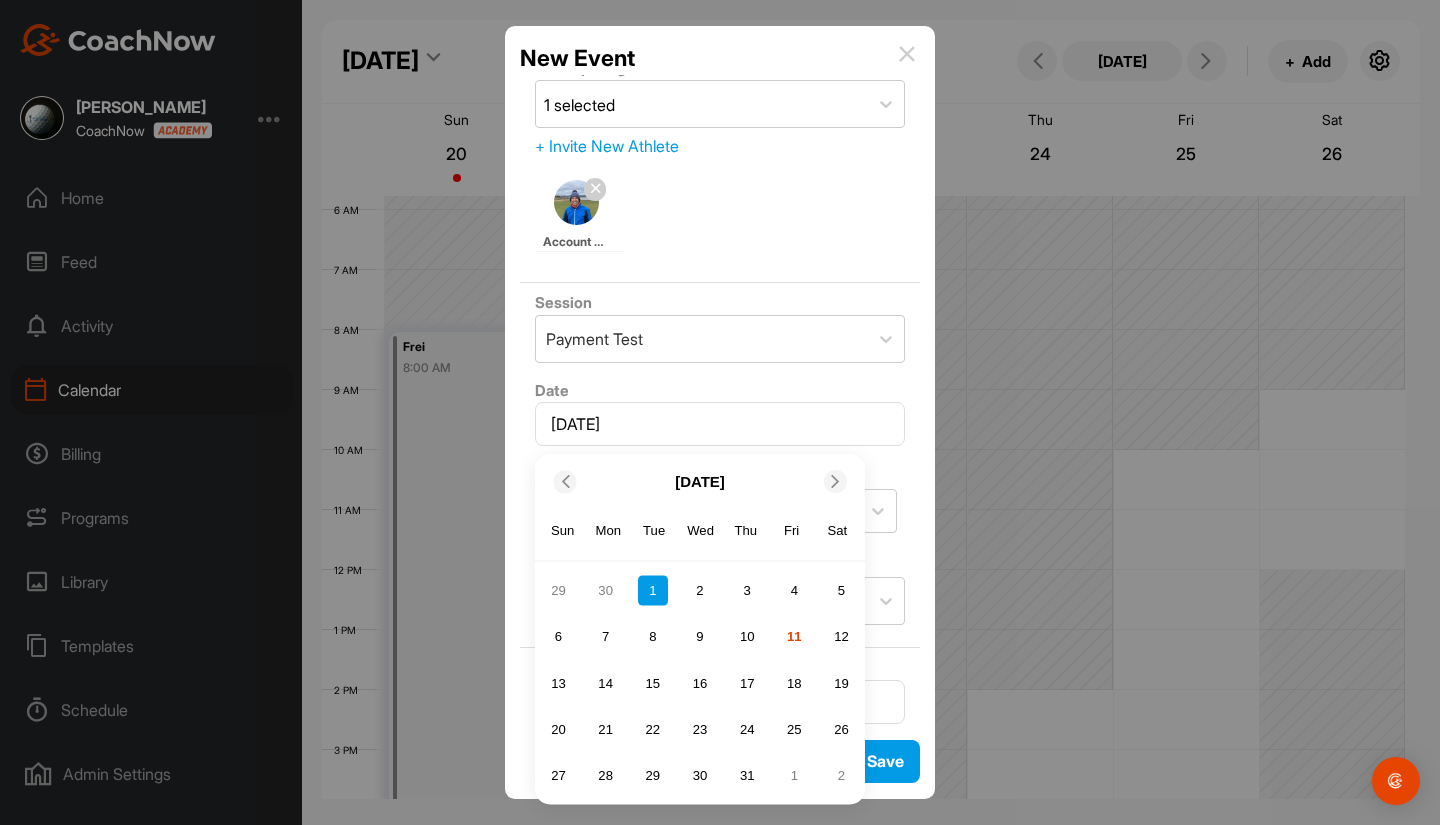 click on "18" at bounding box center (794, 683) 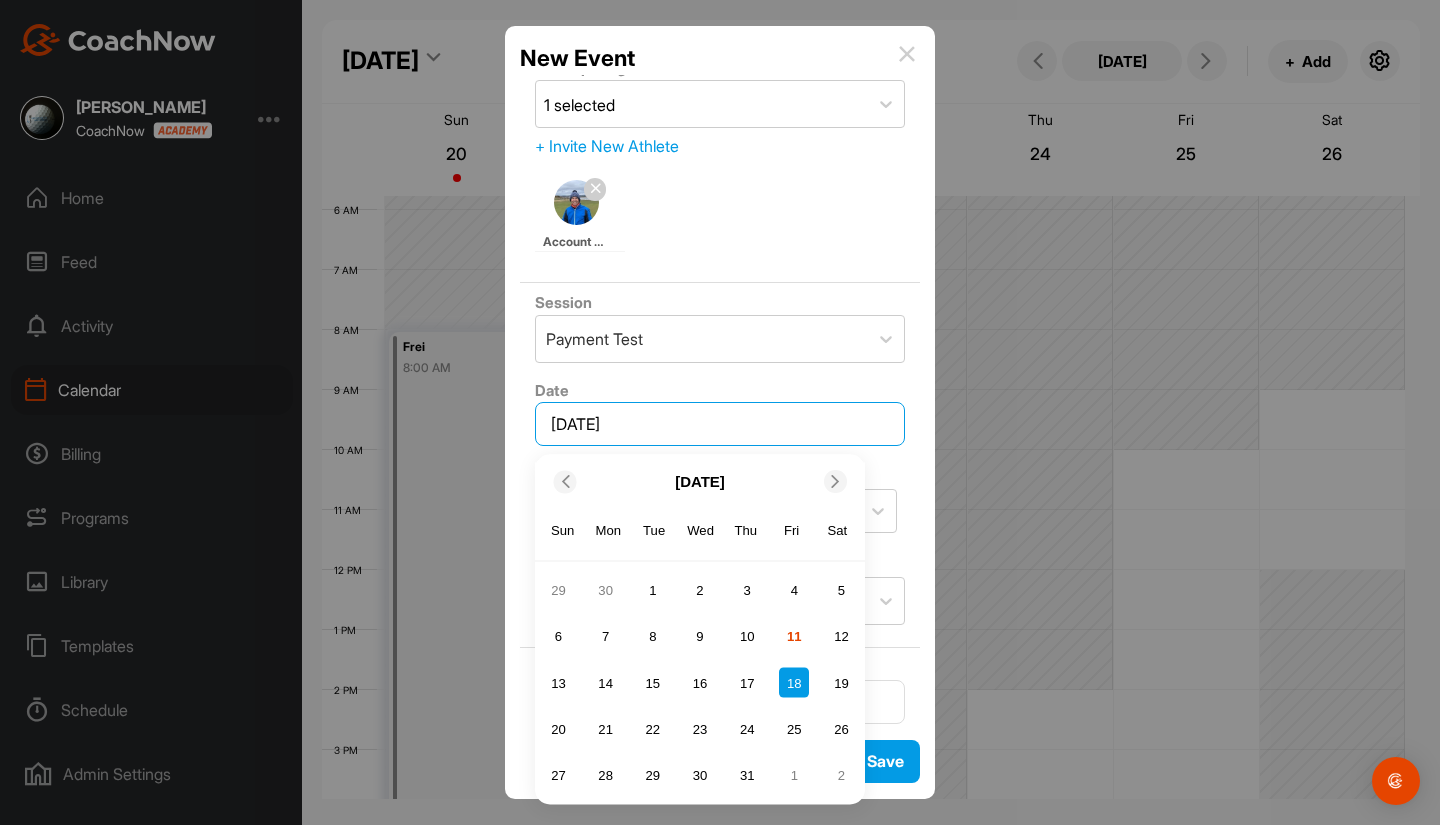 click on "[DATE]" at bounding box center [720, 424] 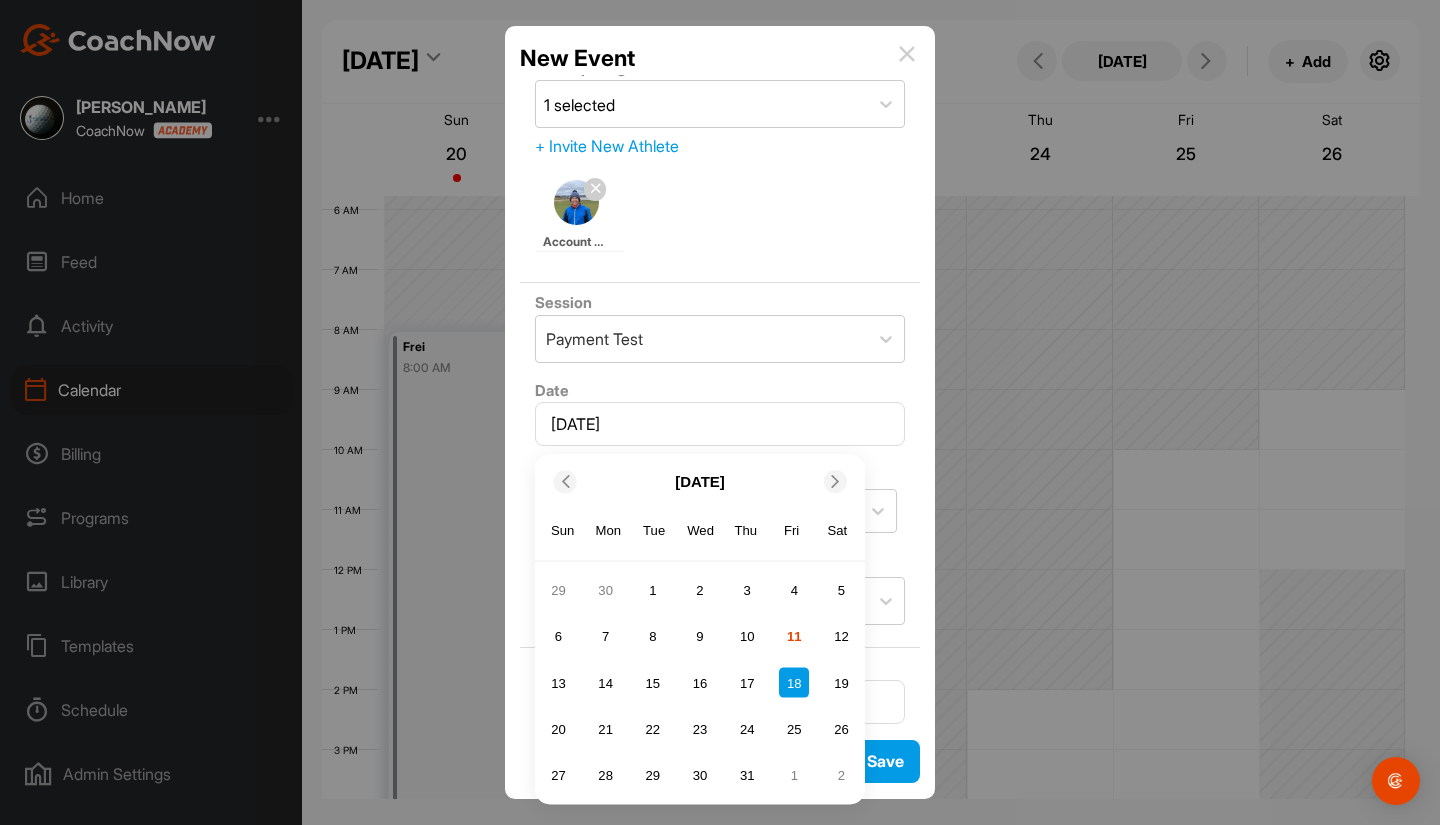 click on "20 21 22 23 24 25 26" at bounding box center (700, 729) 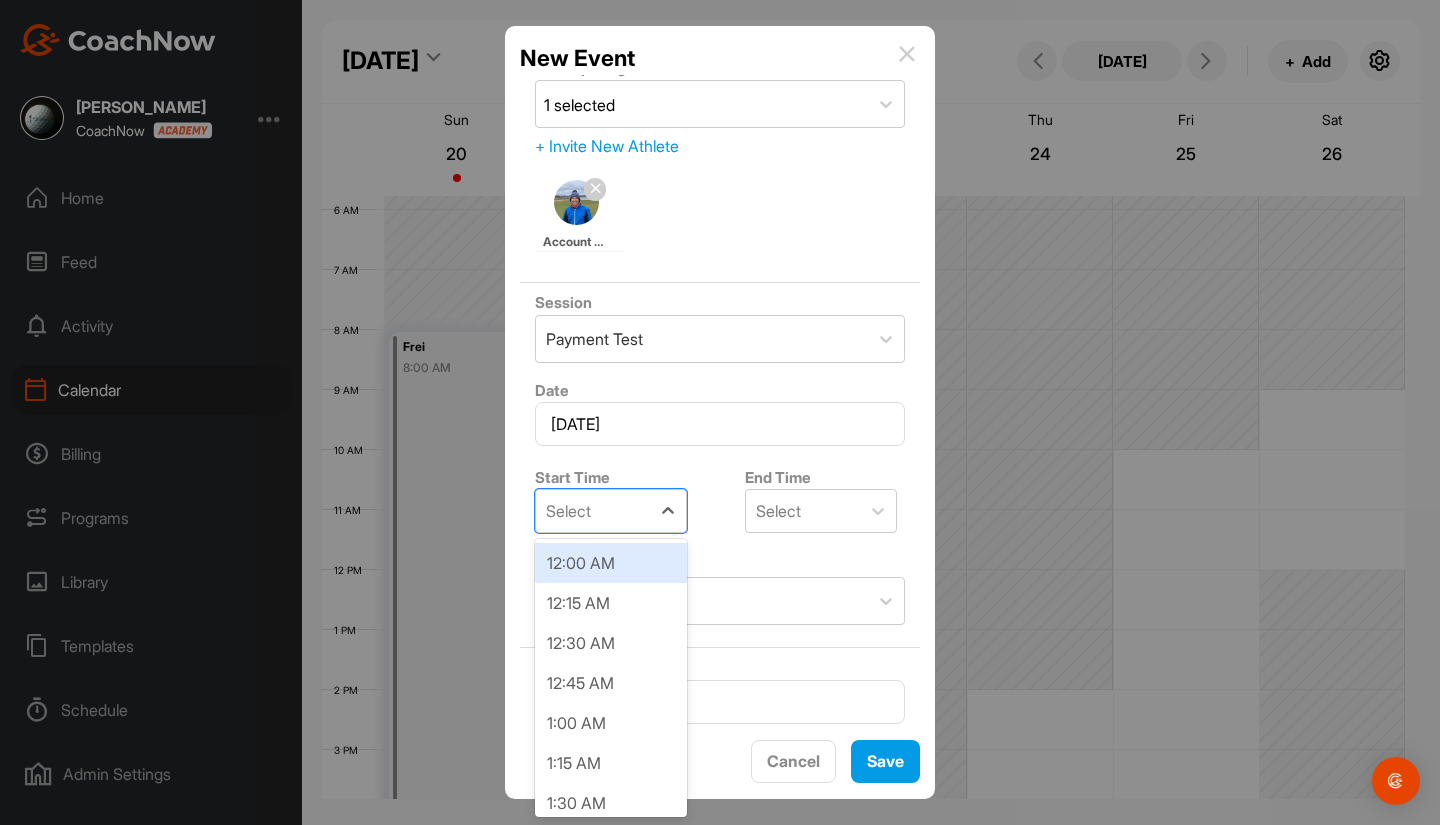 click on "Select" at bounding box center [593, 511] 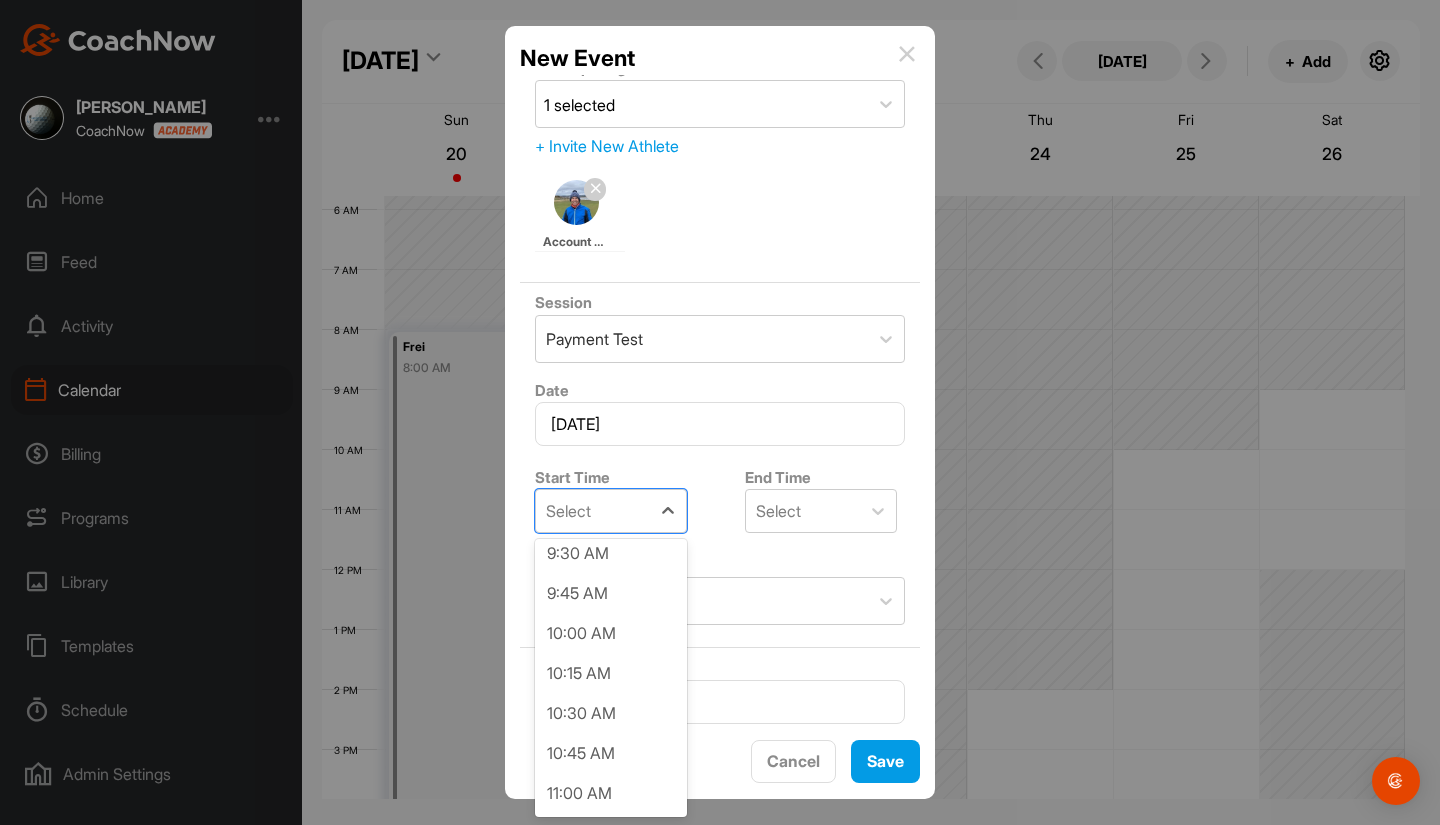 scroll, scrollTop: 1544, scrollLeft: 0, axis: vertical 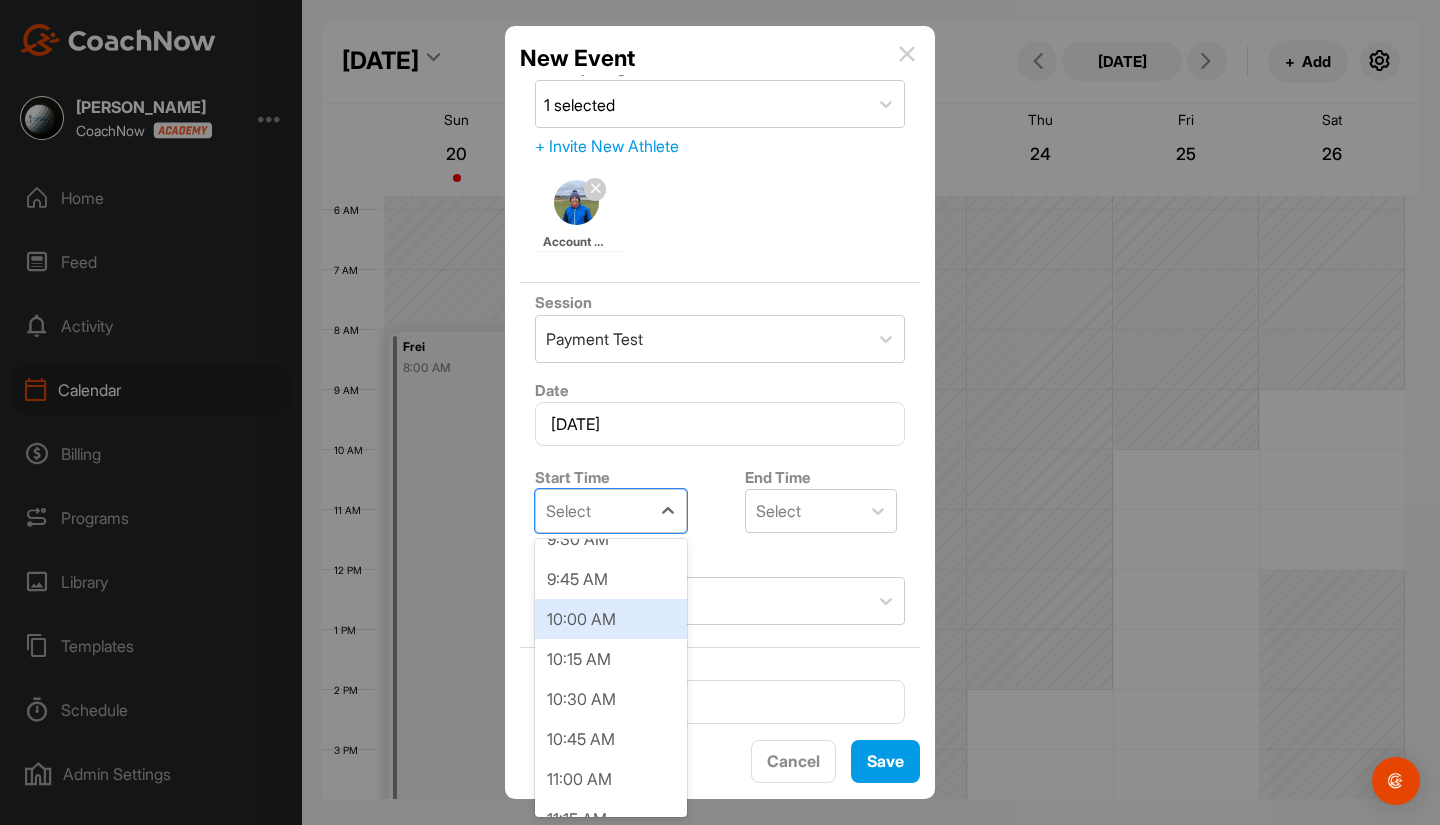 click on "10:00 AM" at bounding box center (611, 619) 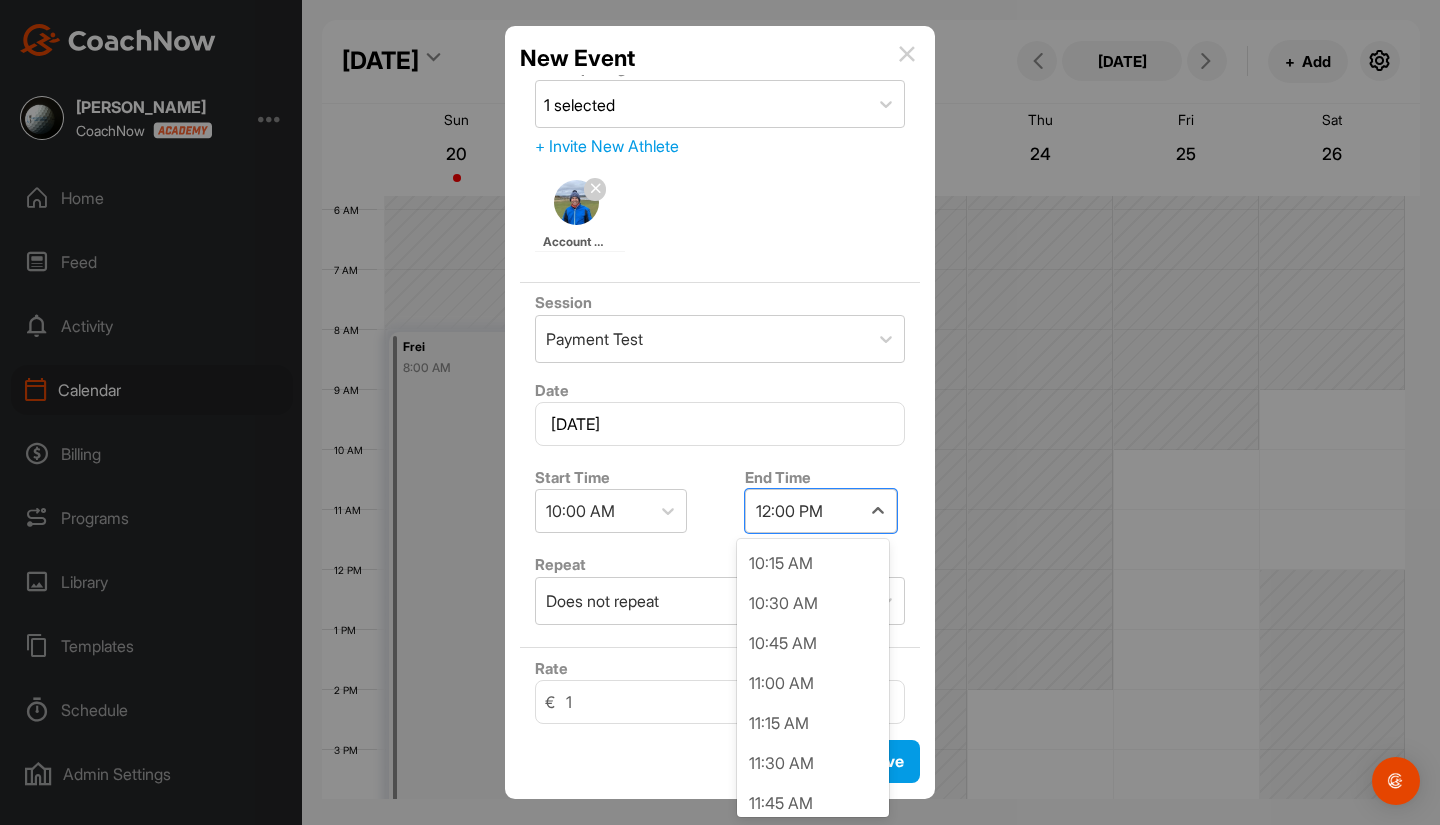 click on "12:00 PM" at bounding box center (803, 511) 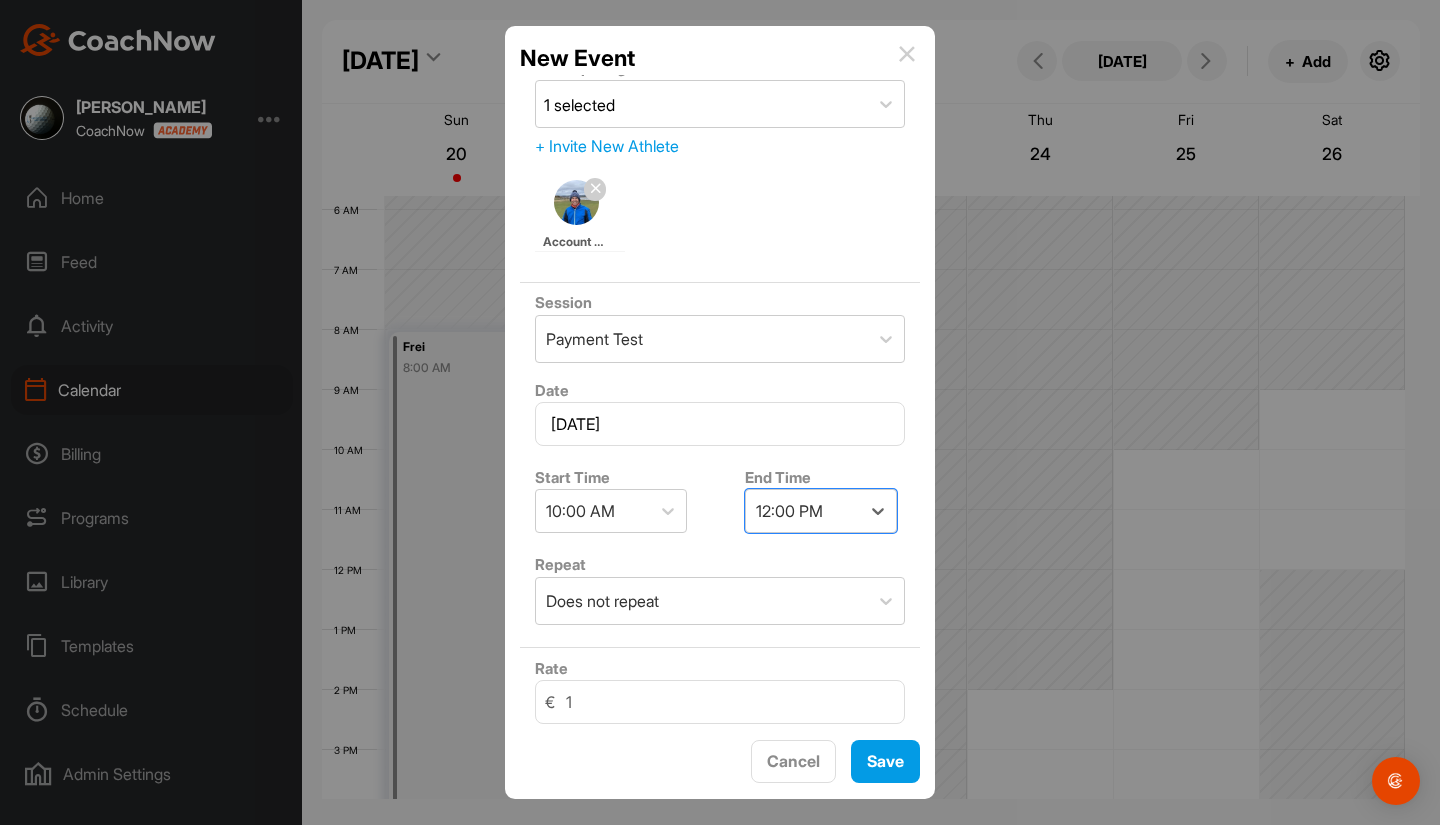 click on "12:00 PM" at bounding box center [803, 511] 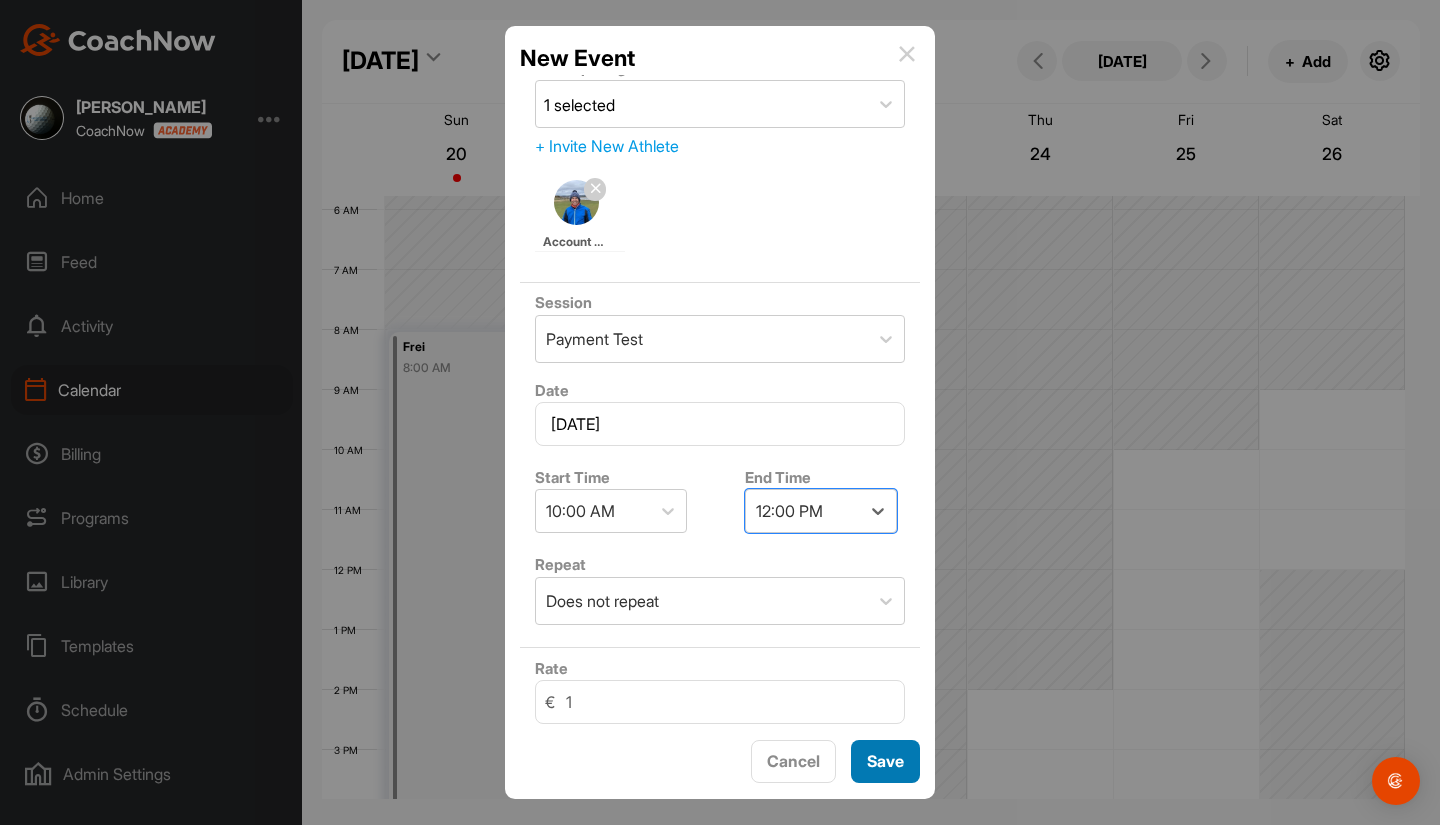 click on "Save" at bounding box center (885, 761) 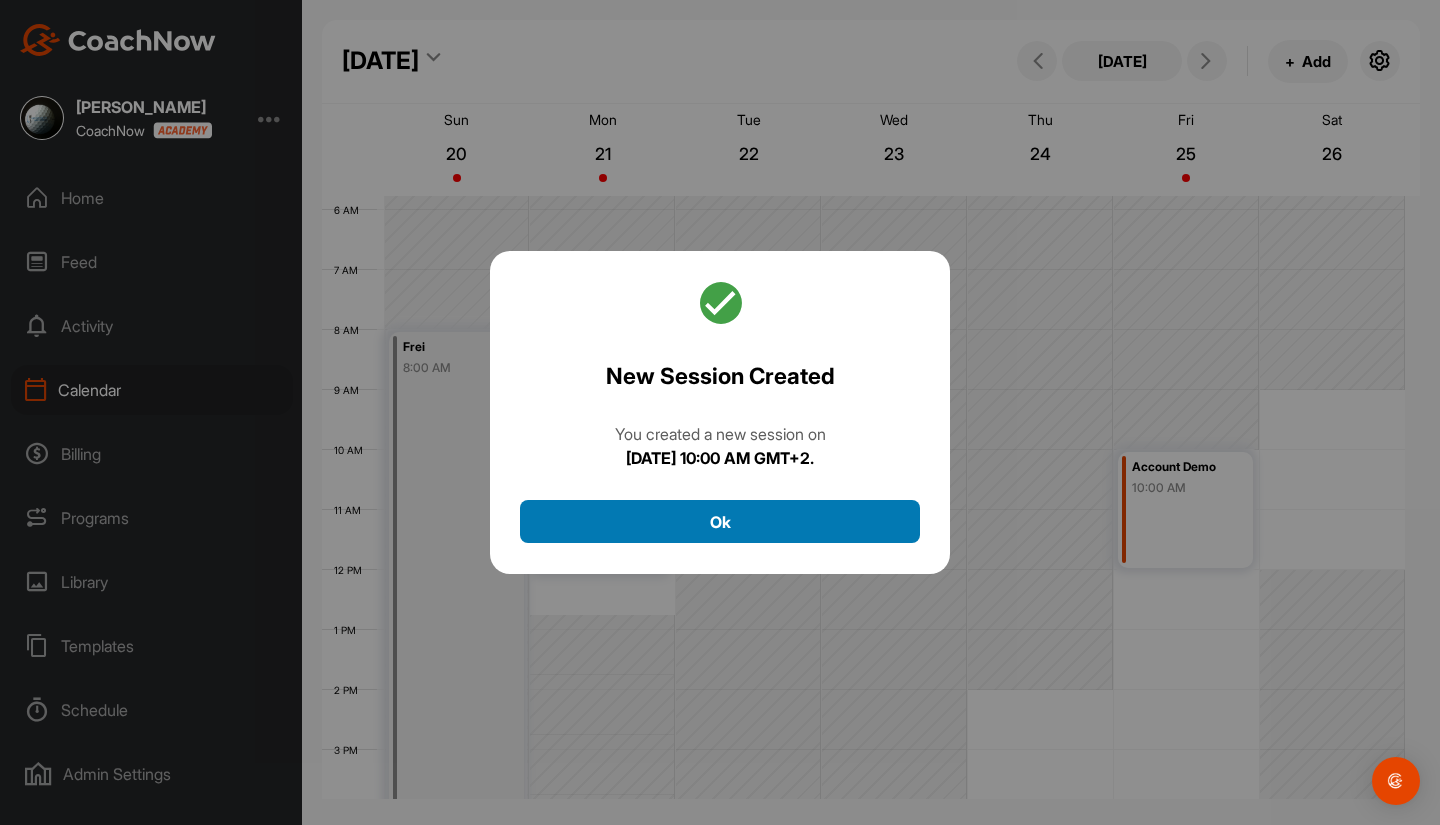 click on "Ok" at bounding box center (720, 521) 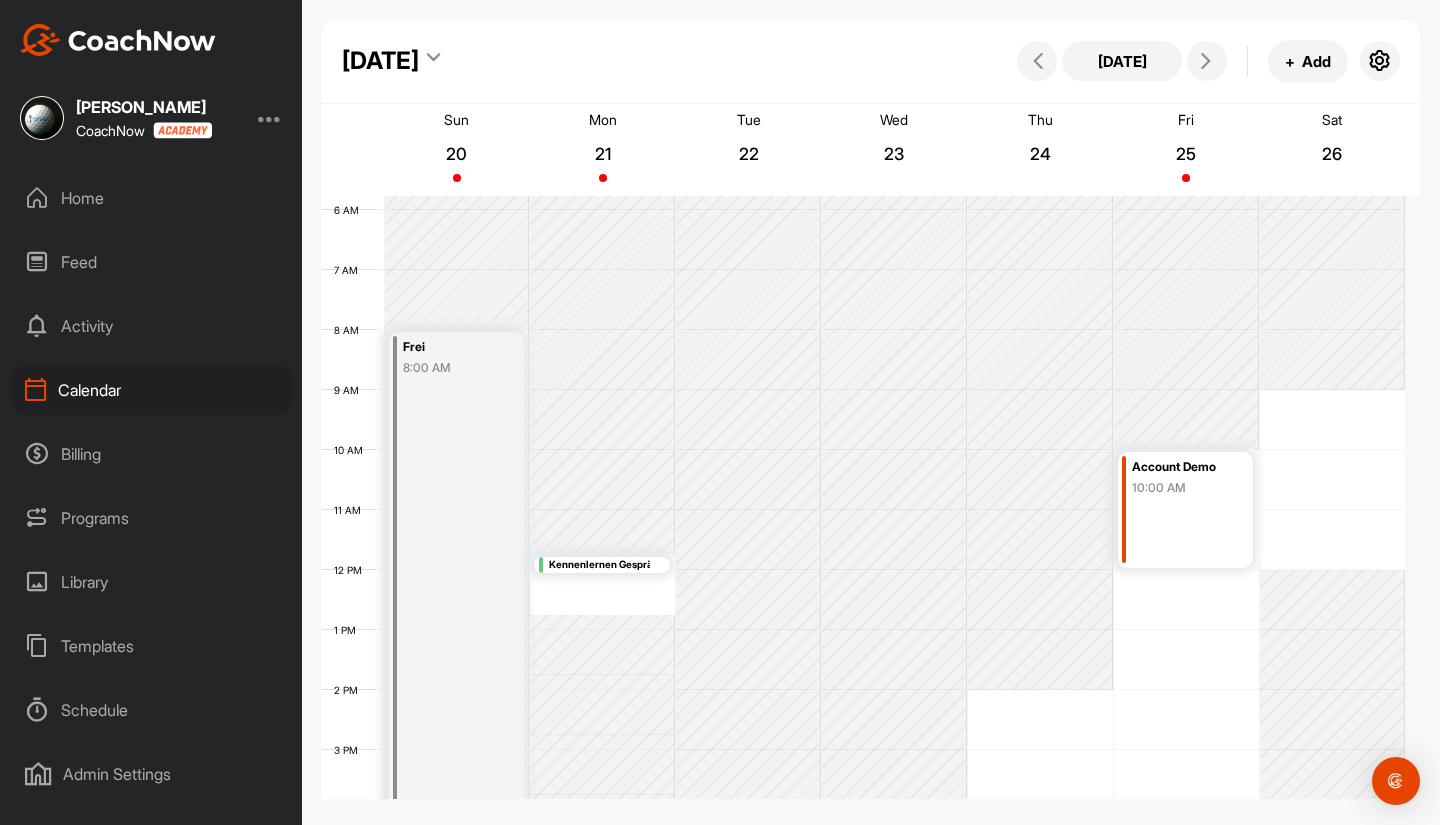 click on "10:00 AM" at bounding box center (1182, 488) 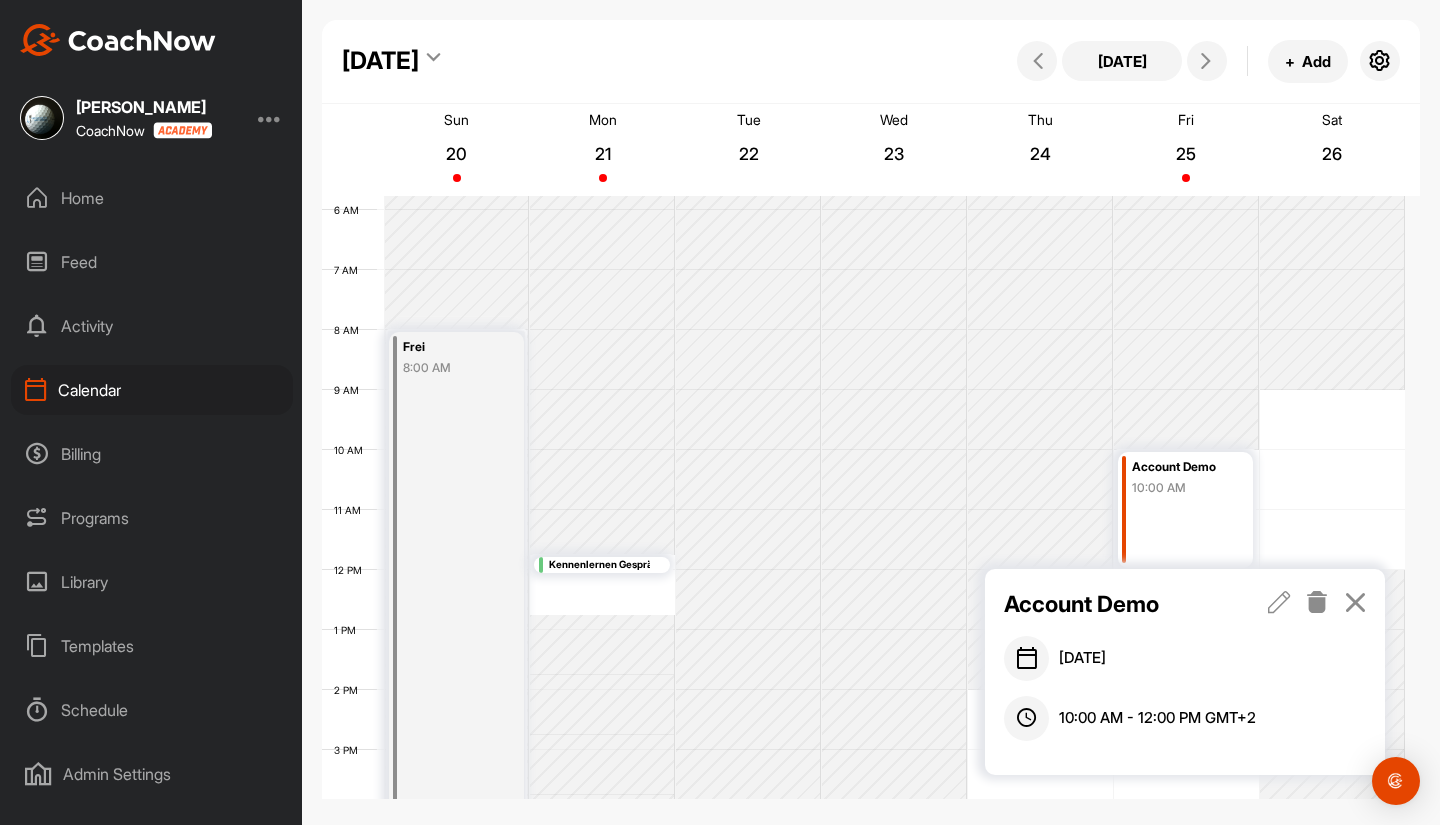 click at bounding box center [1317, 602] 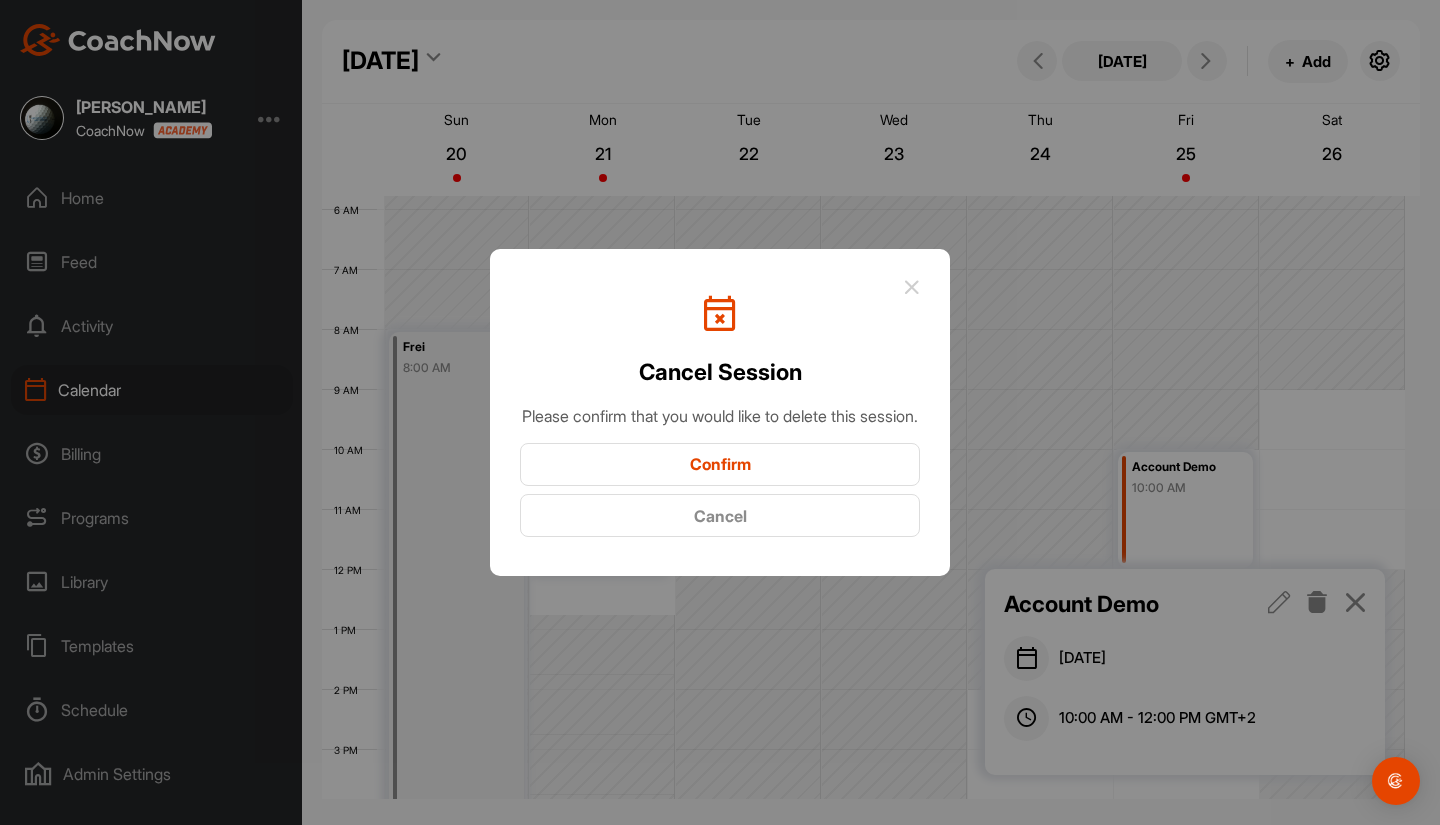 click on "Confirm" at bounding box center [720, 464] 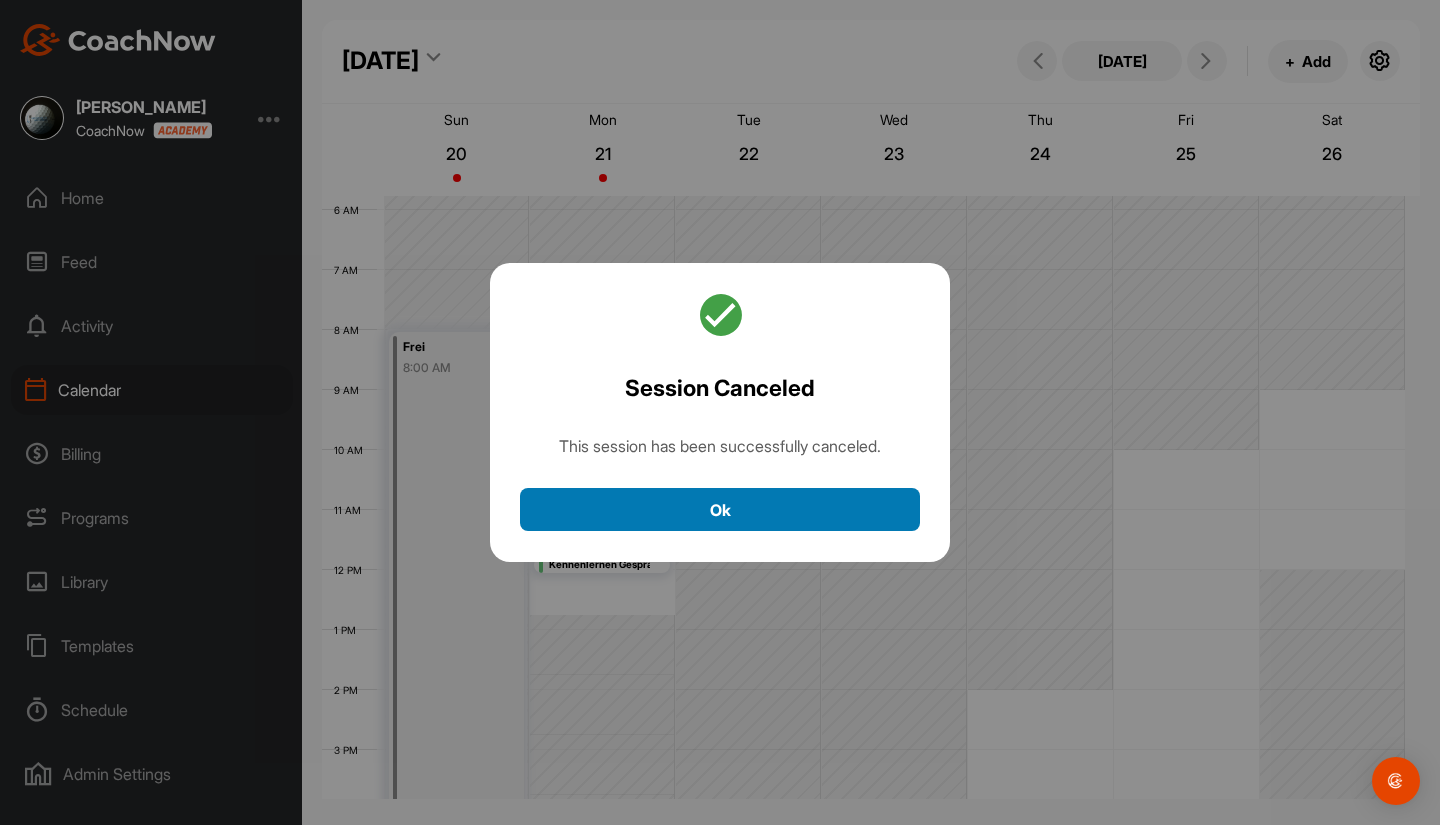 click on "Ok" at bounding box center [720, 509] 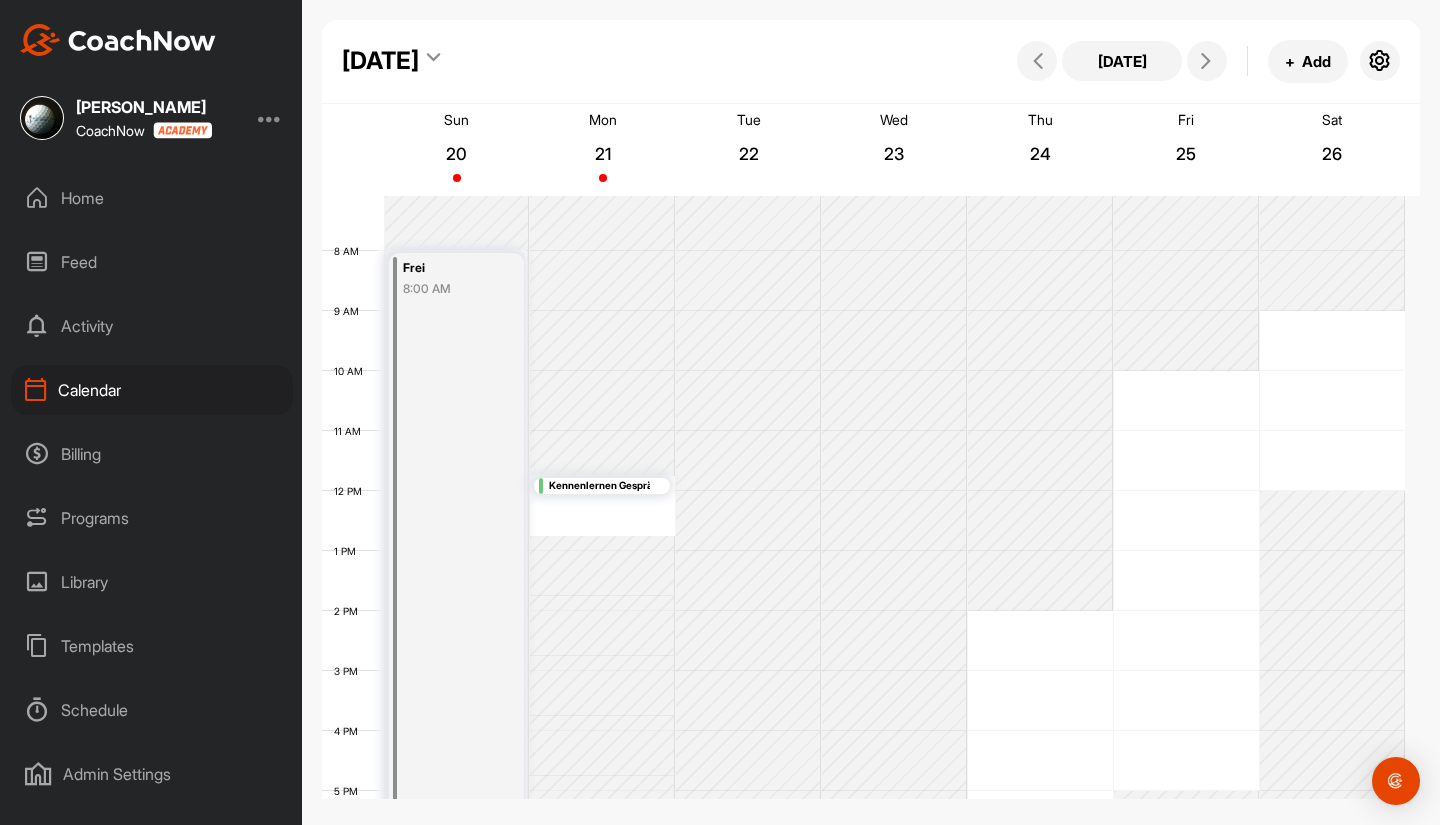 scroll, scrollTop: 426, scrollLeft: 0, axis: vertical 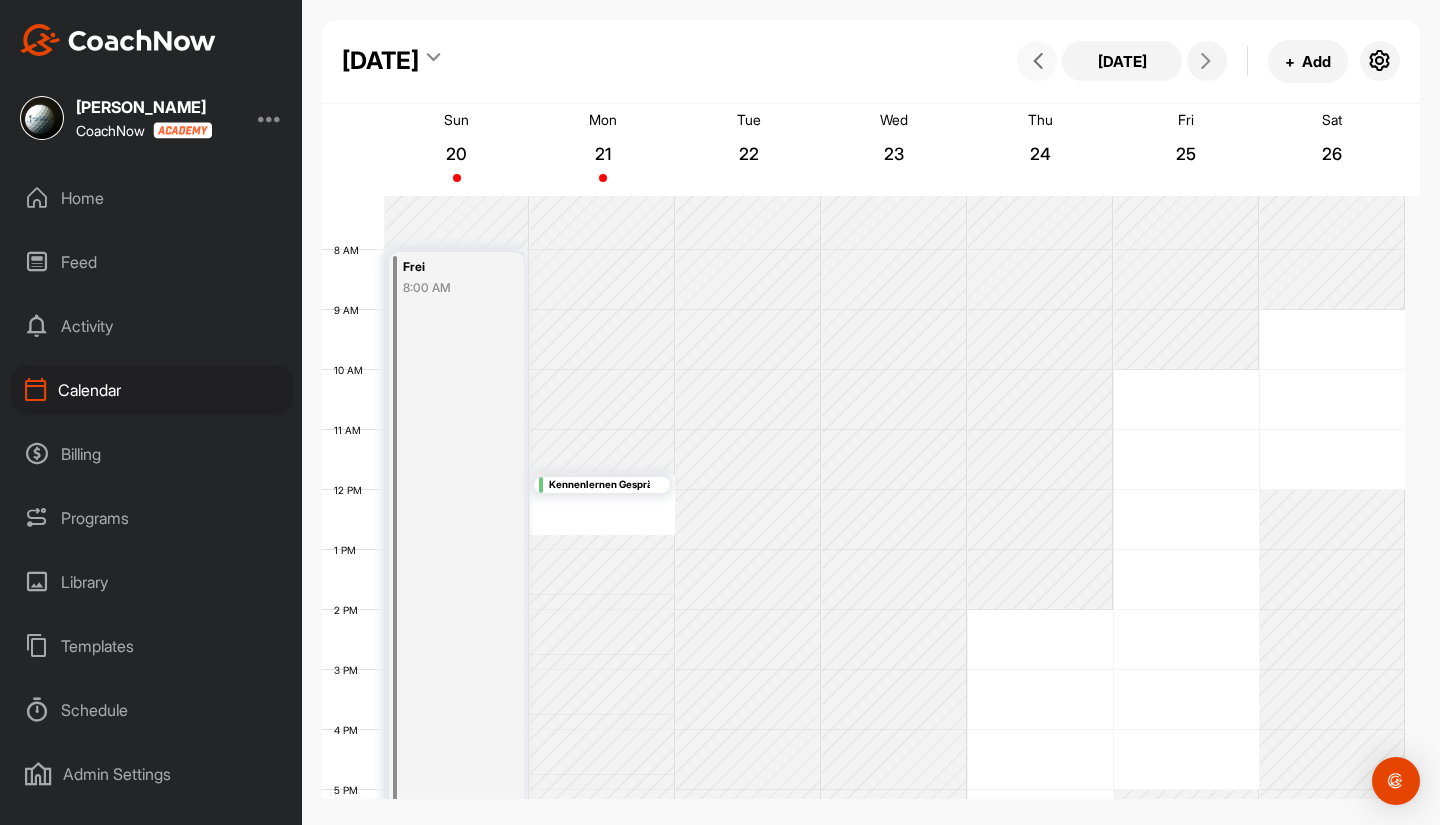click at bounding box center [1037, 61] 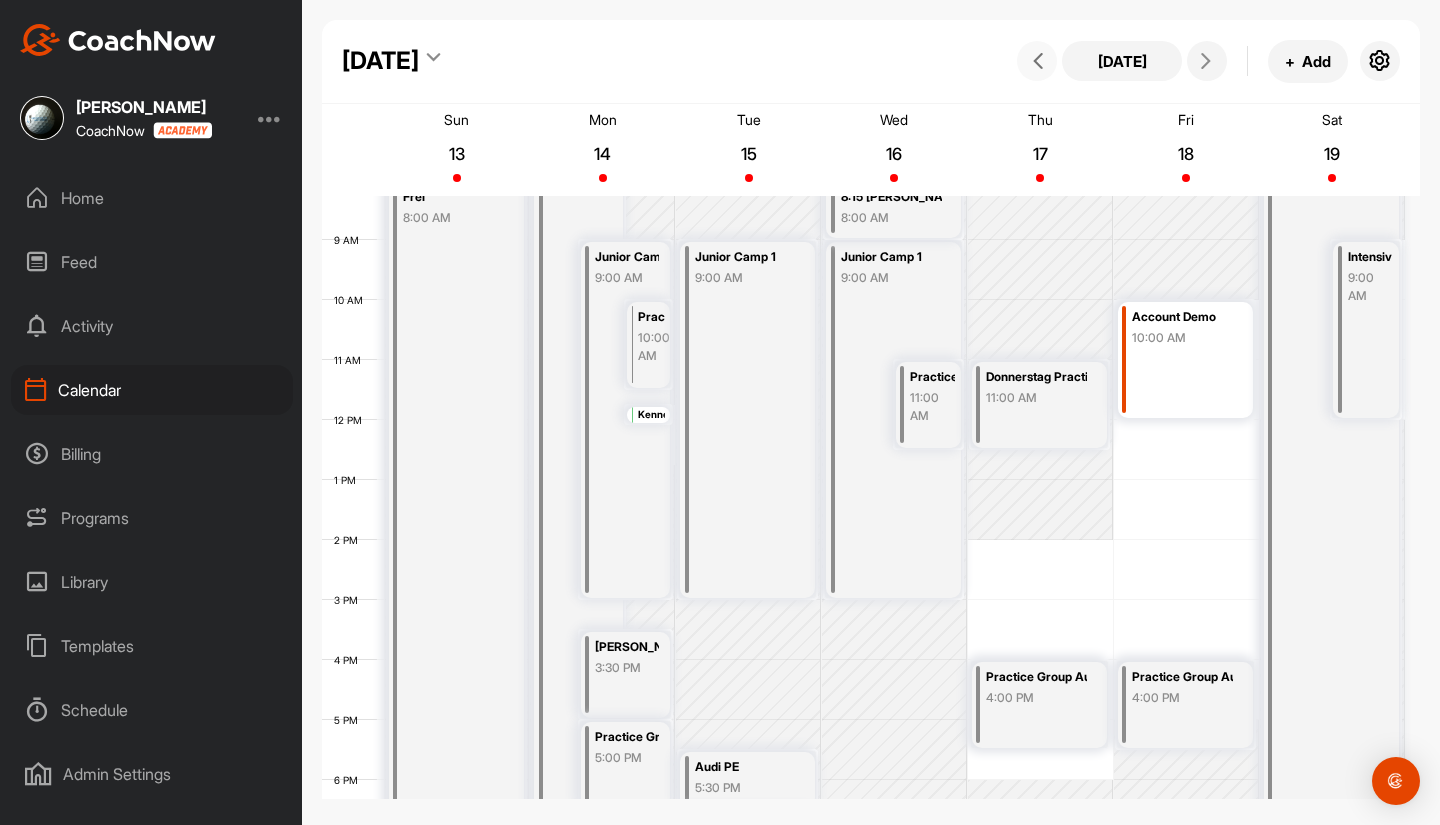 scroll, scrollTop: 497, scrollLeft: 0, axis: vertical 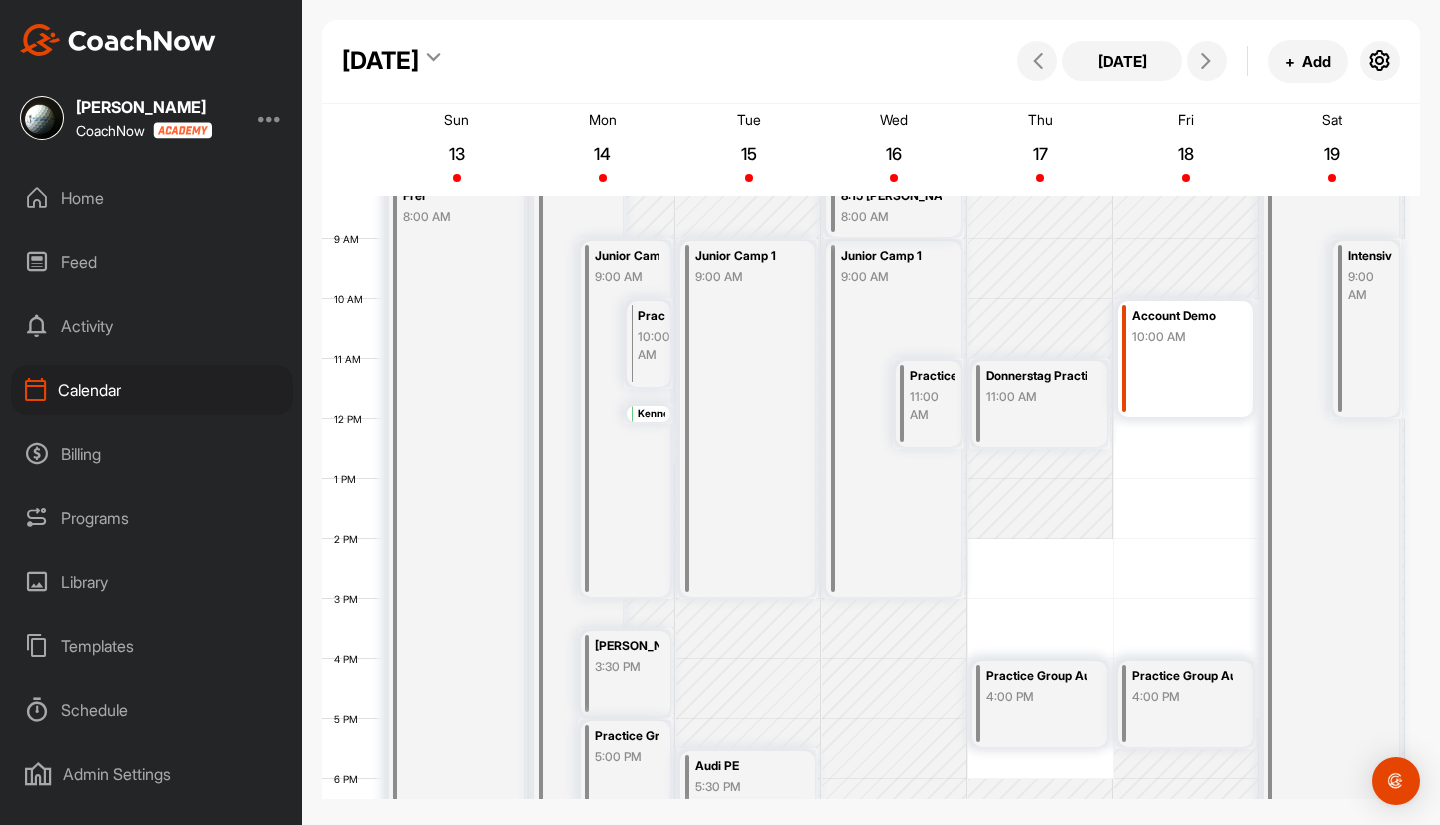 click at bounding box center [1396, 781] 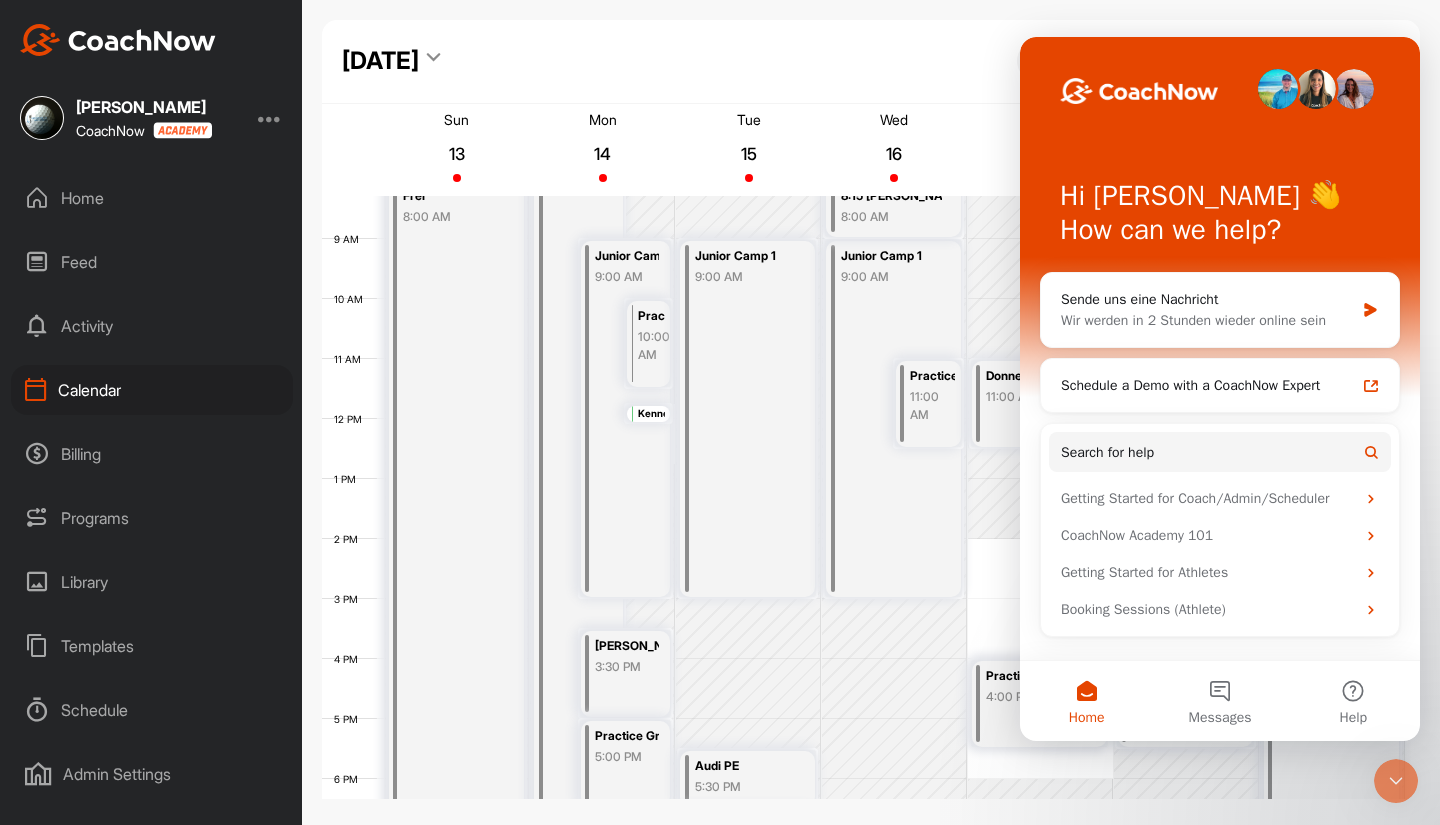 scroll, scrollTop: 0, scrollLeft: 0, axis: both 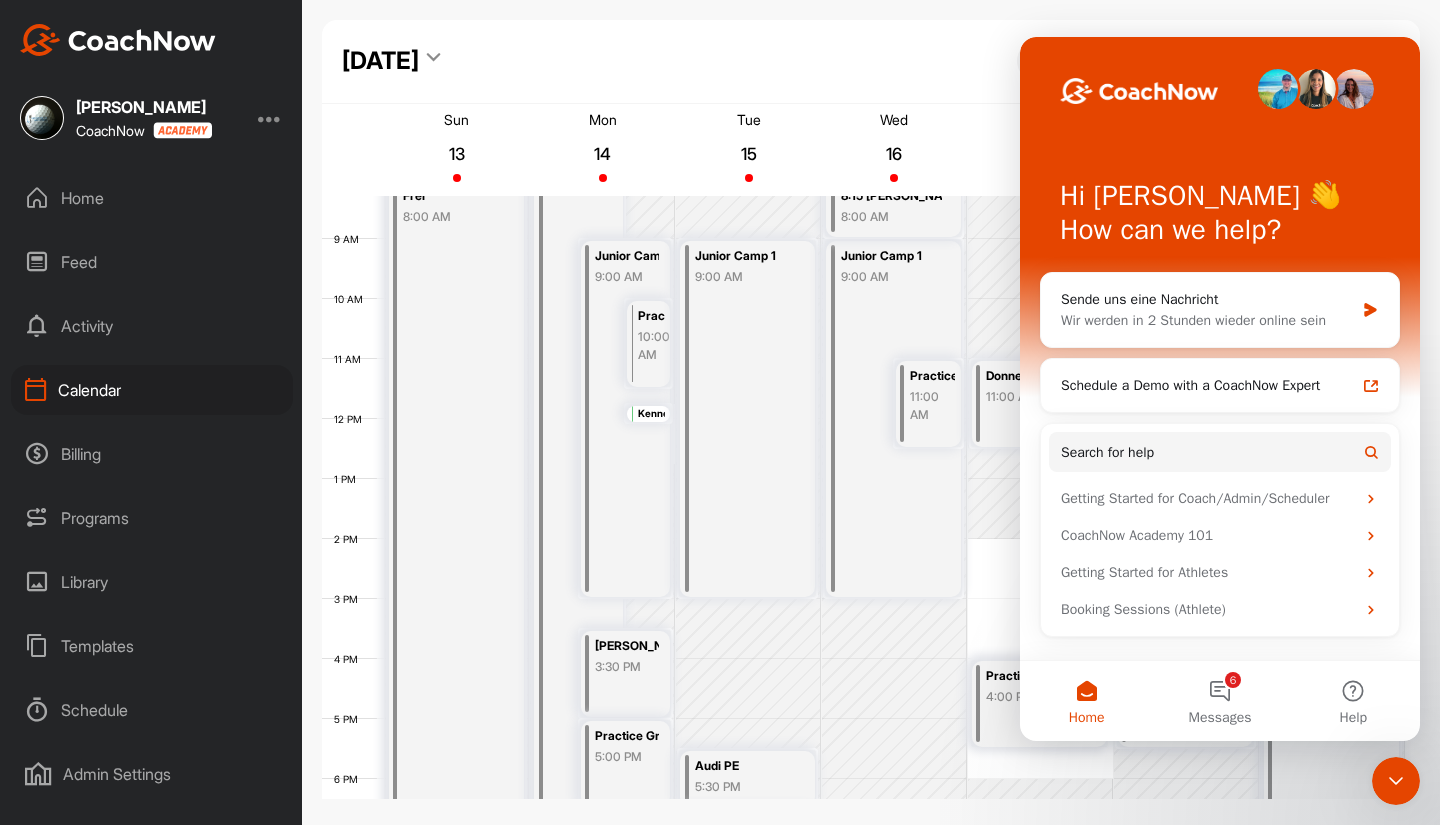 click on "Sende uns eine Nachricht" at bounding box center (1207, 299) 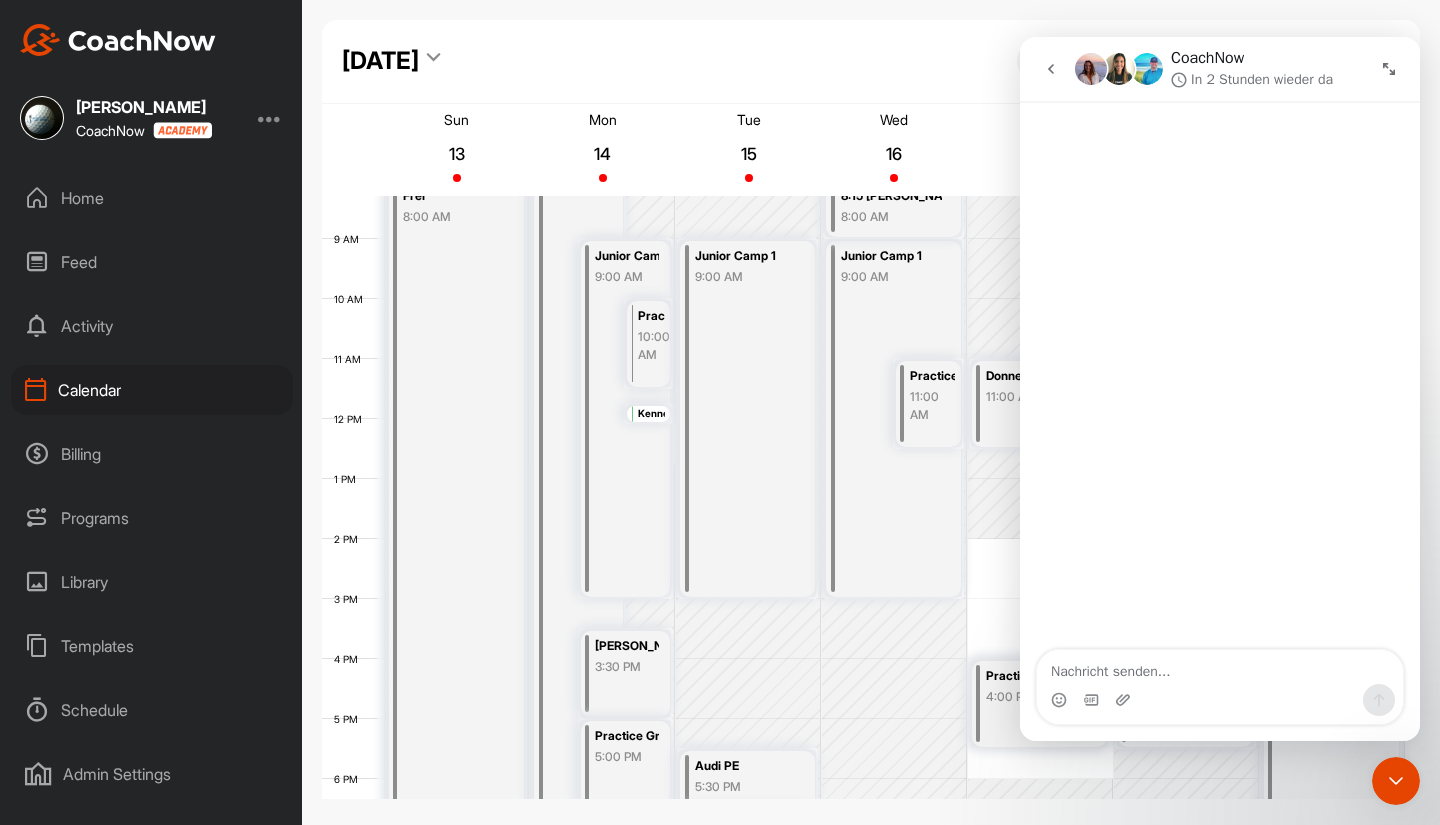 click 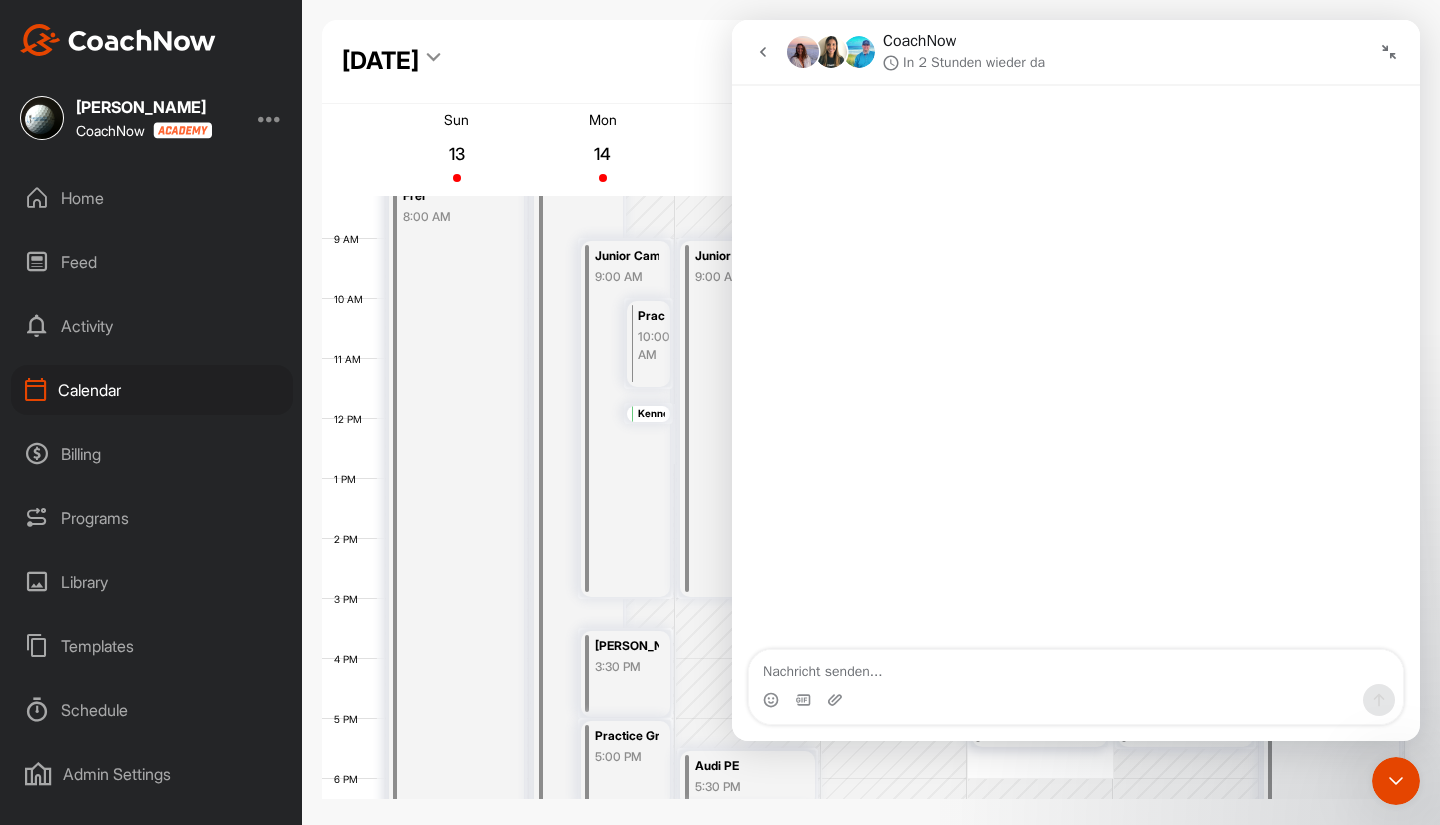 click 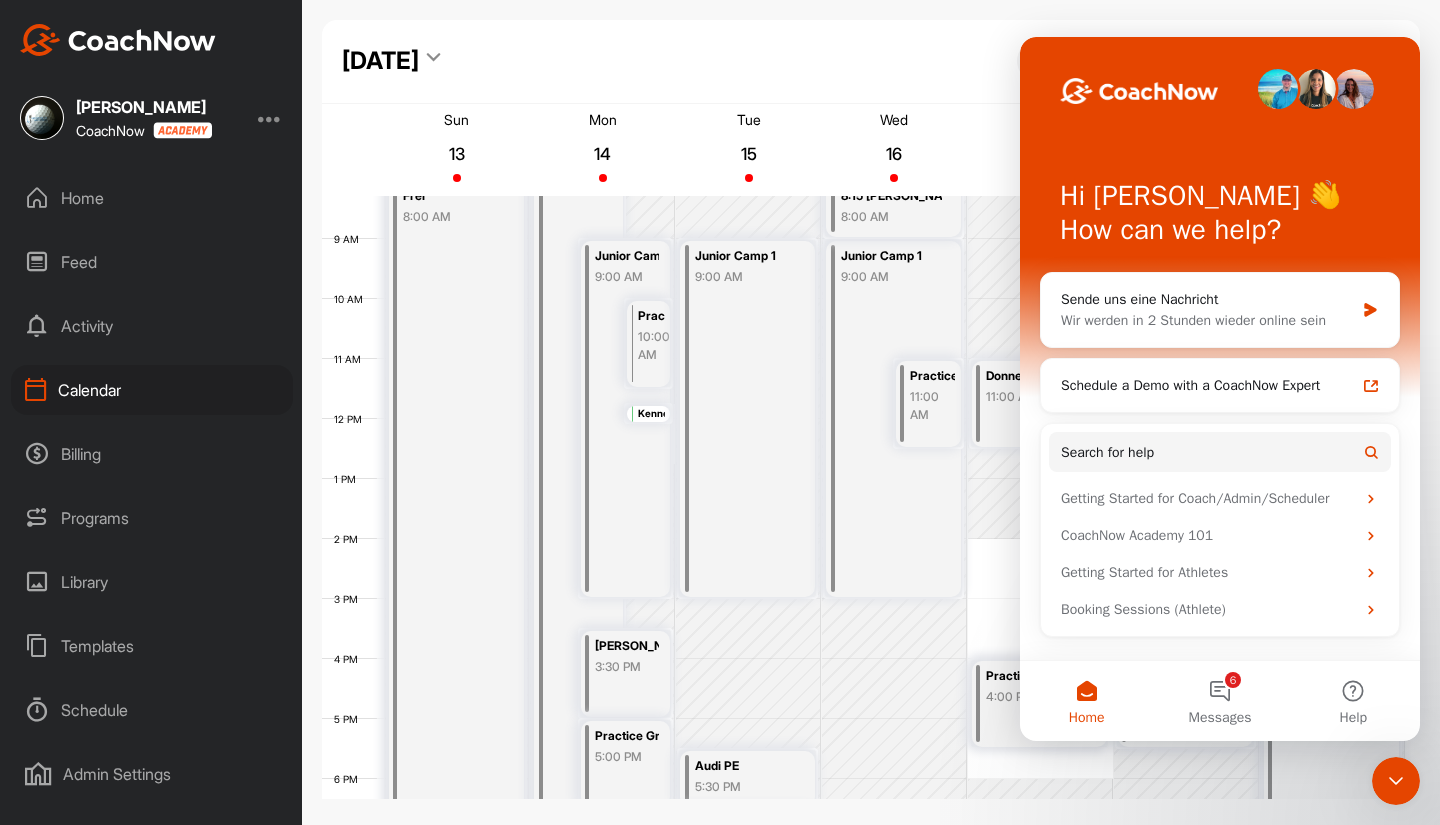click on "Help" at bounding box center [1353, 701] 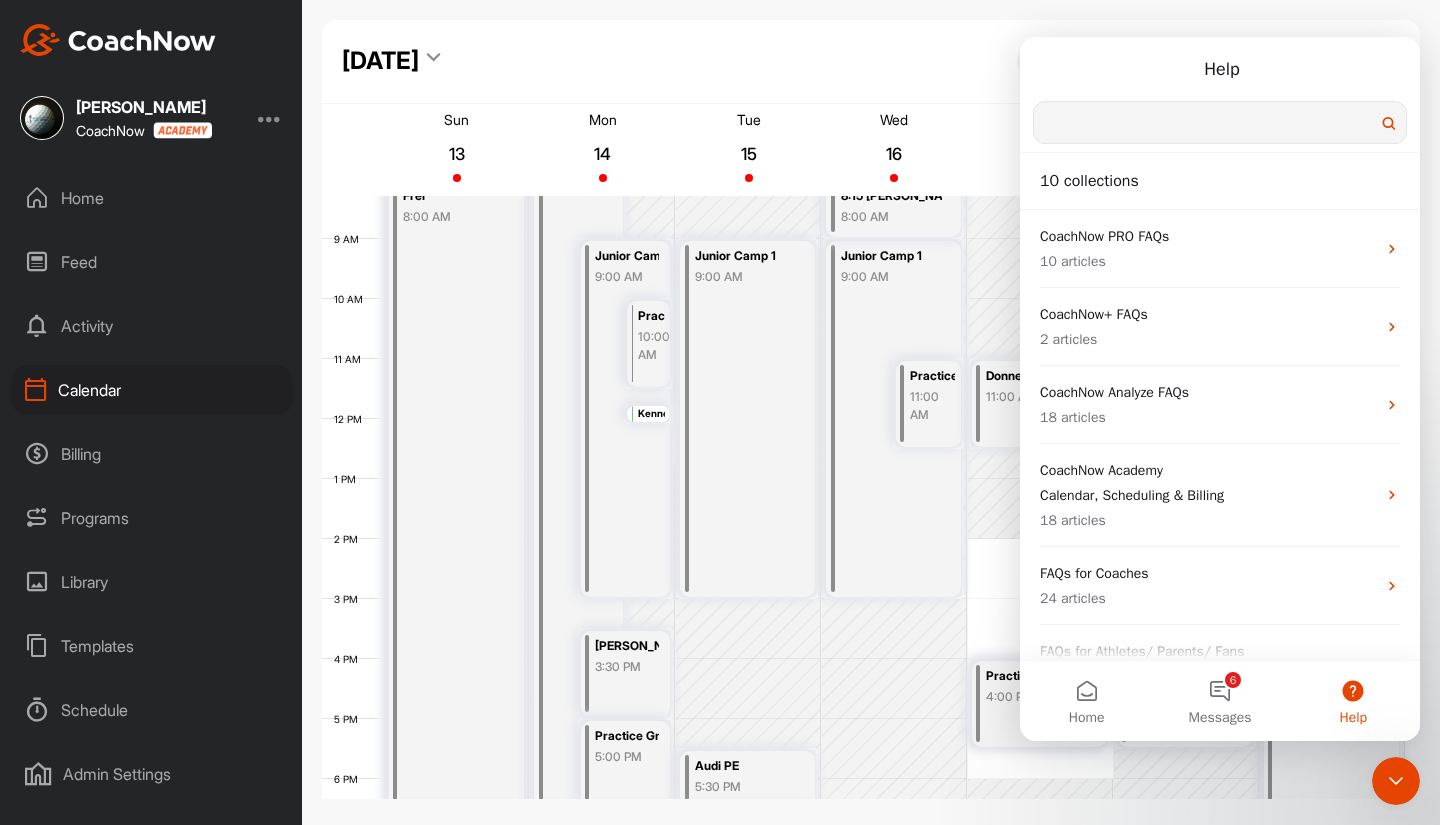 click at bounding box center [1220, 122] 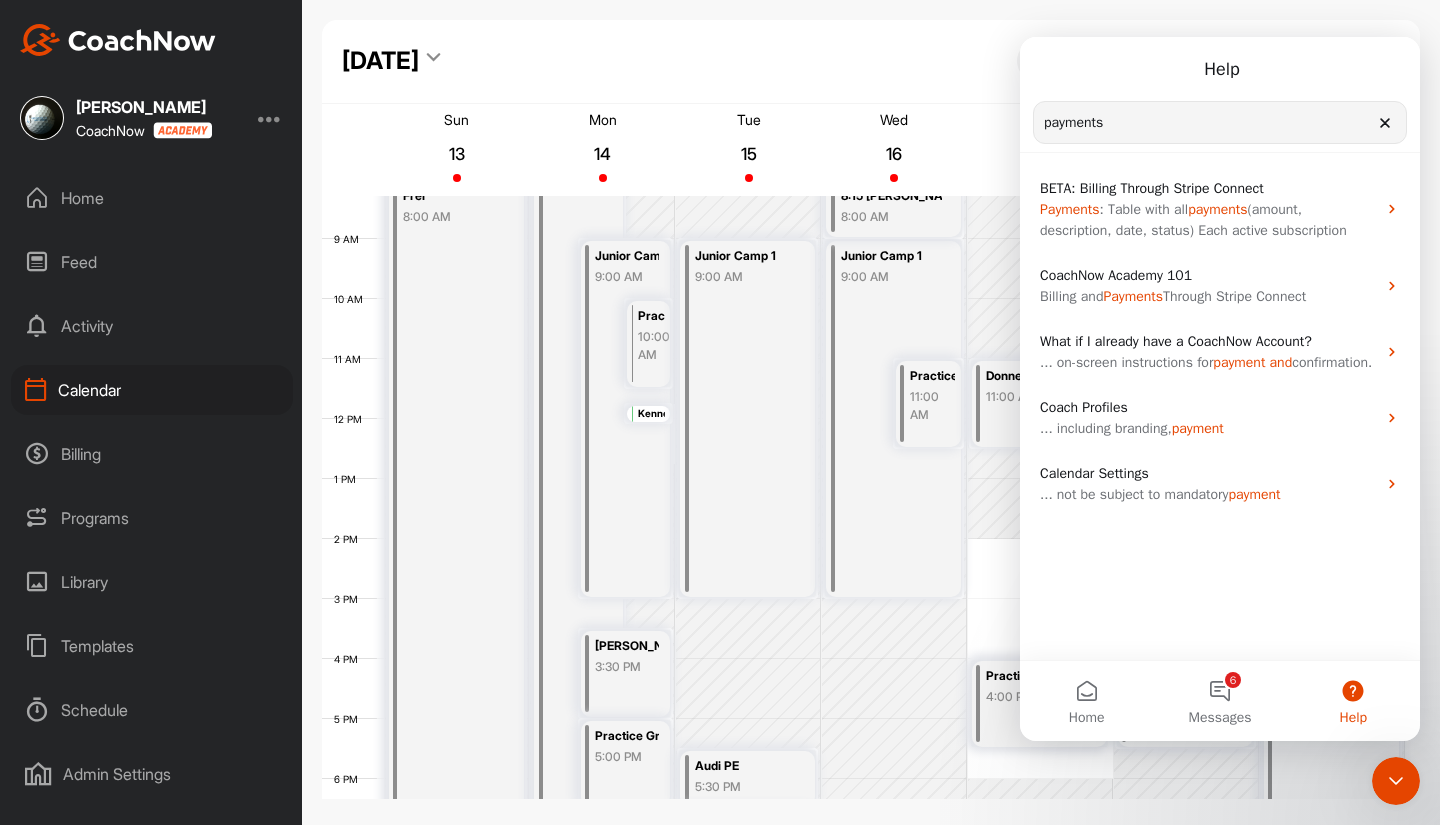 type on "payments" 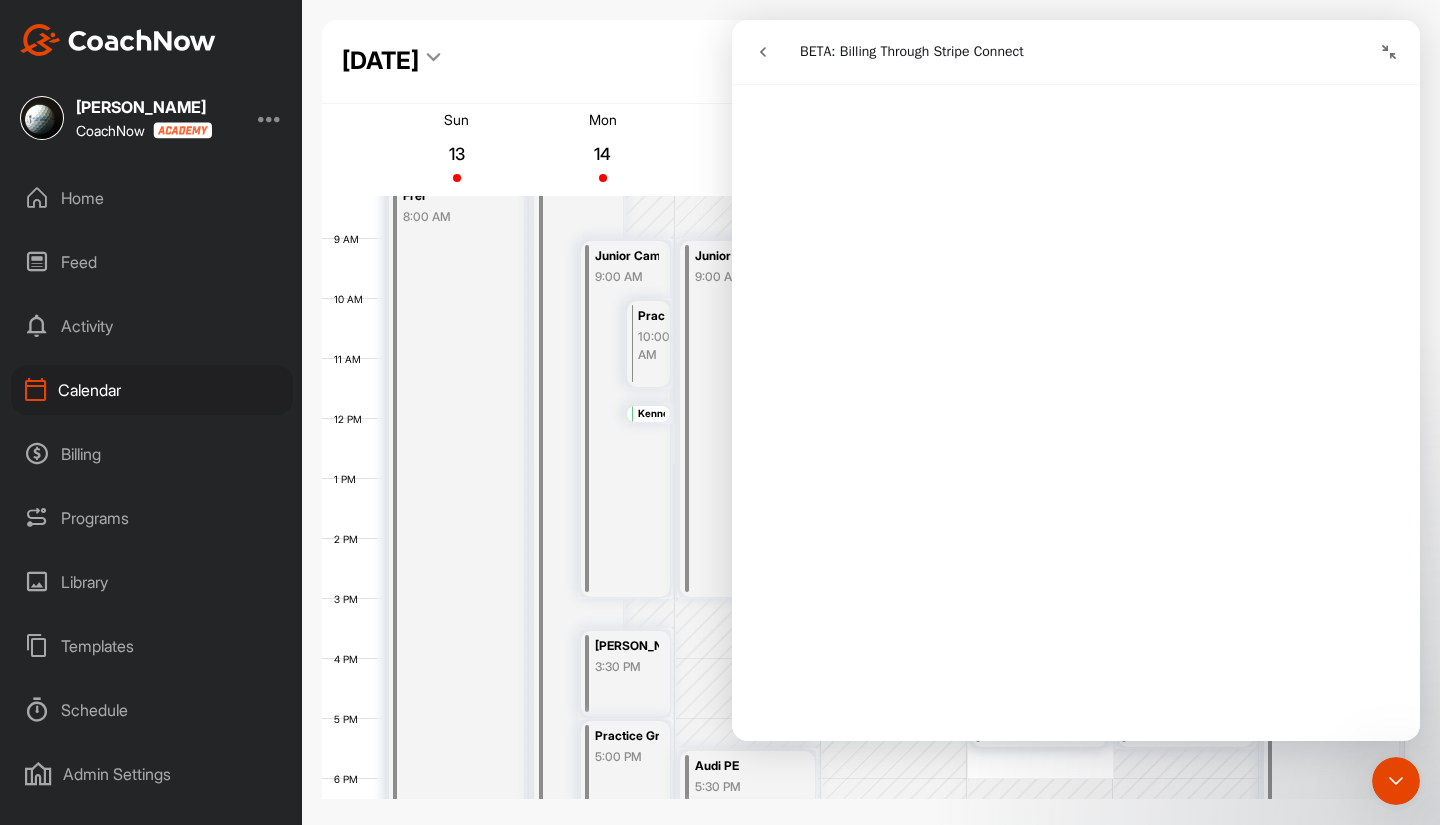 scroll, scrollTop: 468, scrollLeft: 0, axis: vertical 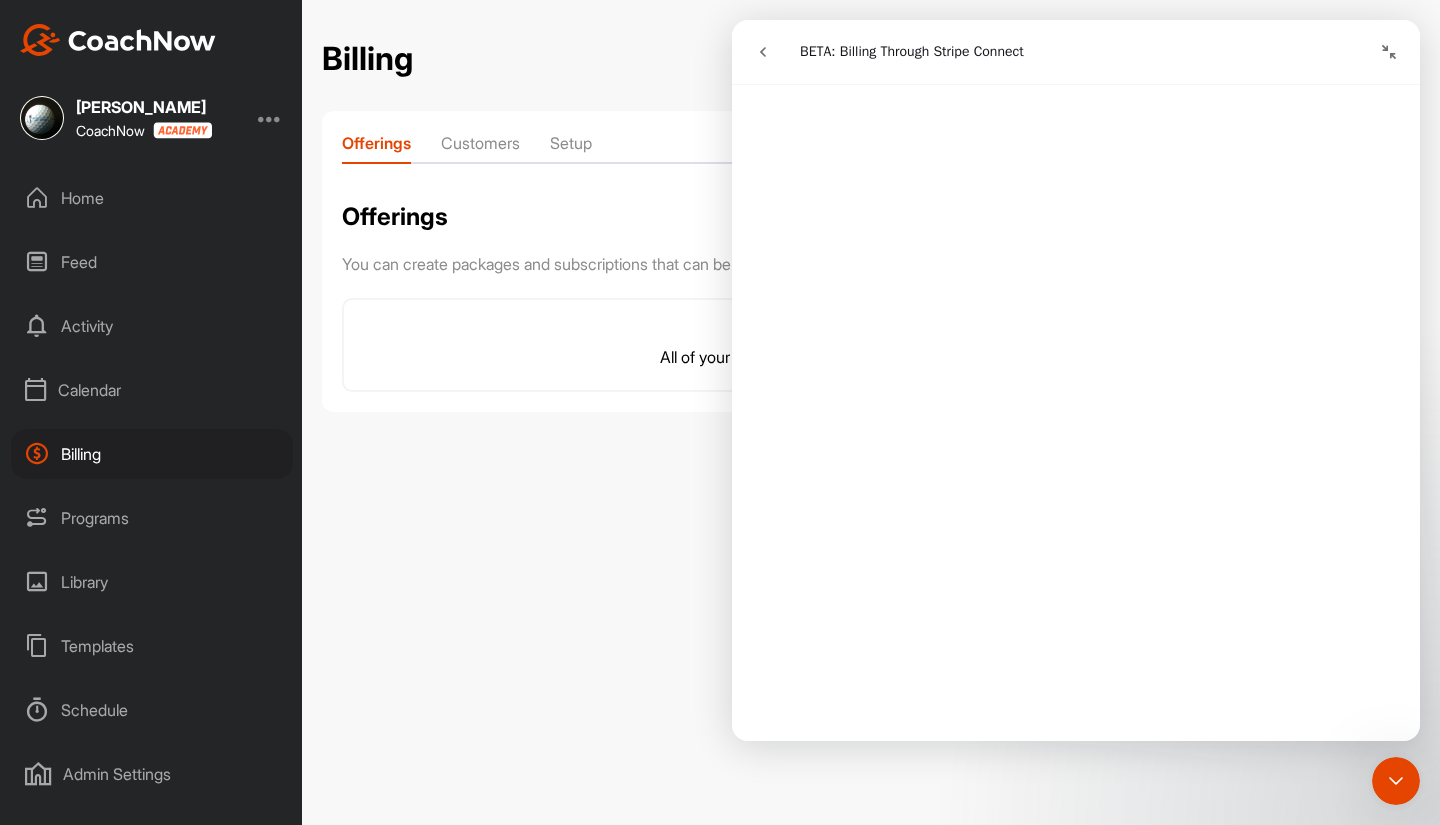 click at bounding box center (1389, 52) 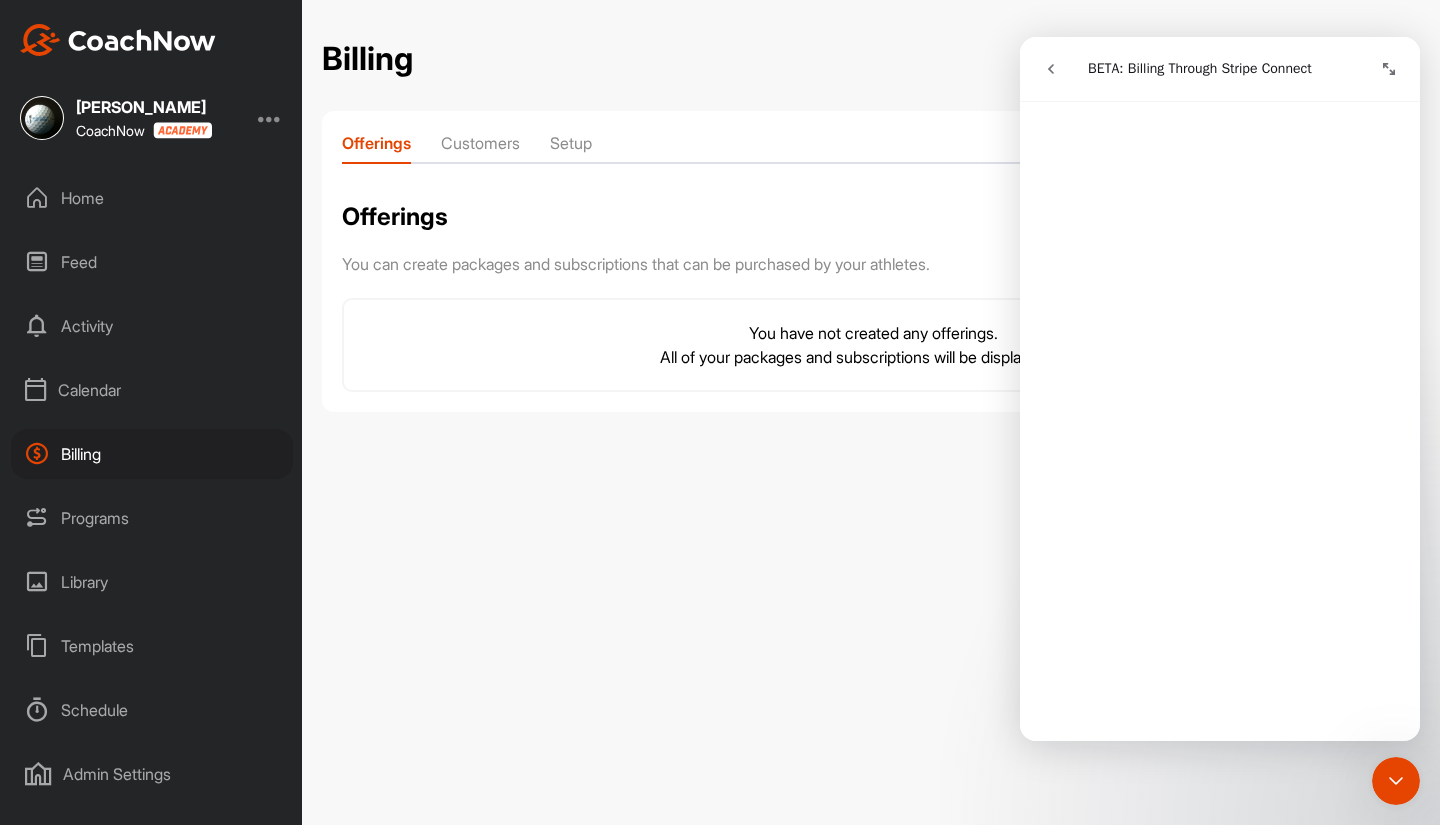 scroll, scrollTop: 494, scrollLeft: 0, axis: vertical 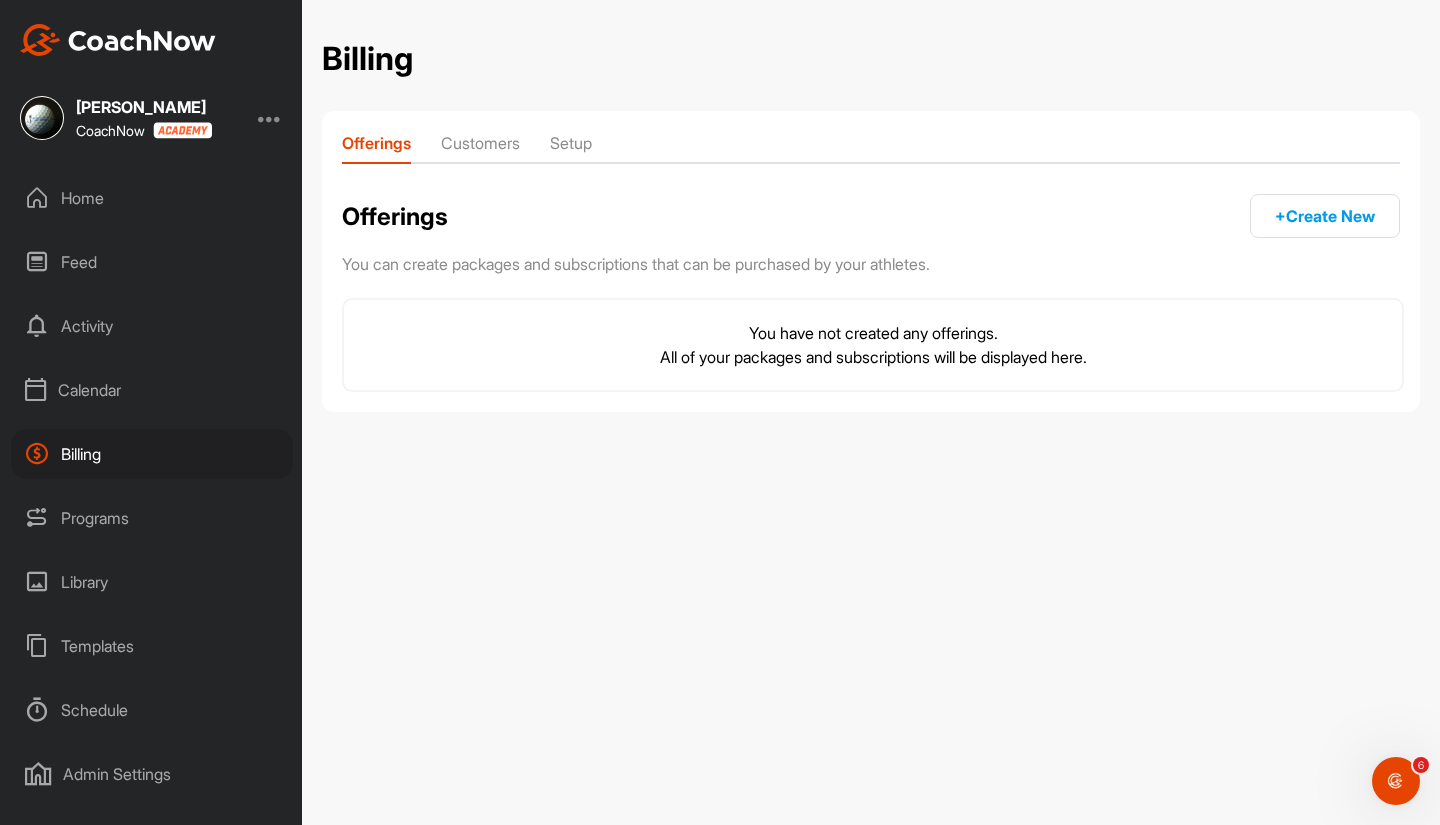 click on "+  Create New" at bounding box center (1325, 216) 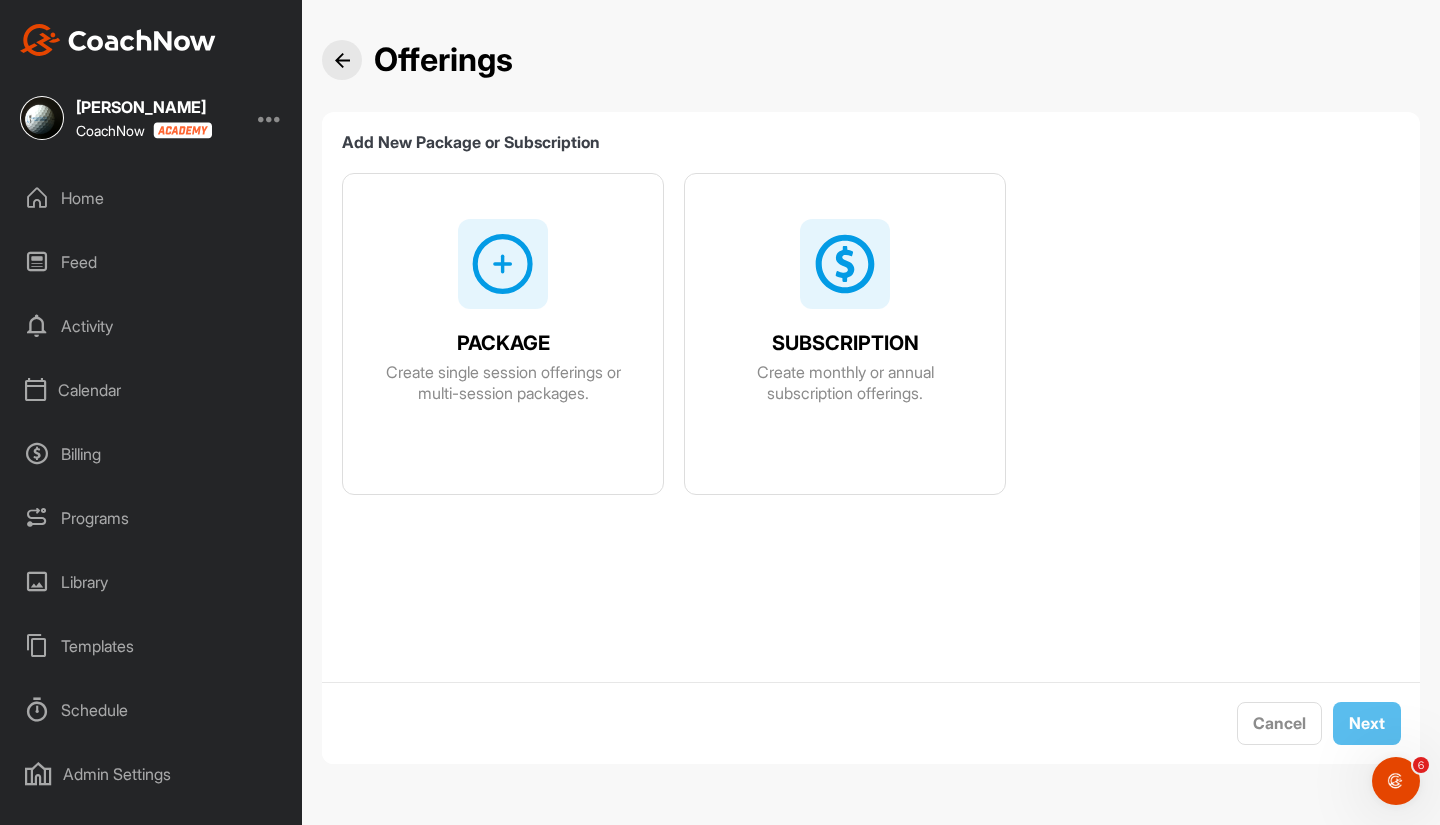 click at bounding box center [503, 264] 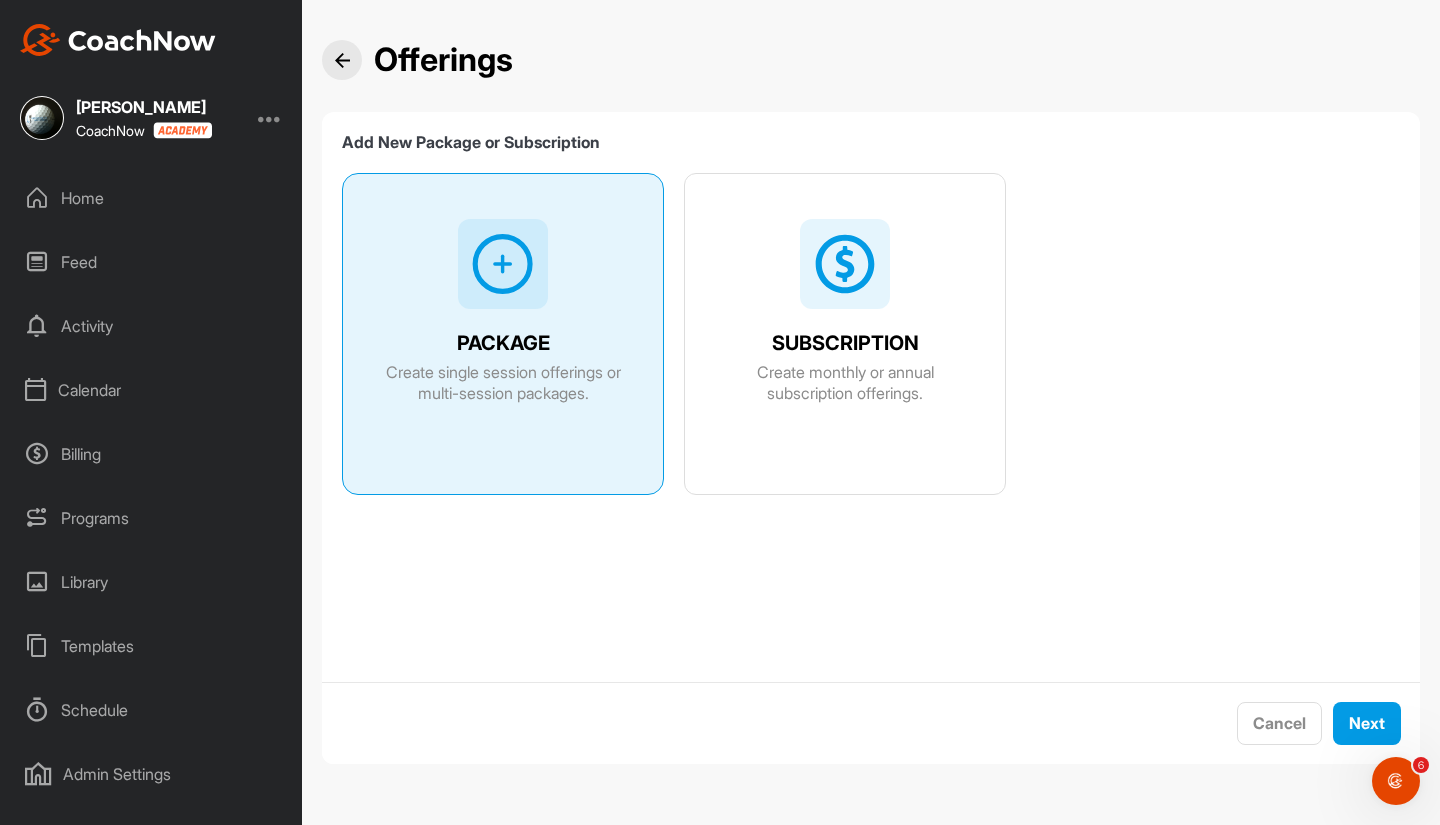 click at bounding box center [342, 60] 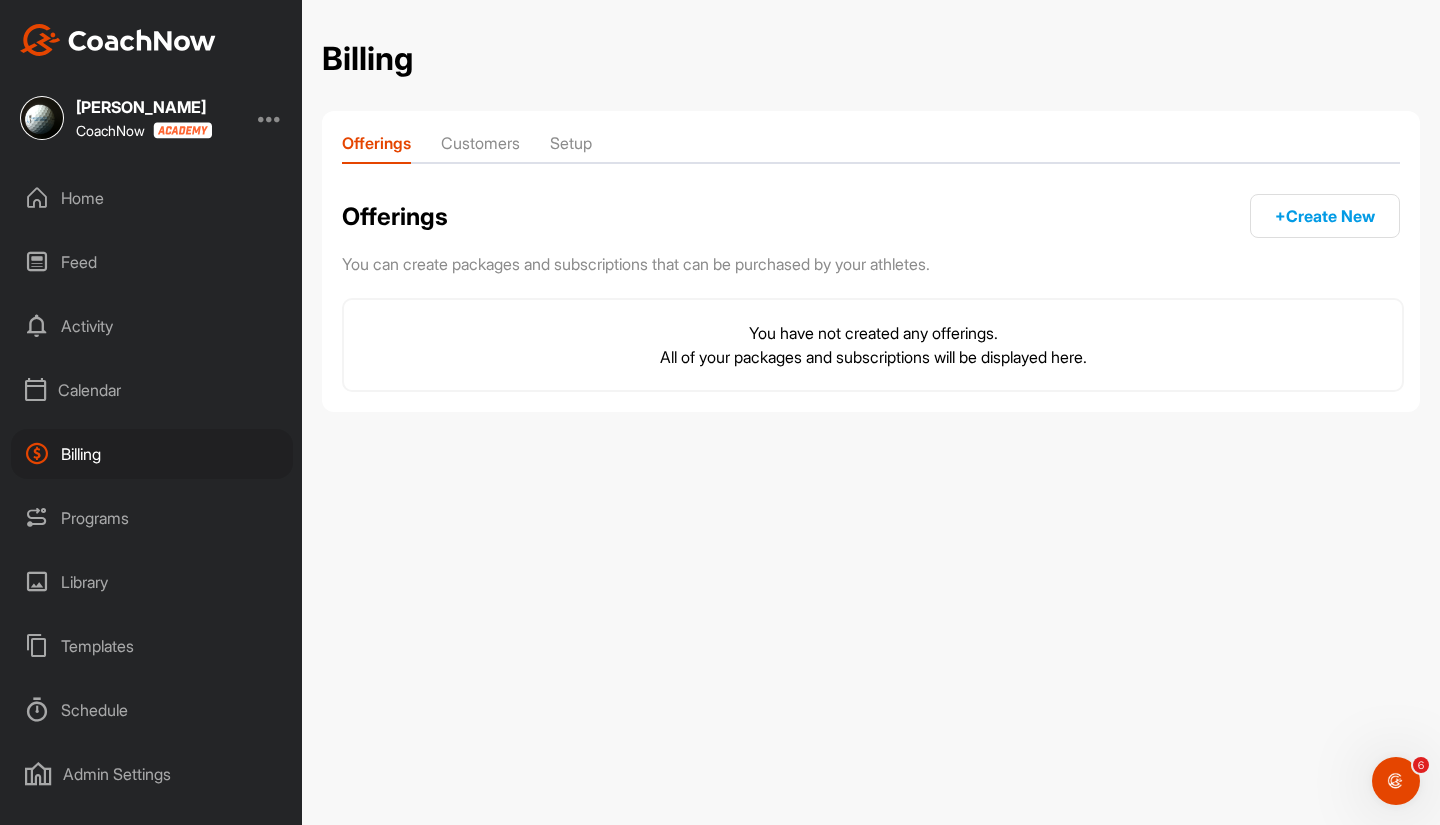 click on "Customers" at bounding box center (480, 147) 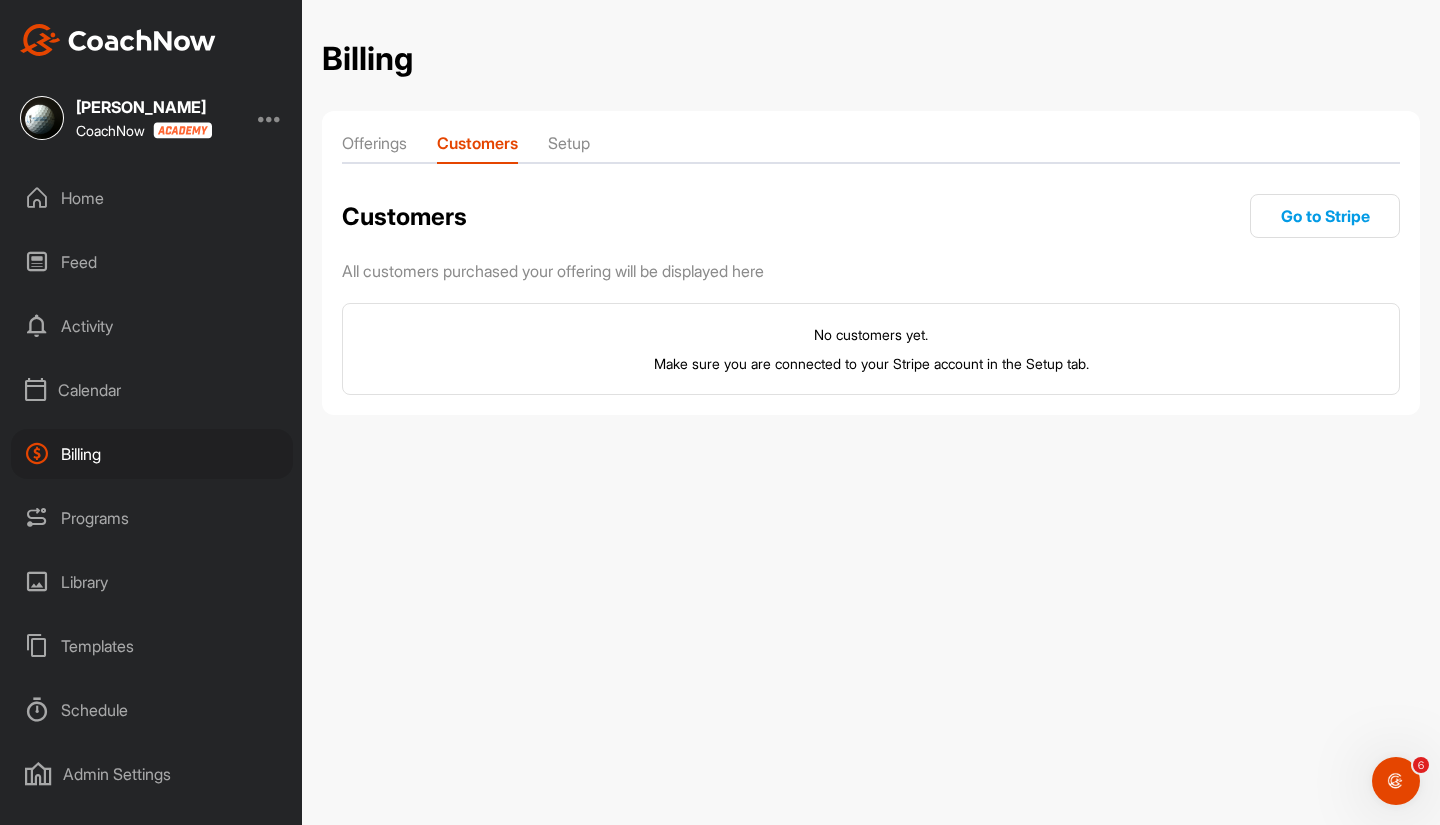 click on "Setup" at bounding box center (569, 147) 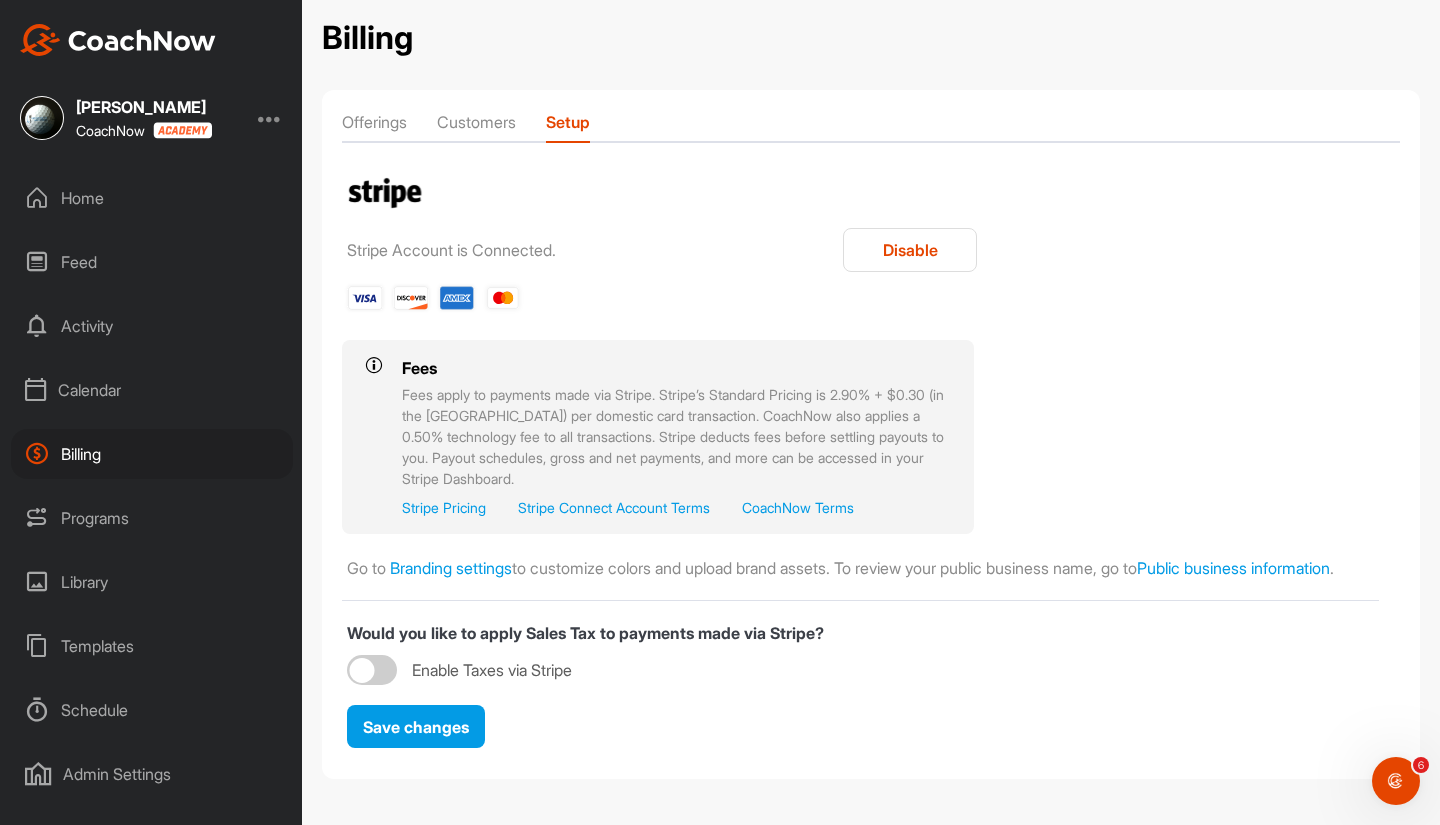 scroll, scrollTop: 0, scrollLeft: 0, axis: both 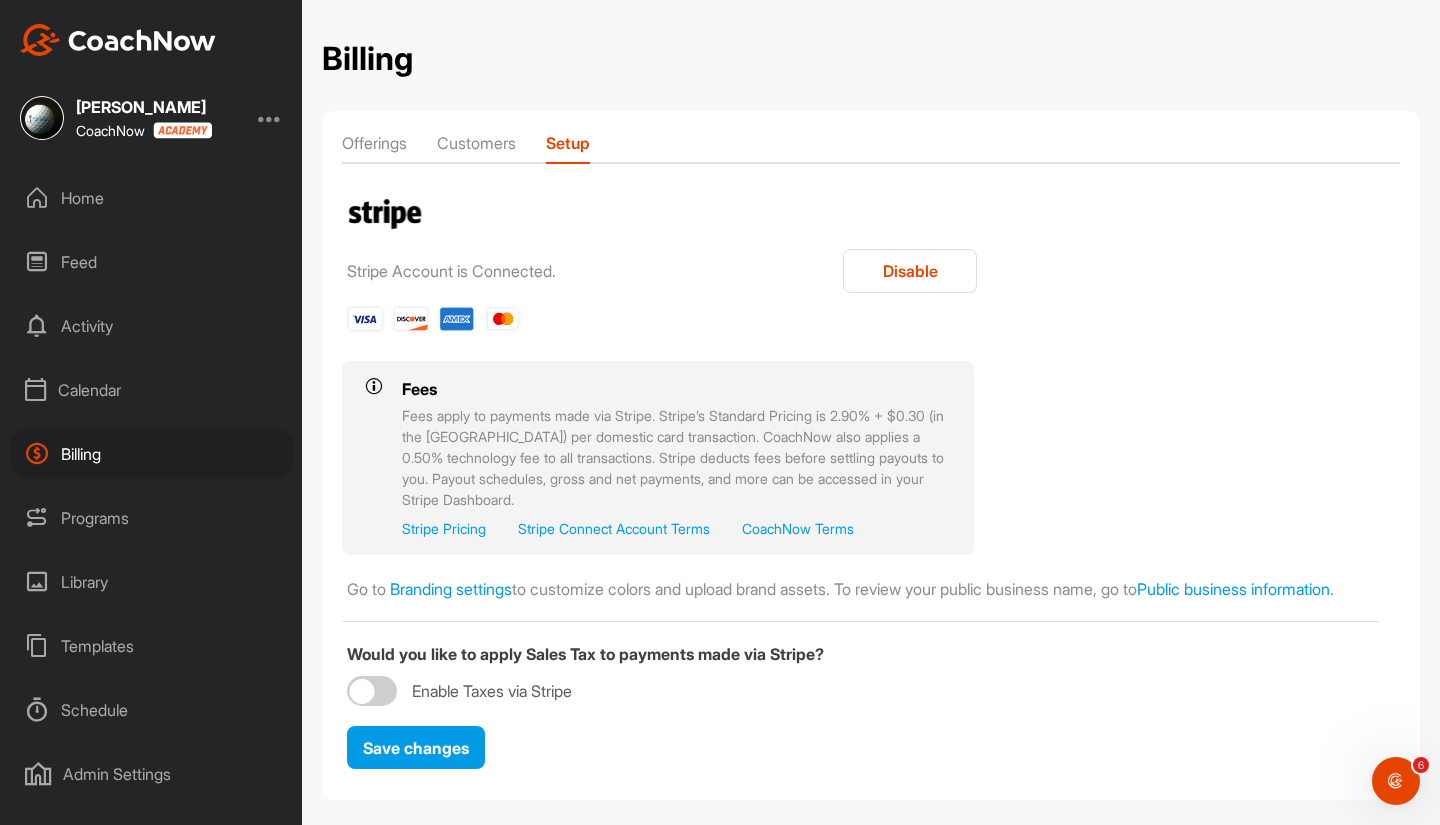 click on "Billing" at bounding box center (152, 454) 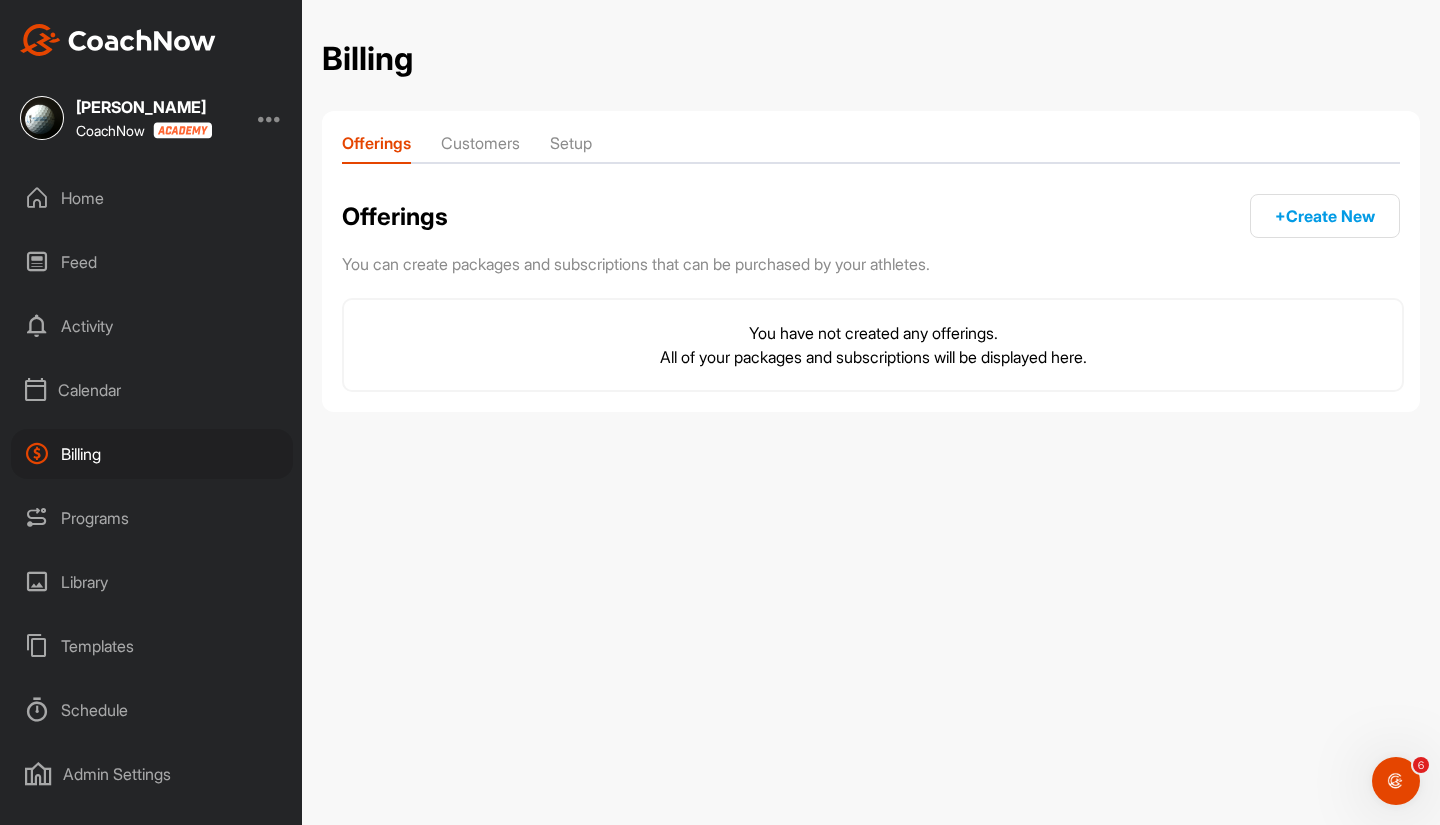 click on "Customers" at bounding box center (480, 147) 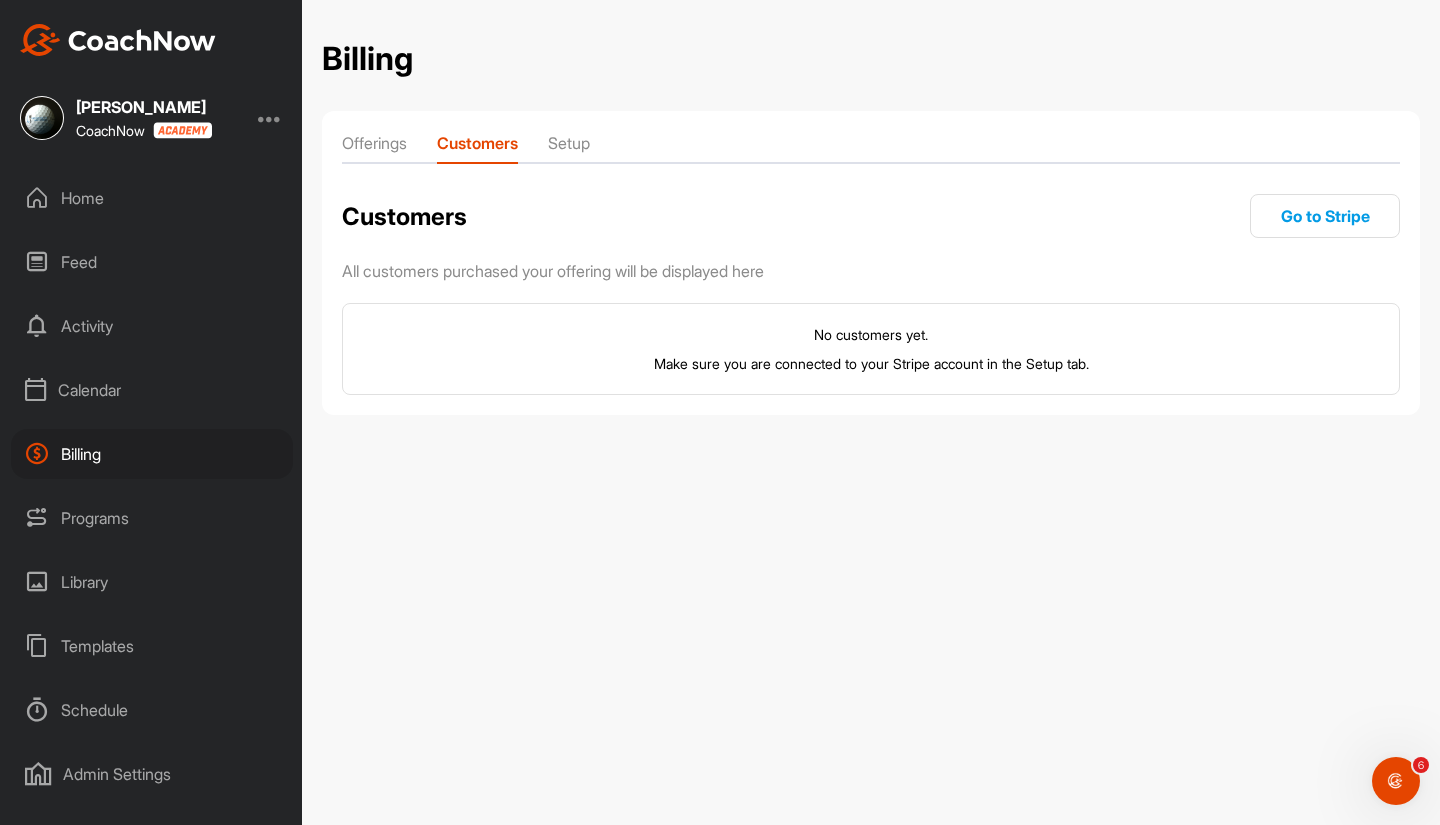 click on "Offerings" at bounding box center [374, 147] 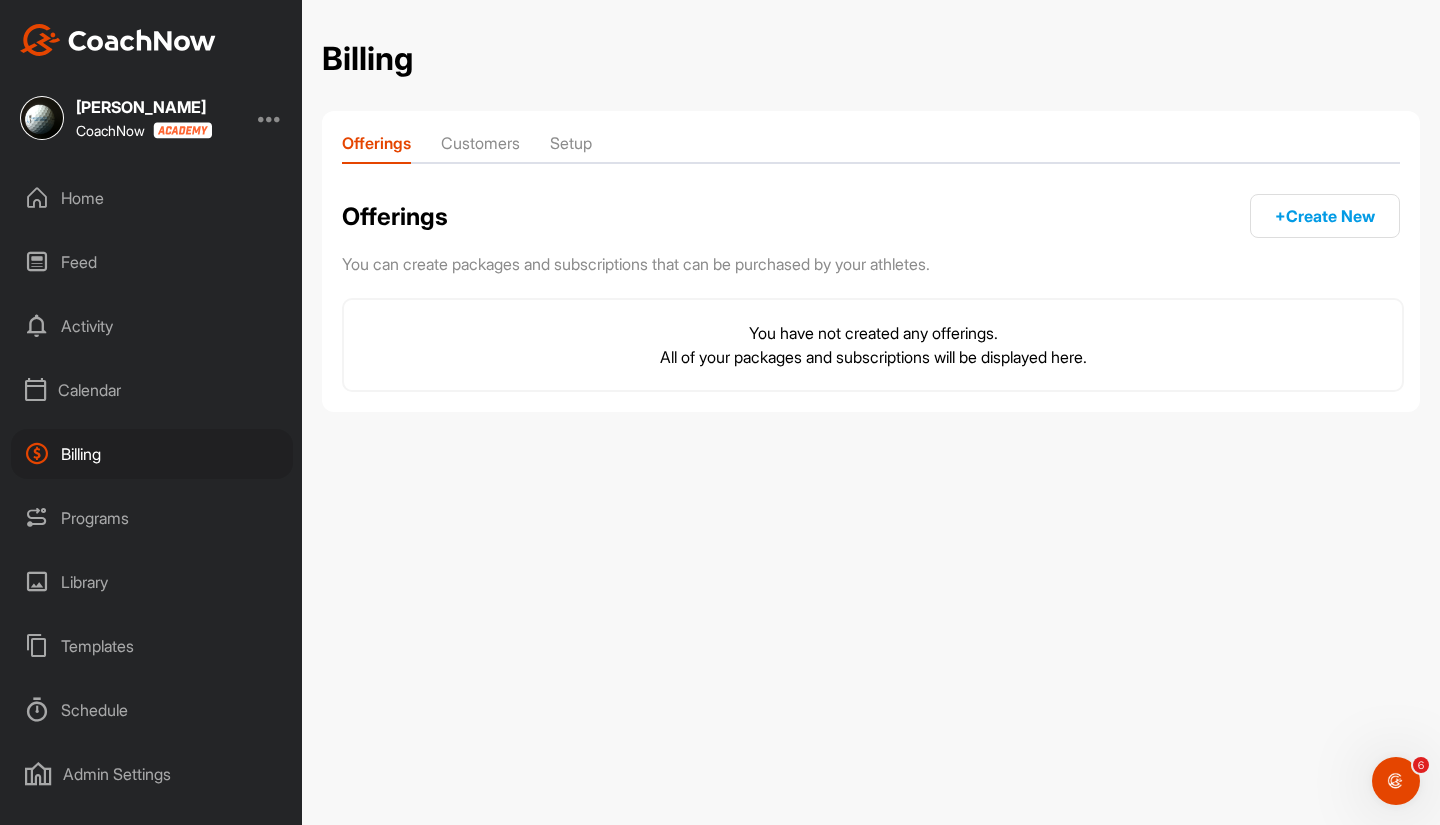 click on "+  Create New" at bounding box center (1325, 216) 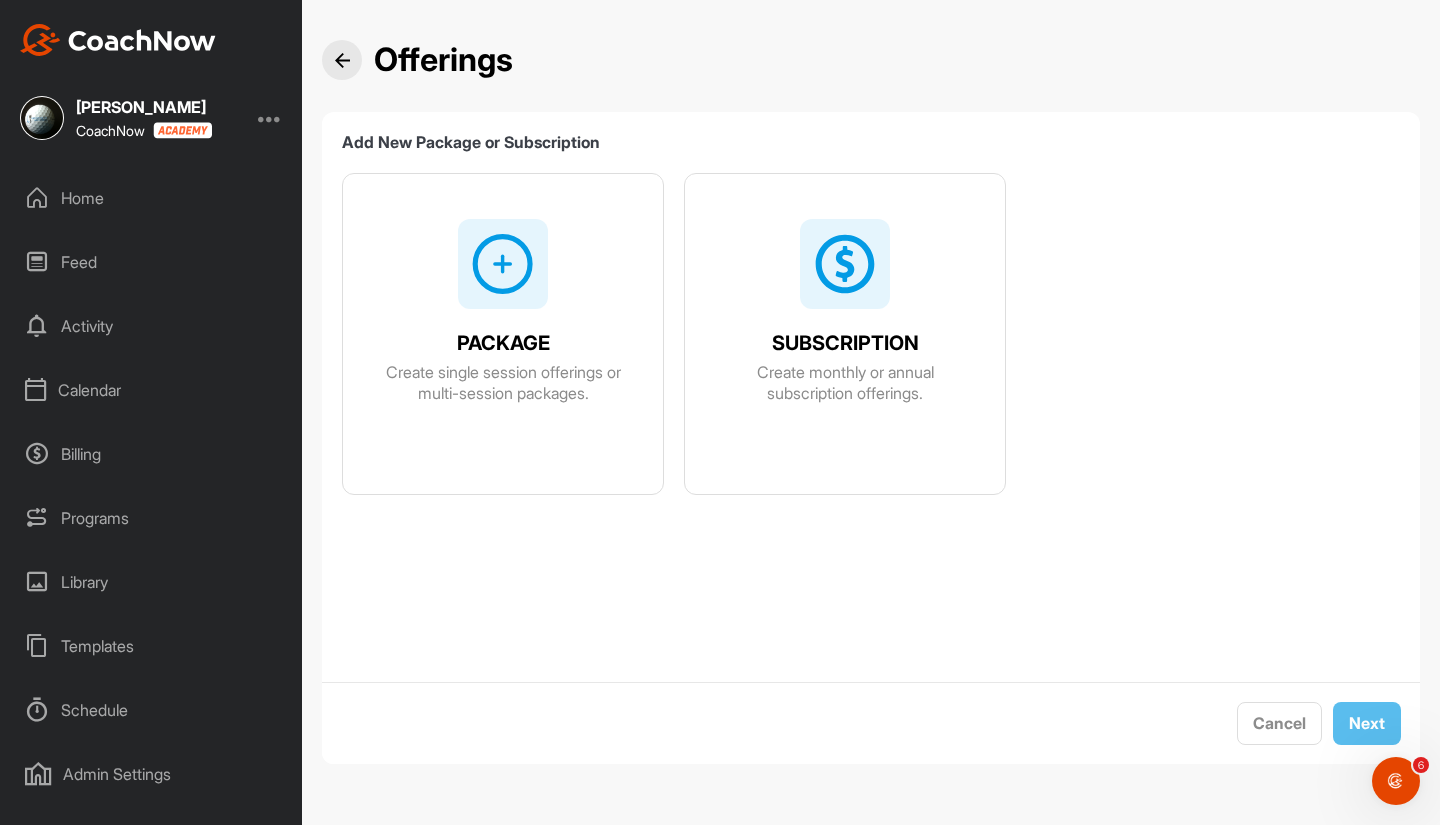 click at bounding box center [503, 264] 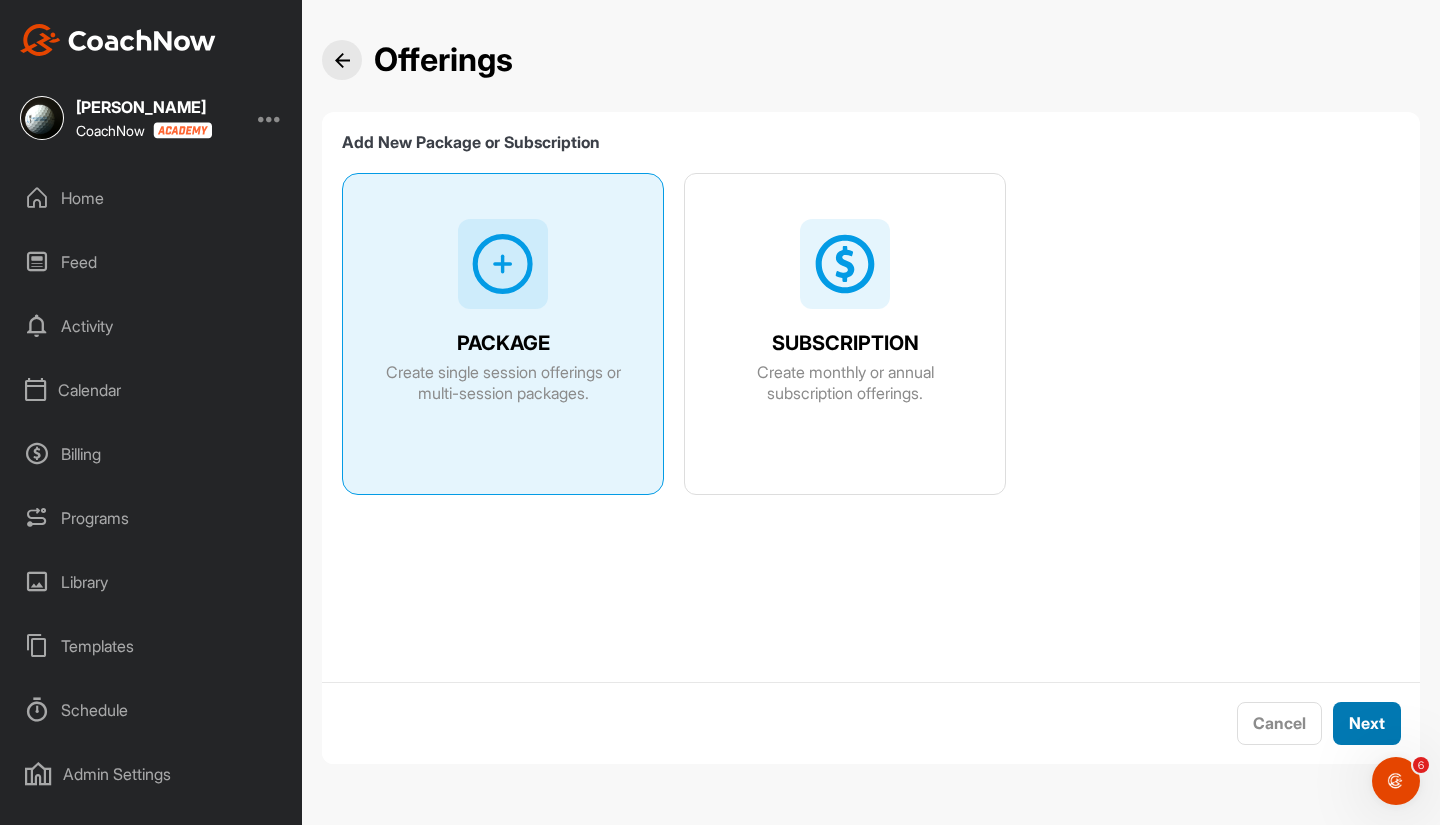click on "Next" at bounding box center (1367, 723) 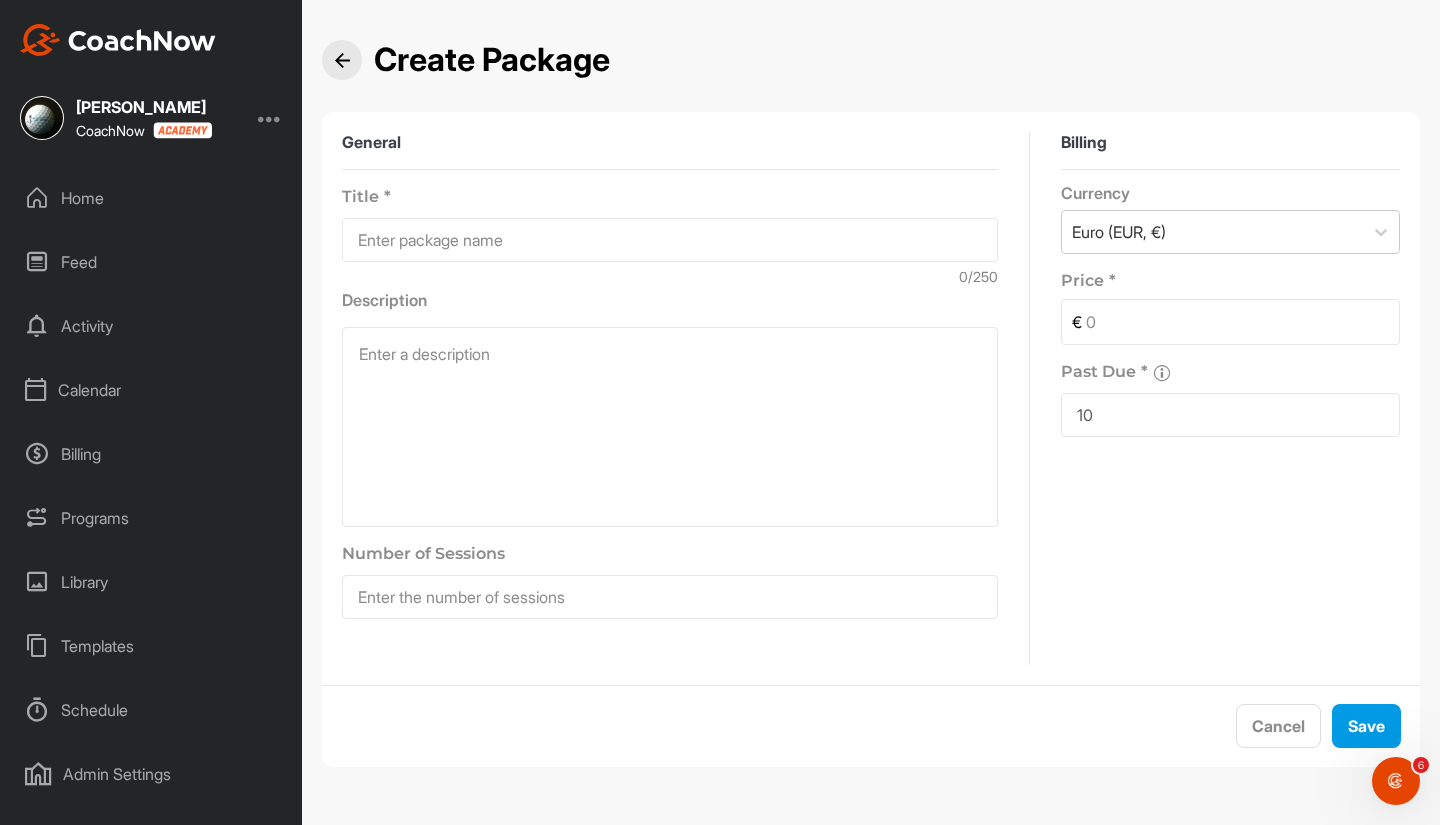 click at bounding box center (670, 240) 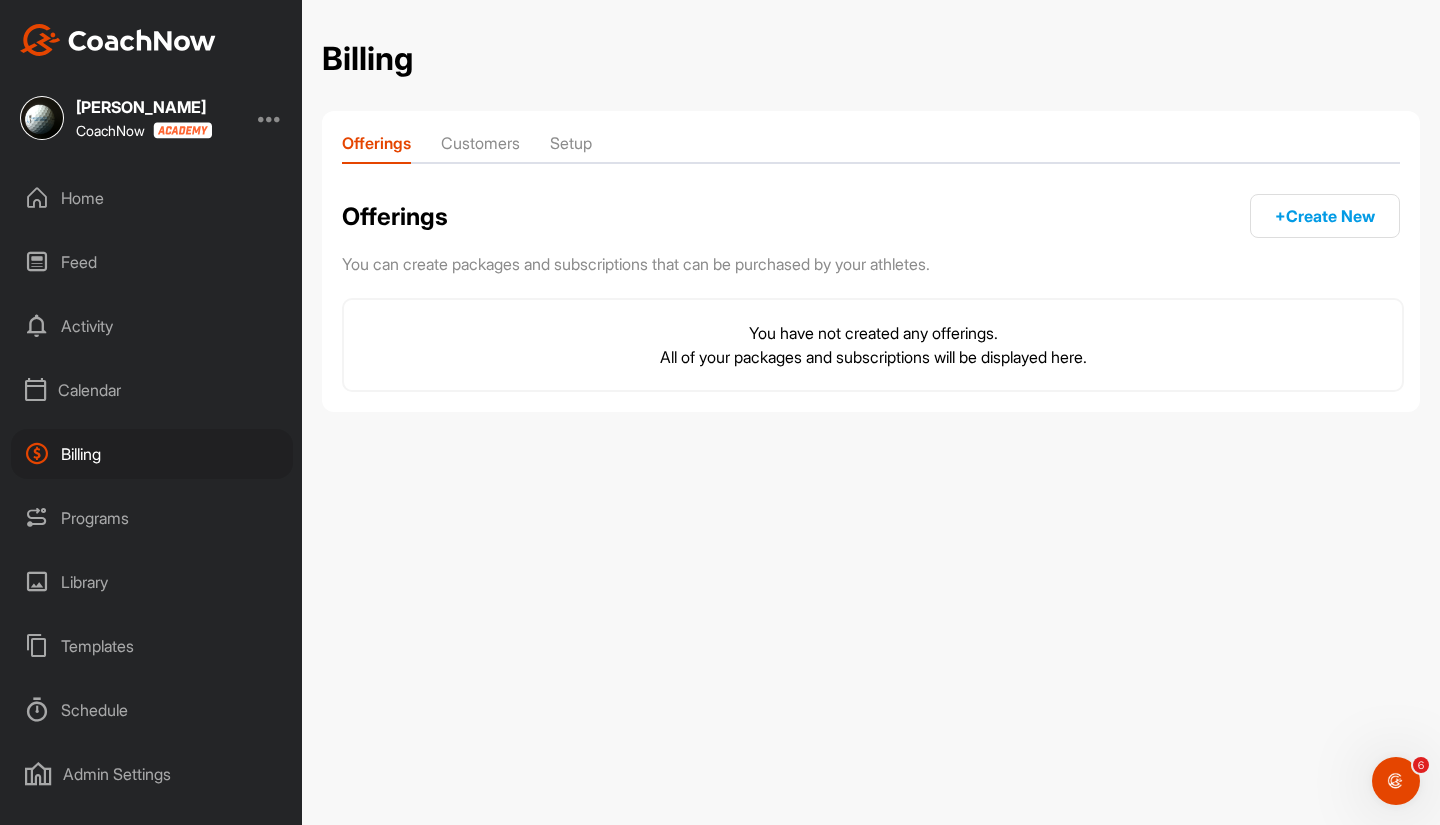 click on "+  Create New" at bounding box center [1325, 216] 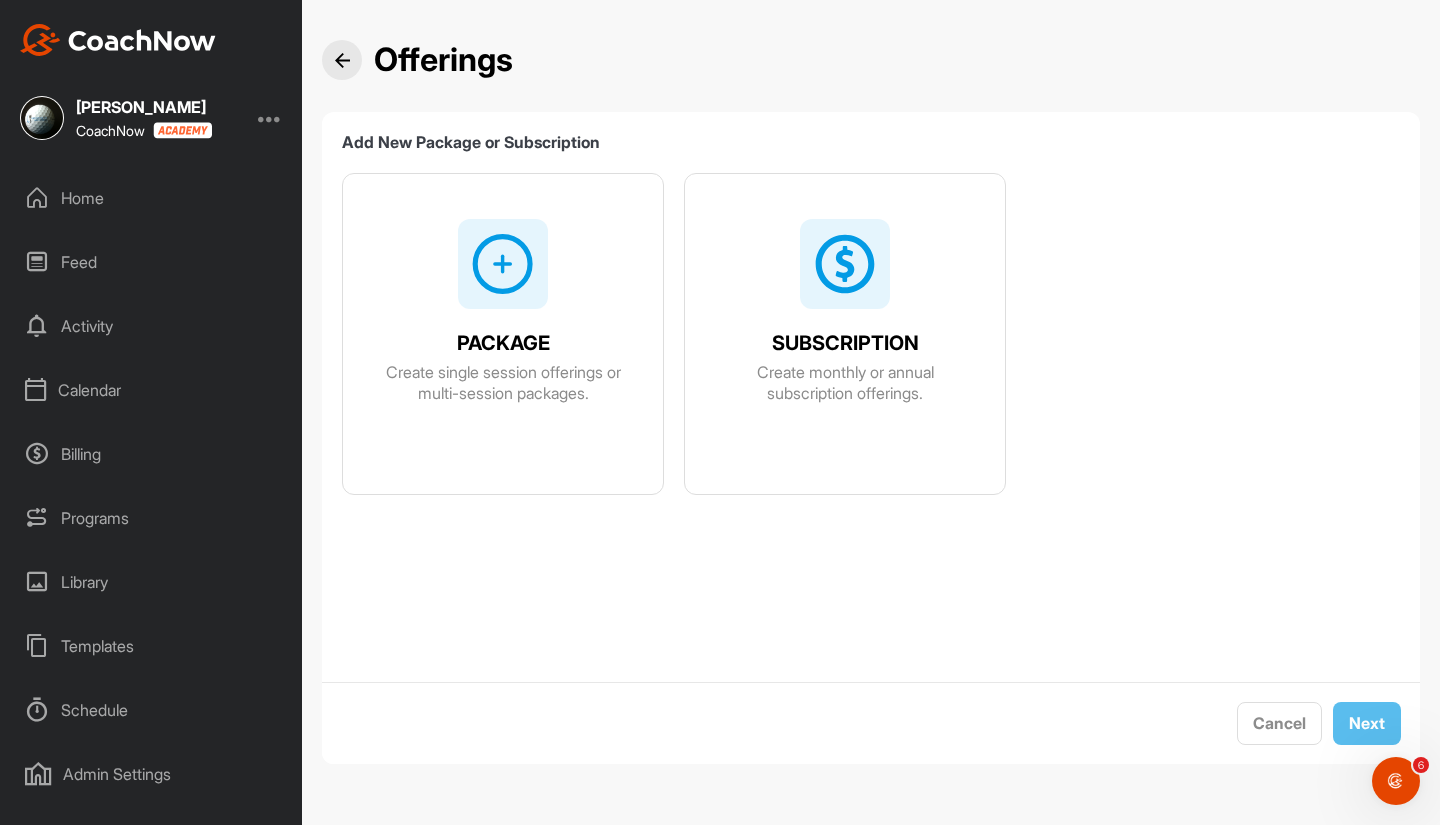 click on "Create monthly or annual subscription offerings." at bounding box center [845, 383] 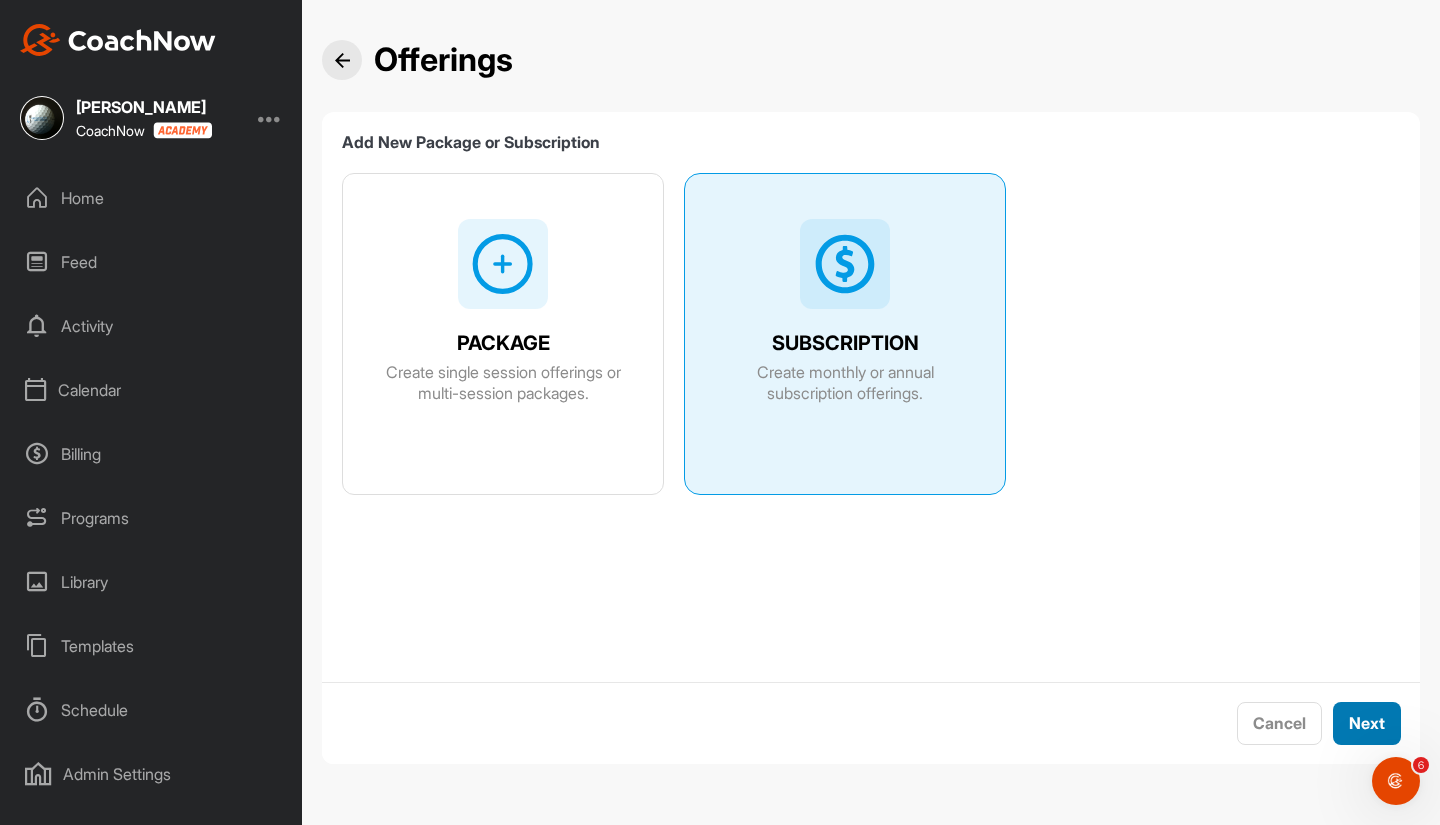 click on "Next" at bounding box center (1367, 723) 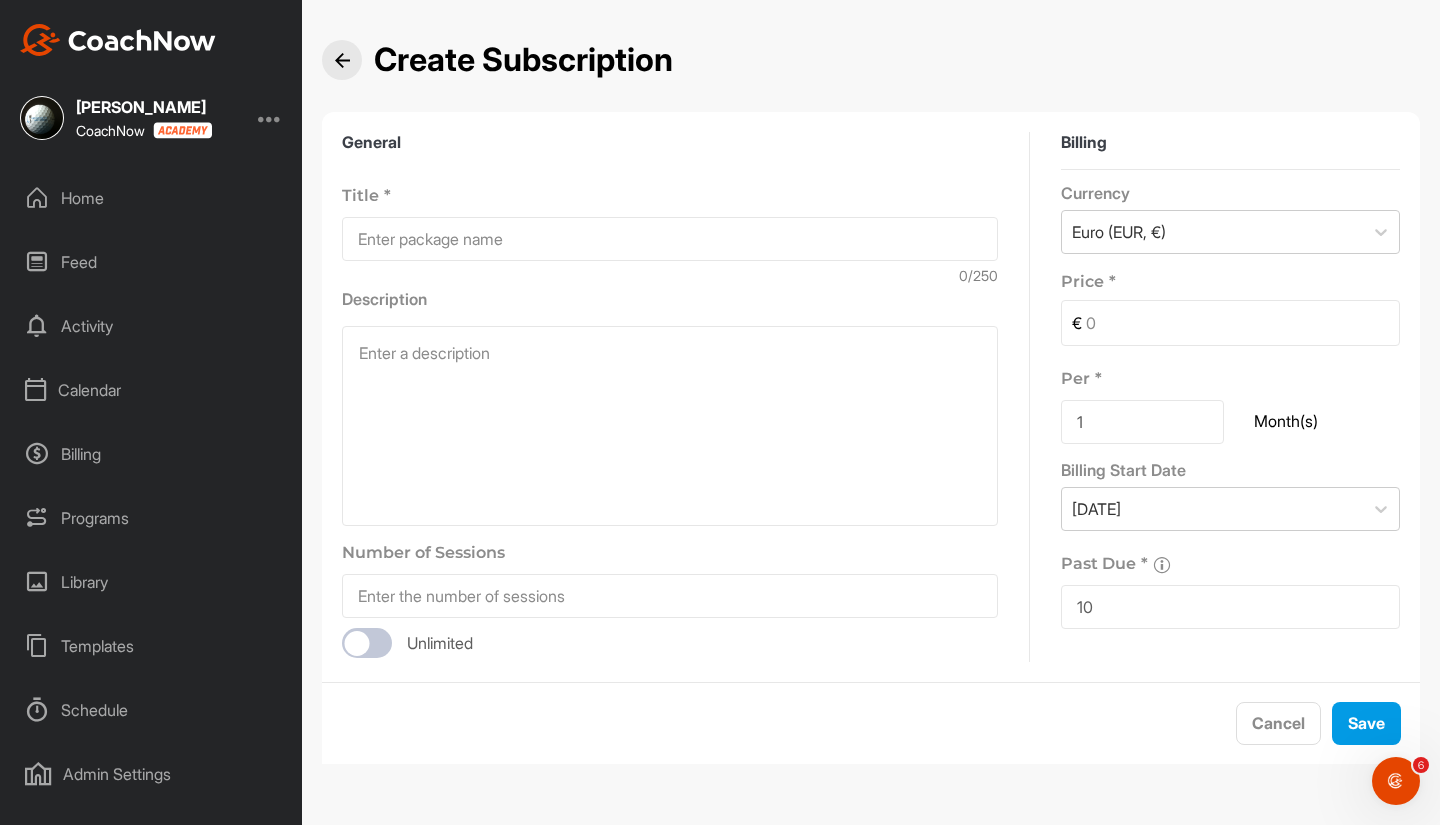 click on "1" at bounding box center [1142, 422] 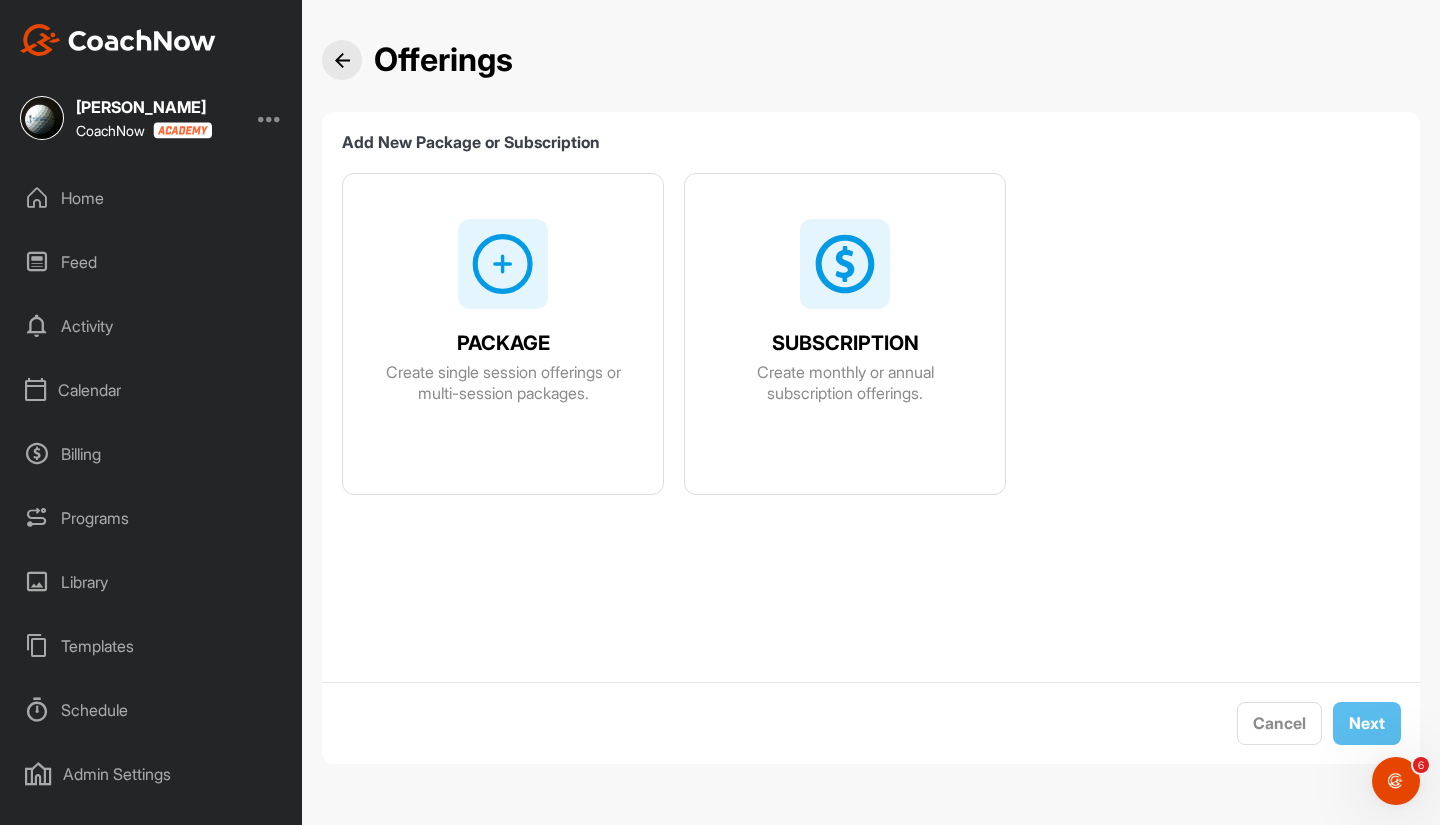 click at bounding box center [342, 60] 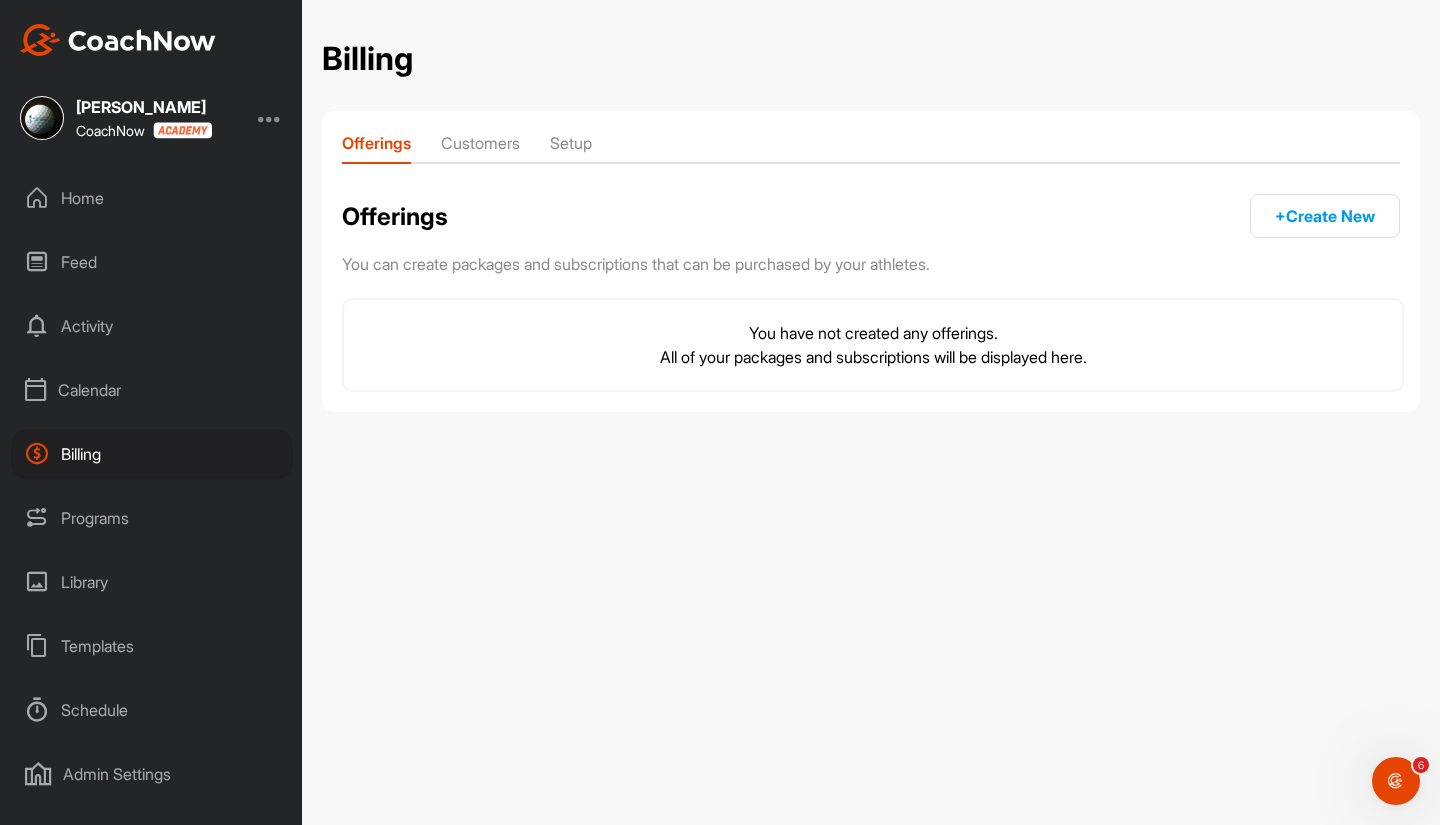 click on "+  Create New" at bounding box center (1325, 216) 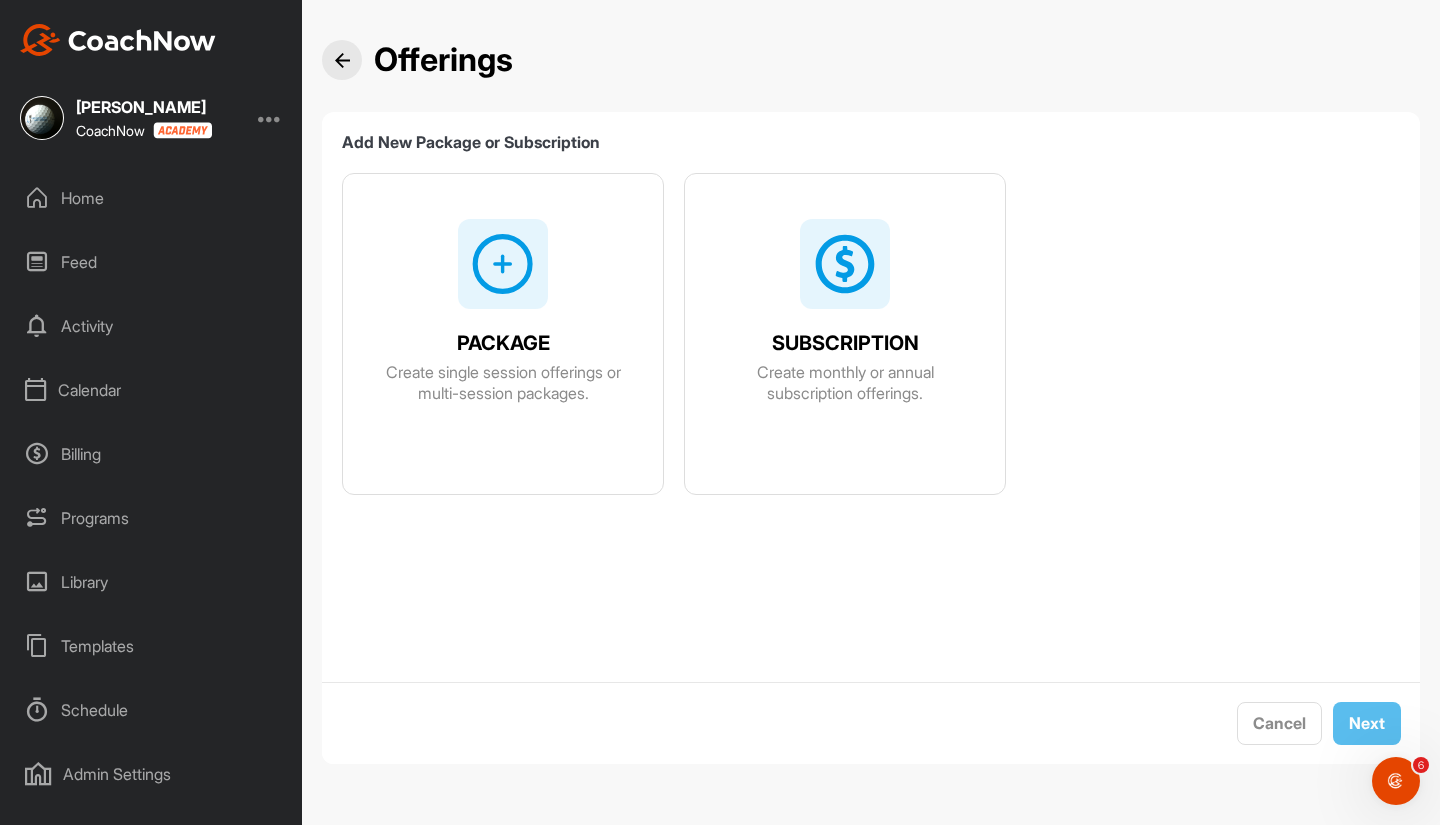 click at bounding box center [503, 264] 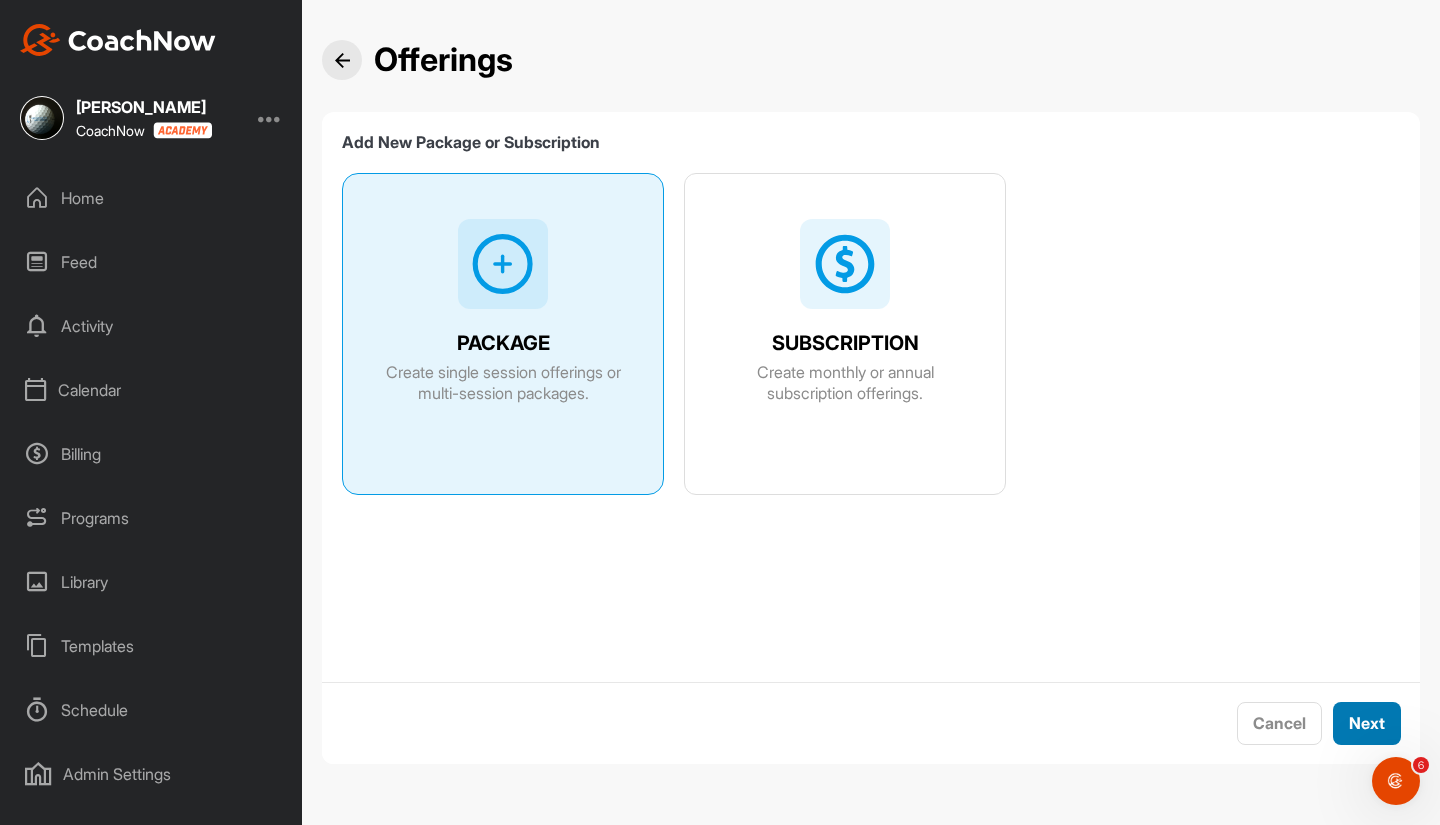 click on "Next" at bounding box center [1367, 723] 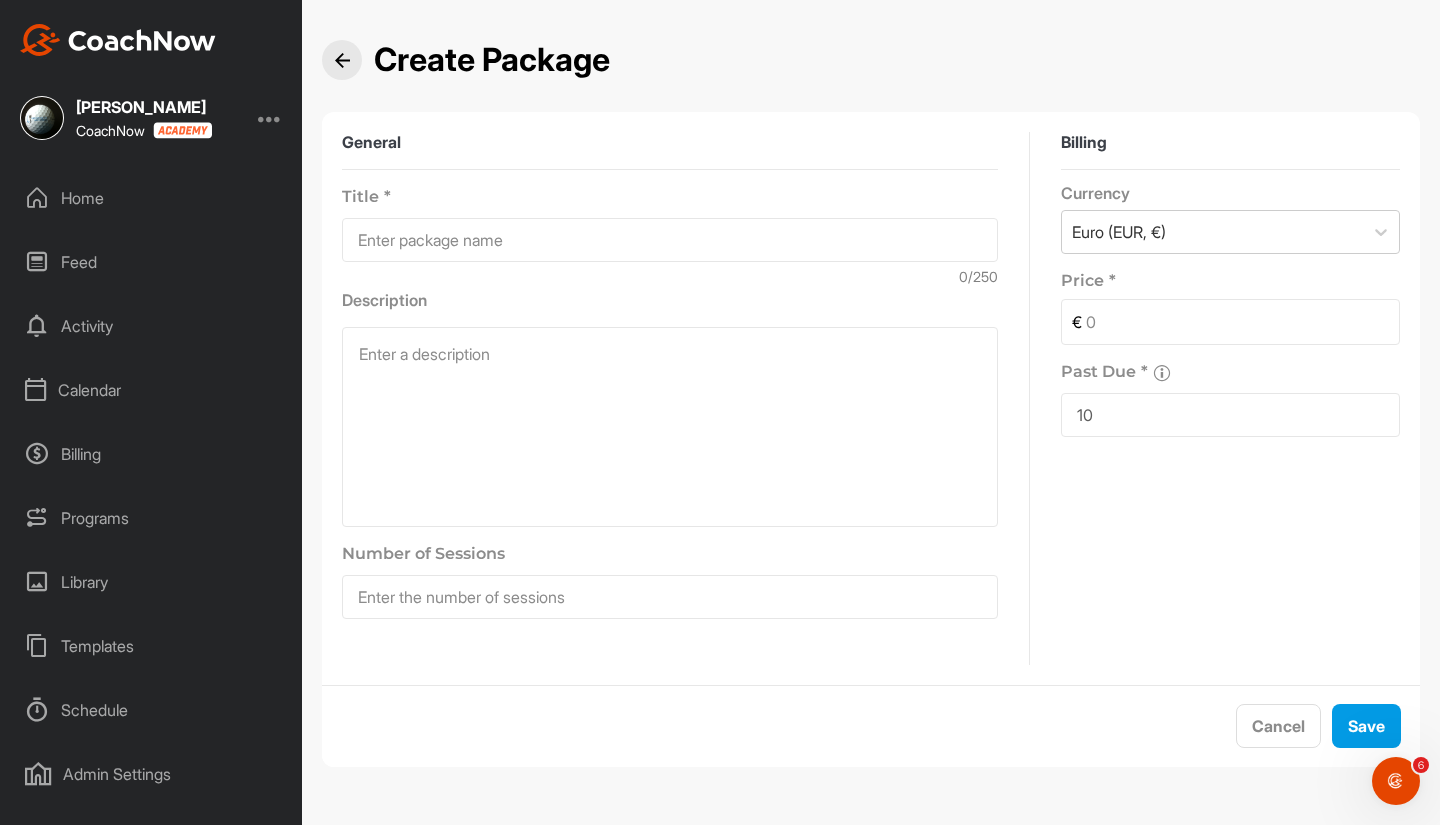 click at bounding box center (670, 597) 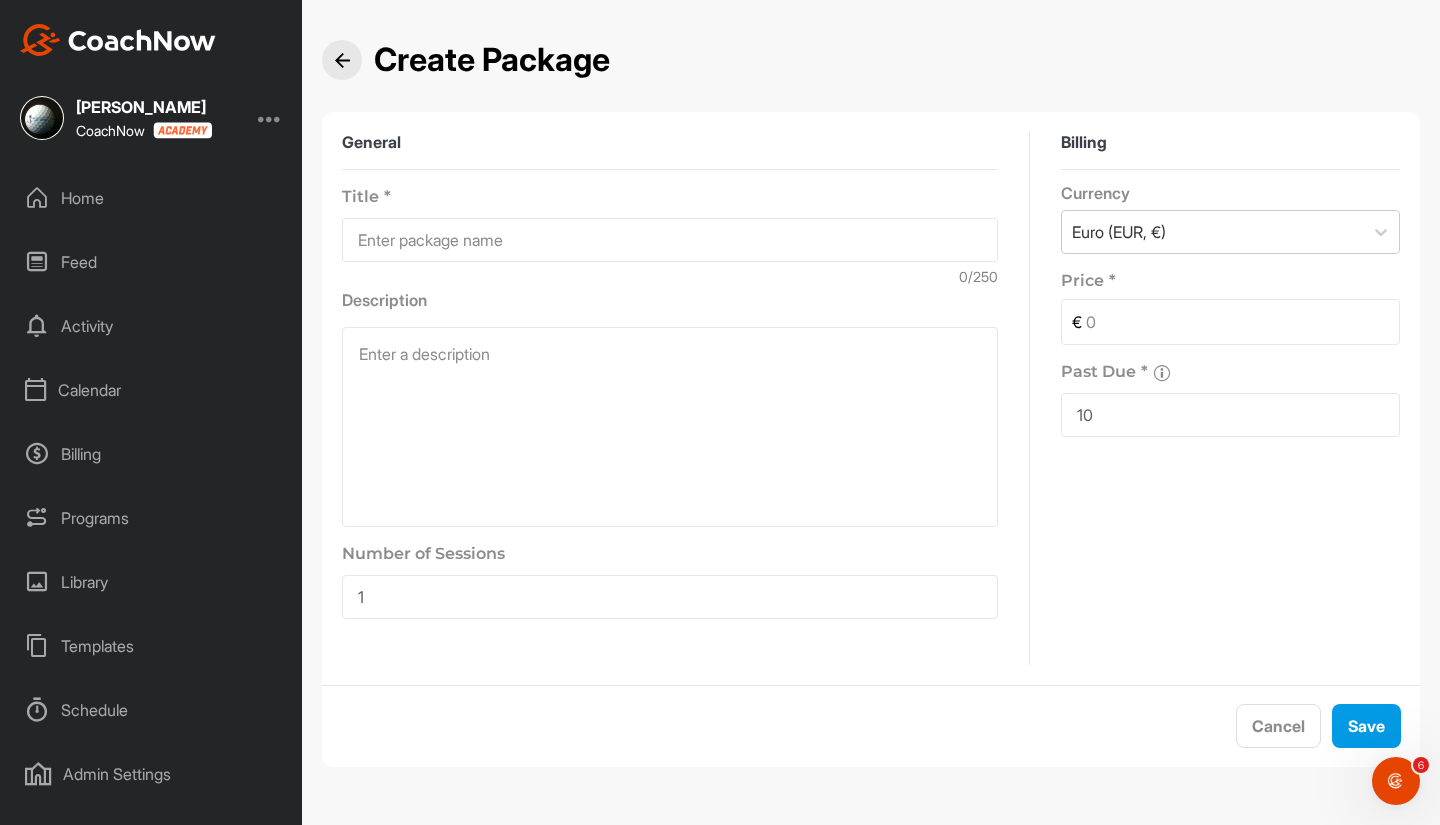type on "1" 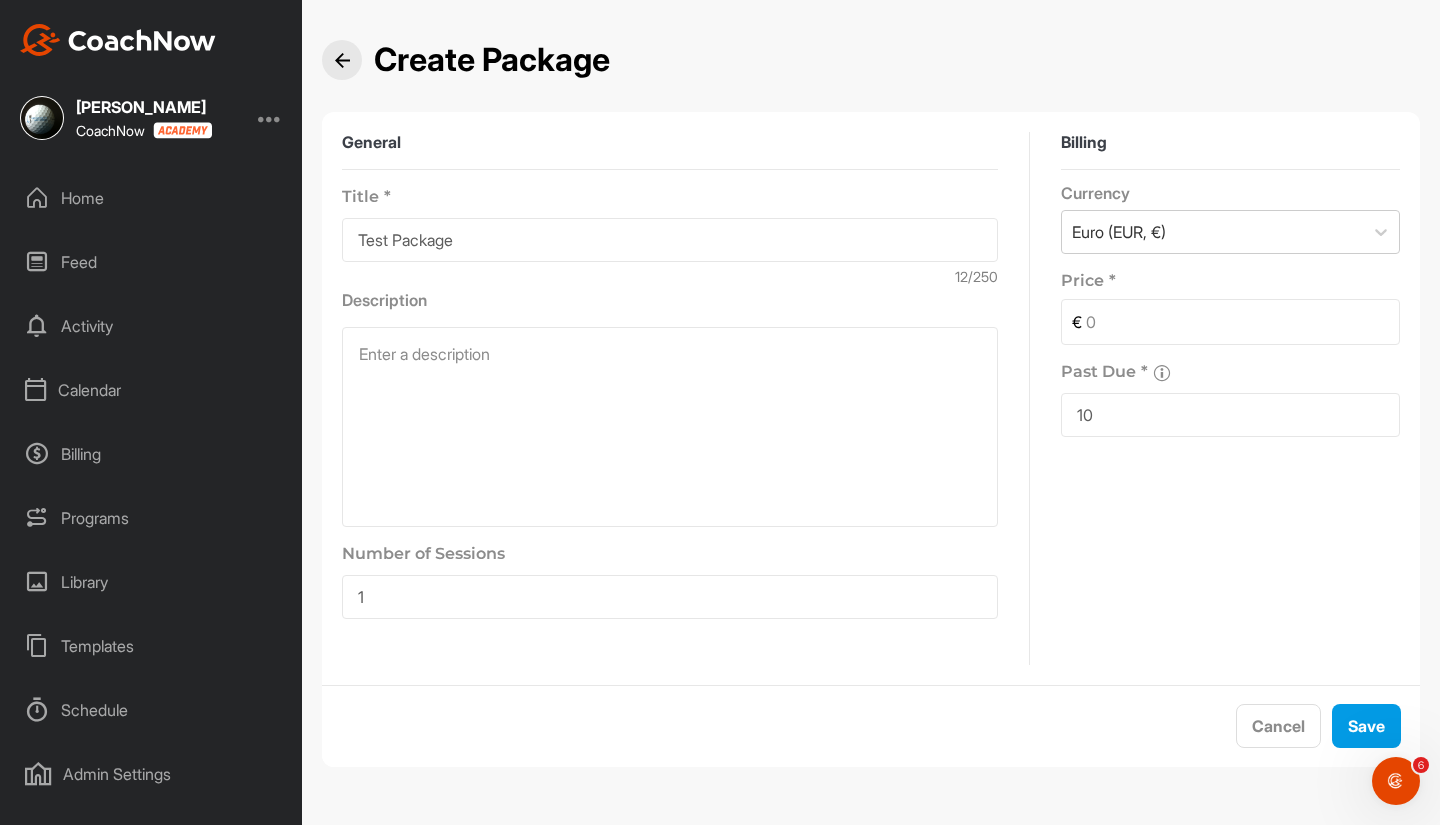 type on "Test Package" 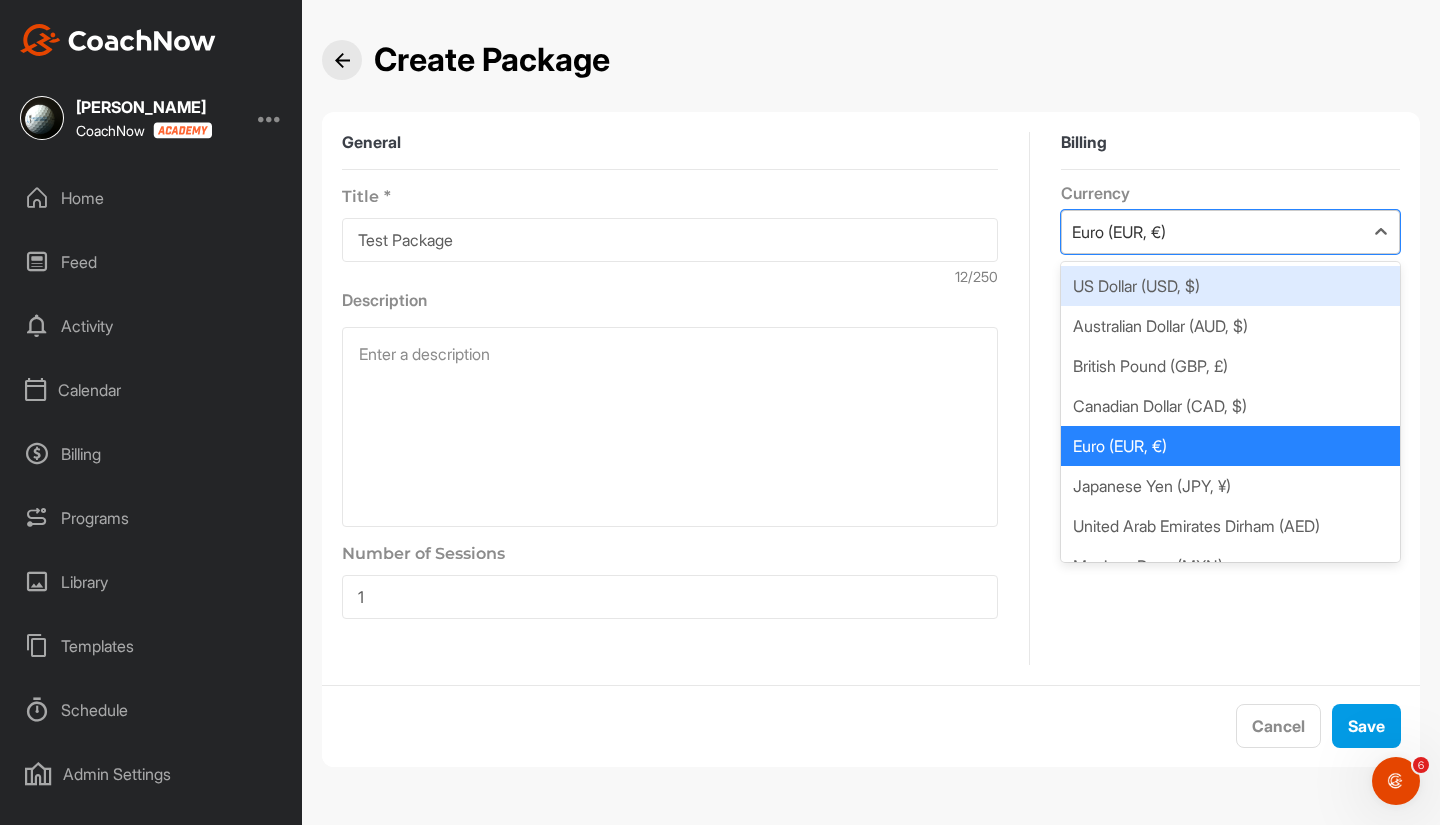click on "Euro (EUR, €)" at bounding box center [1212, 232] 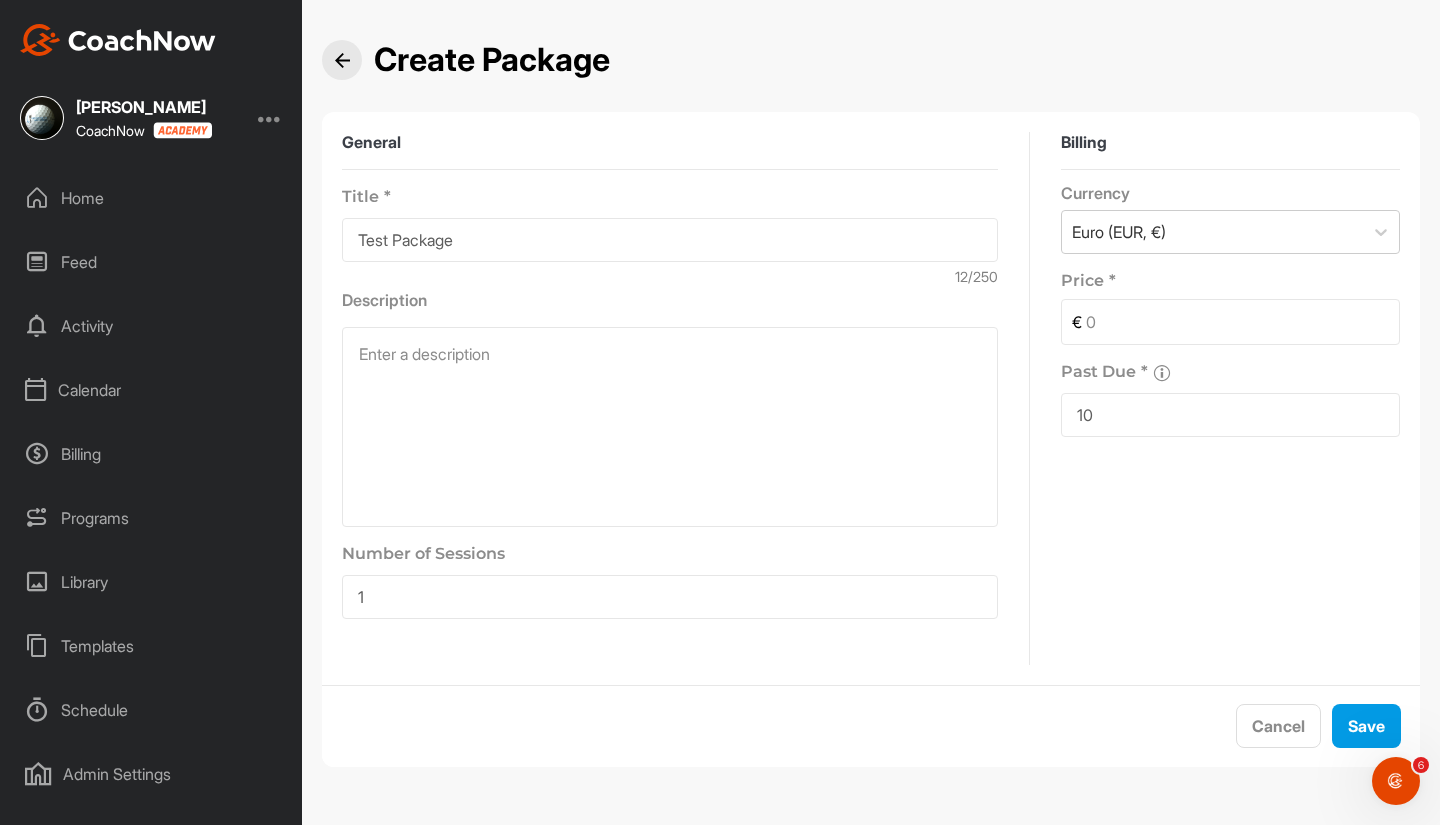click at bounding box center (1240, 322) 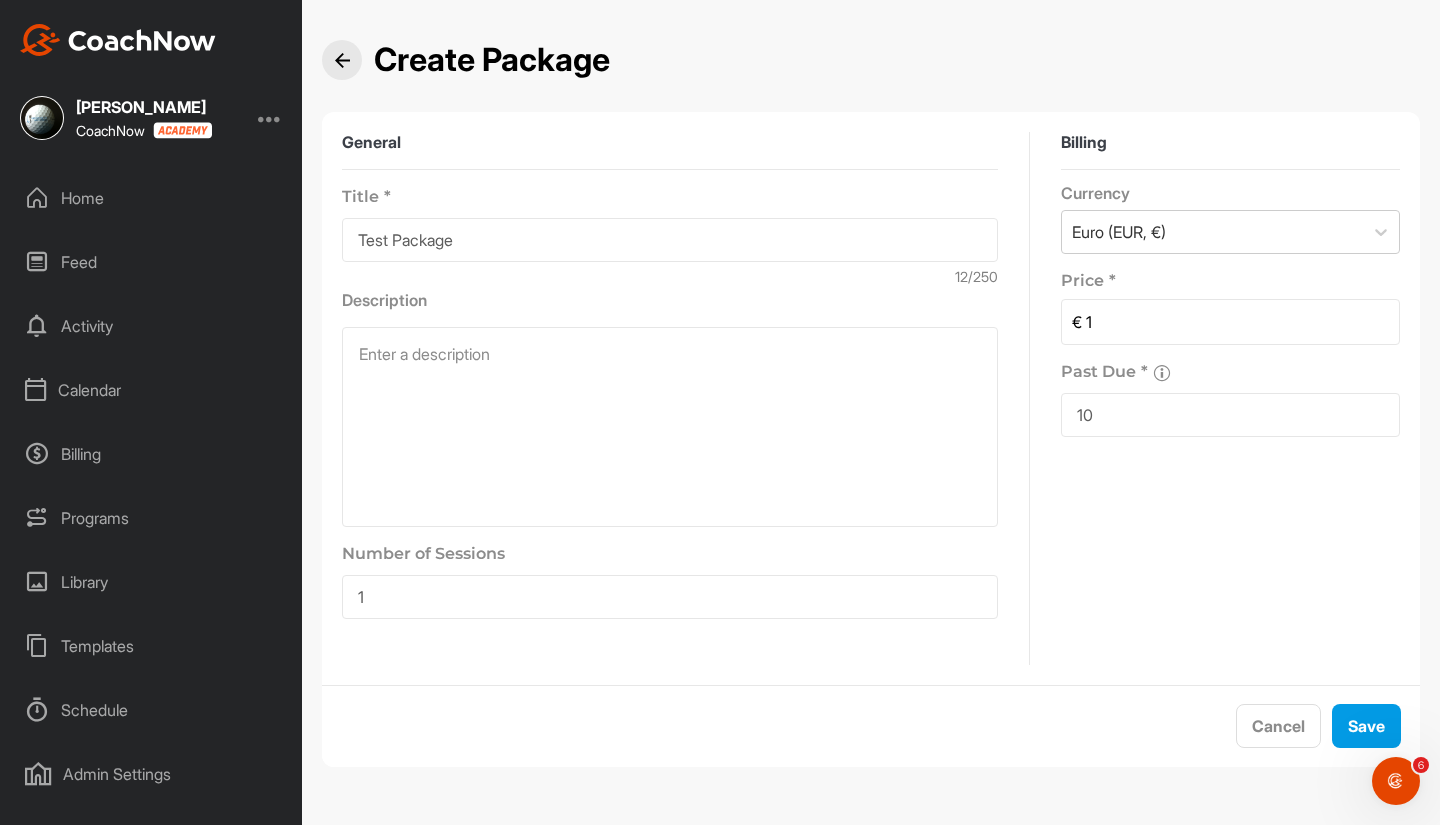 type on "1" 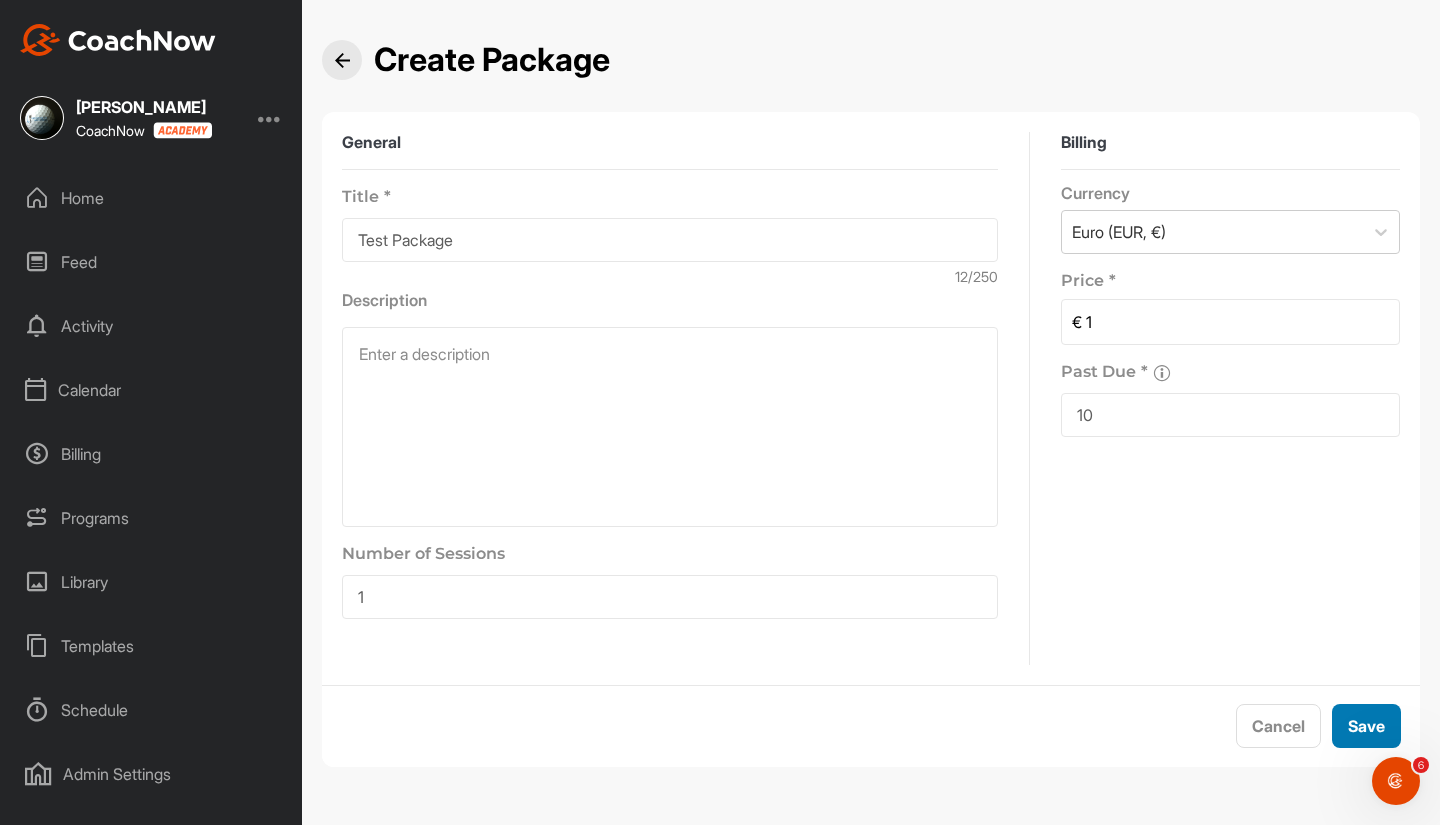 click on "Save" at bounding box center [1366, 726] 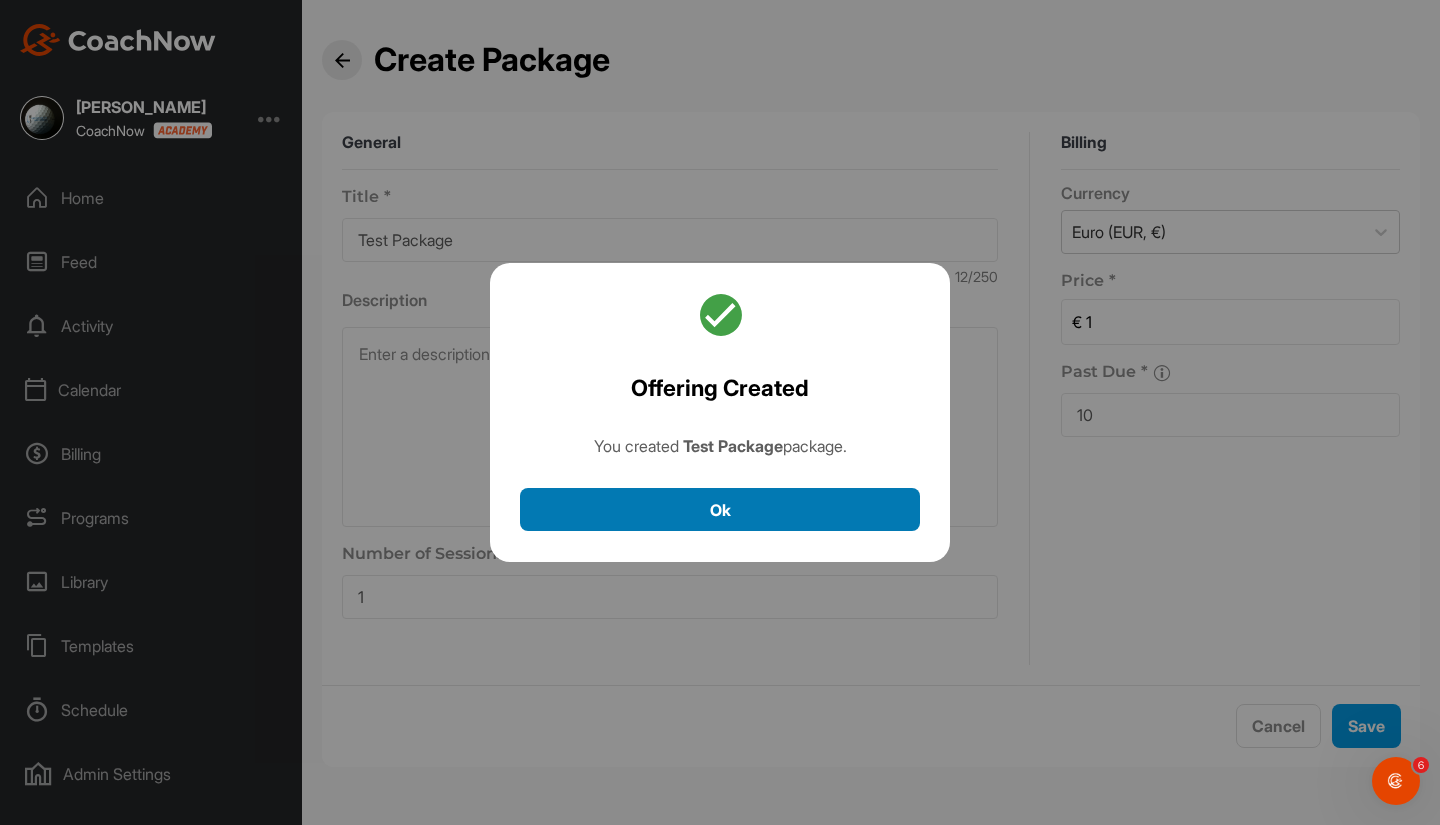 click on "Ok" at bounding box center [720, 509] 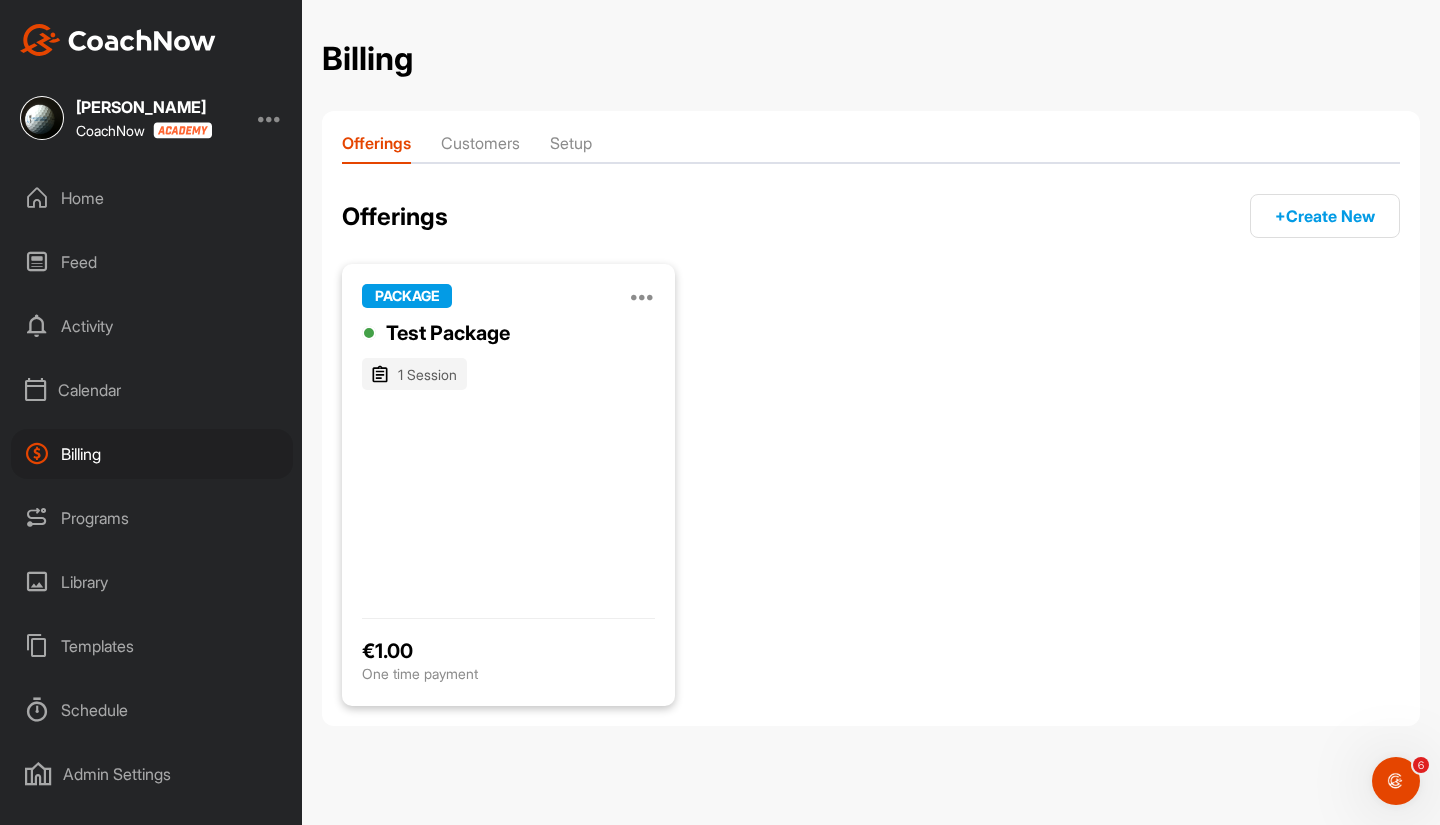 click at bounding box center (643, 296) 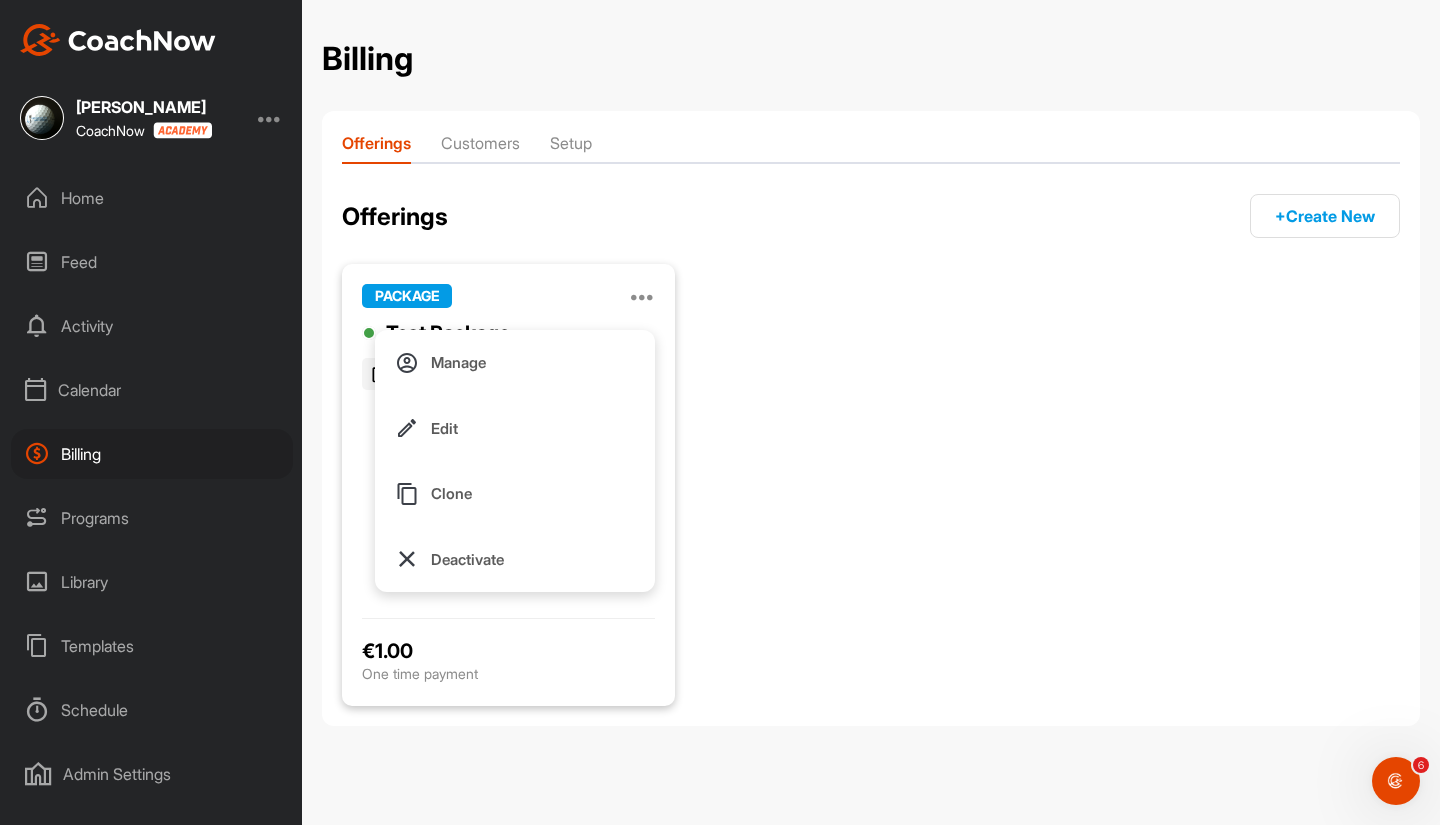 click on "Manage" at bounding box center (458, 362) 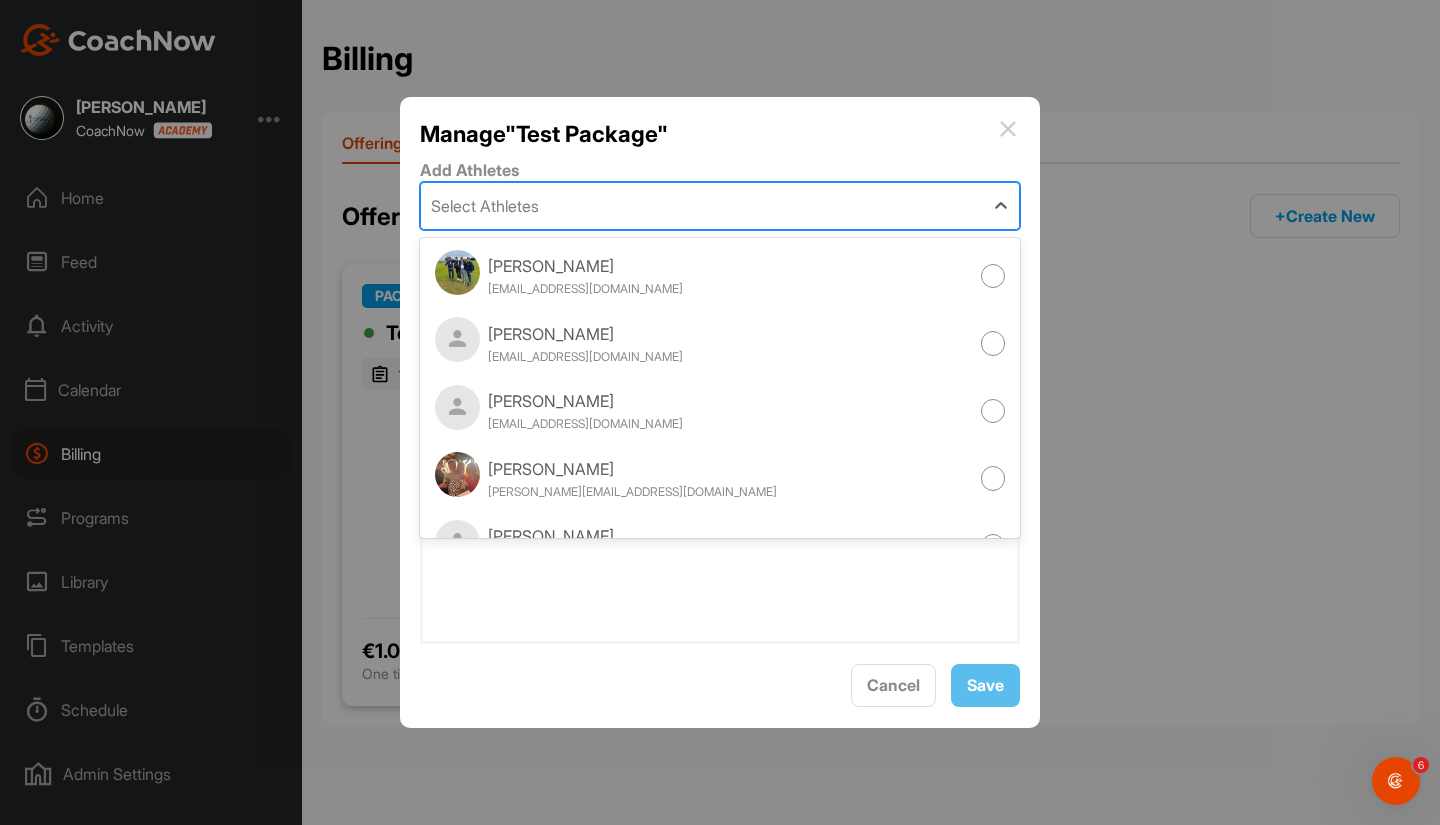 click on "Select Athletes" at bounding box center [702, 206] 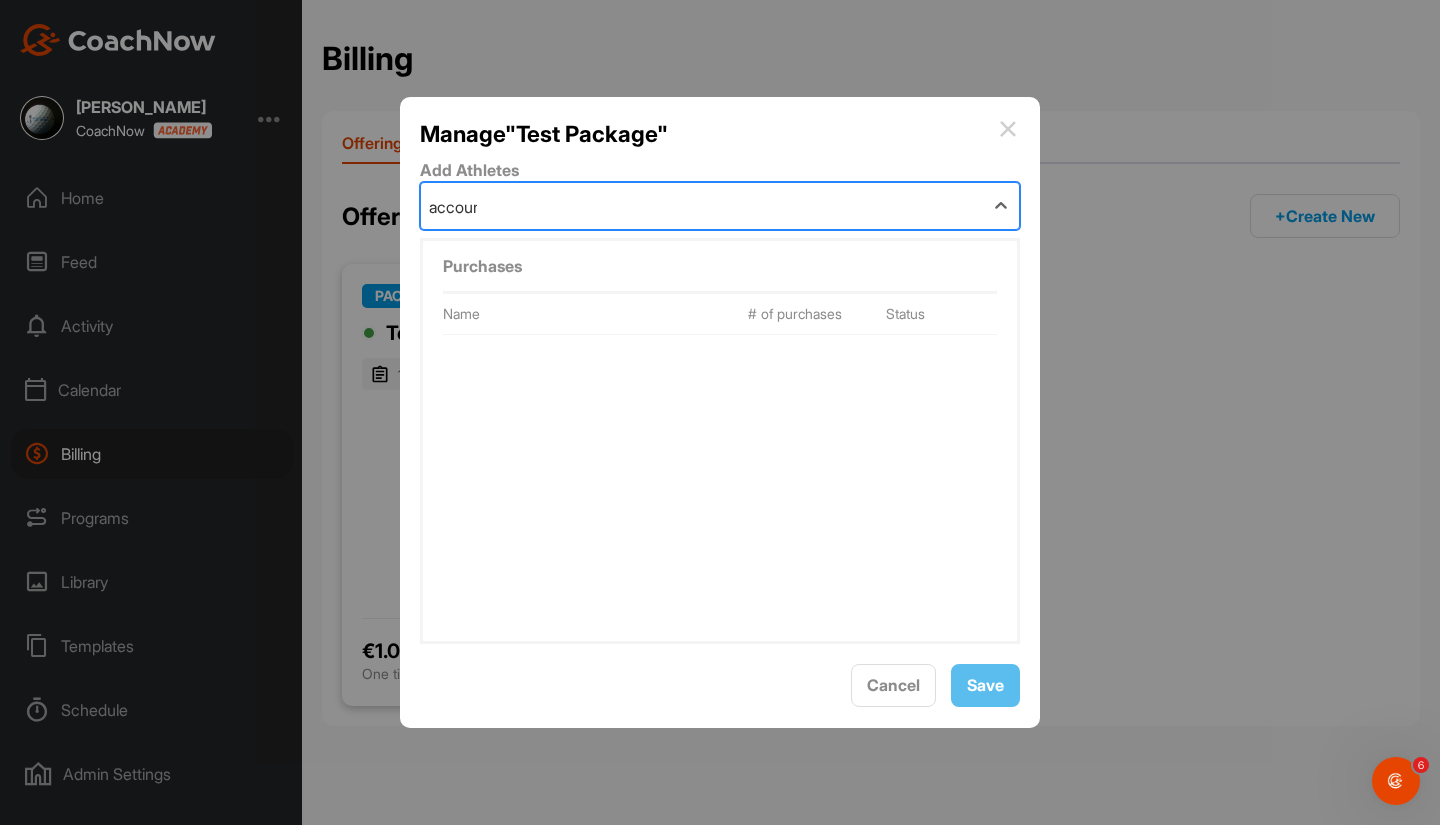 type on "account" 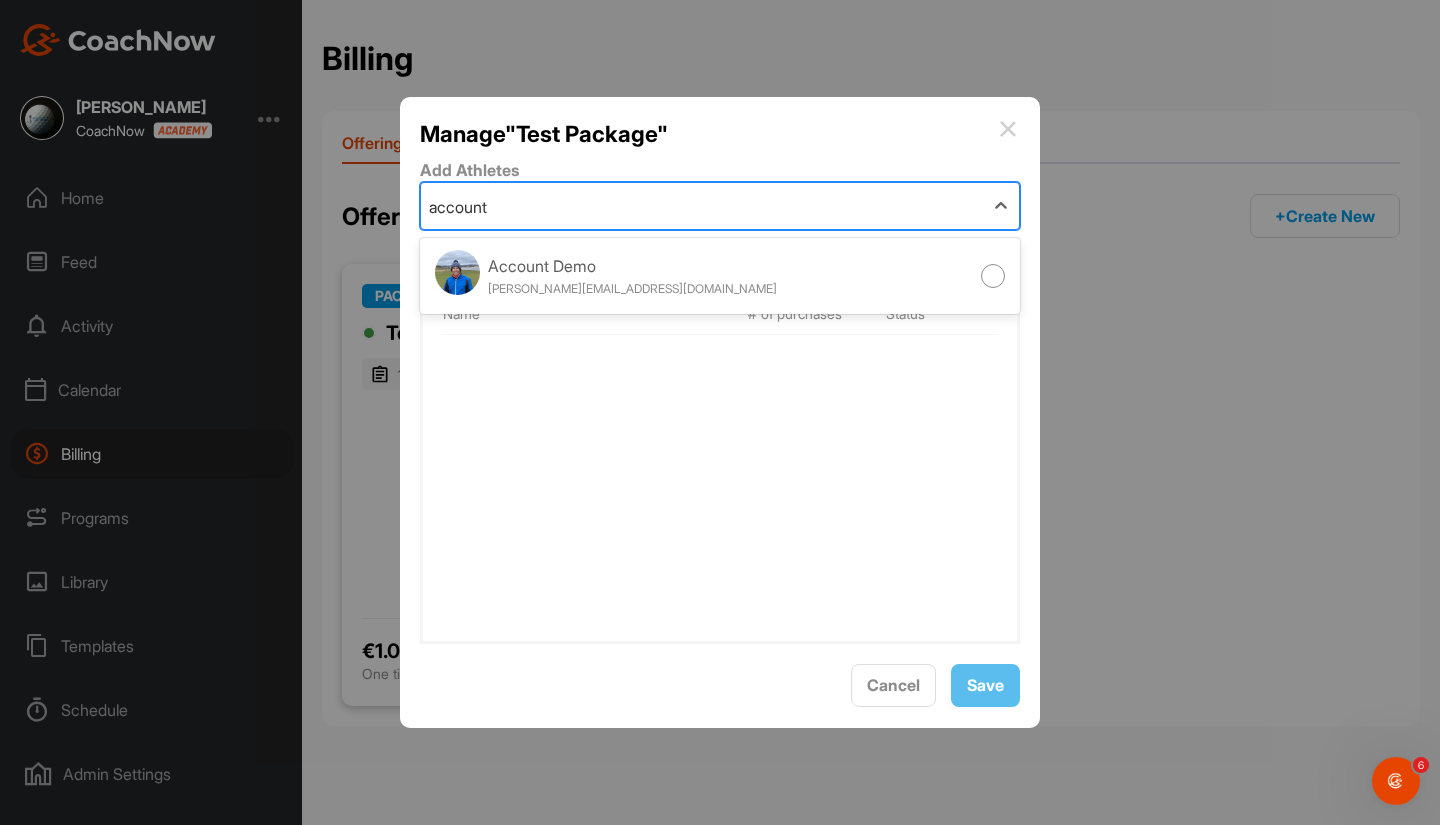 click on "[PERSON_NAME][EMAIL_ADDRESS][DOMAIN_NAME]" at bounding box center (632, 289) 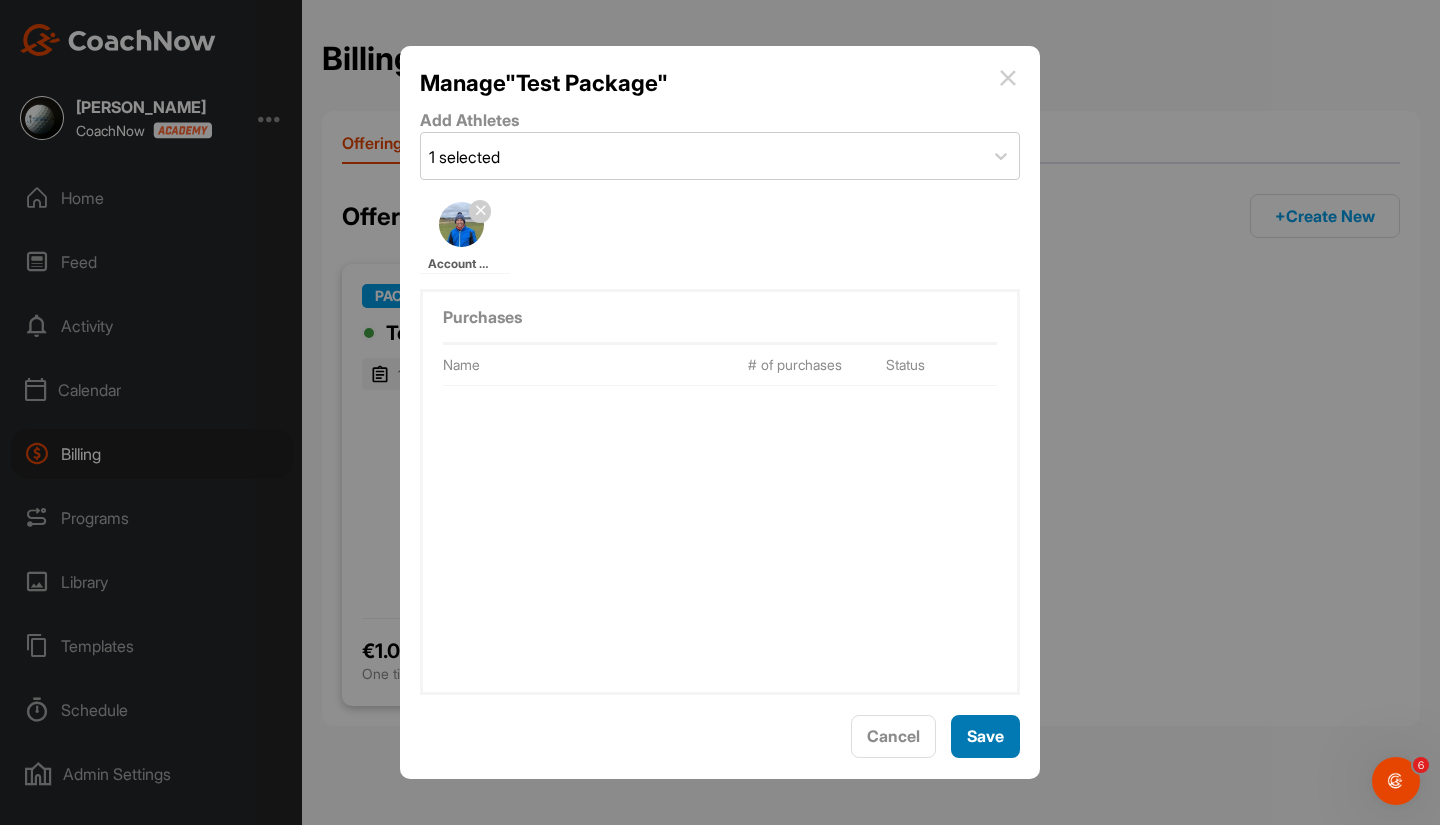 click on "Save" at bounding box center [985, 736] 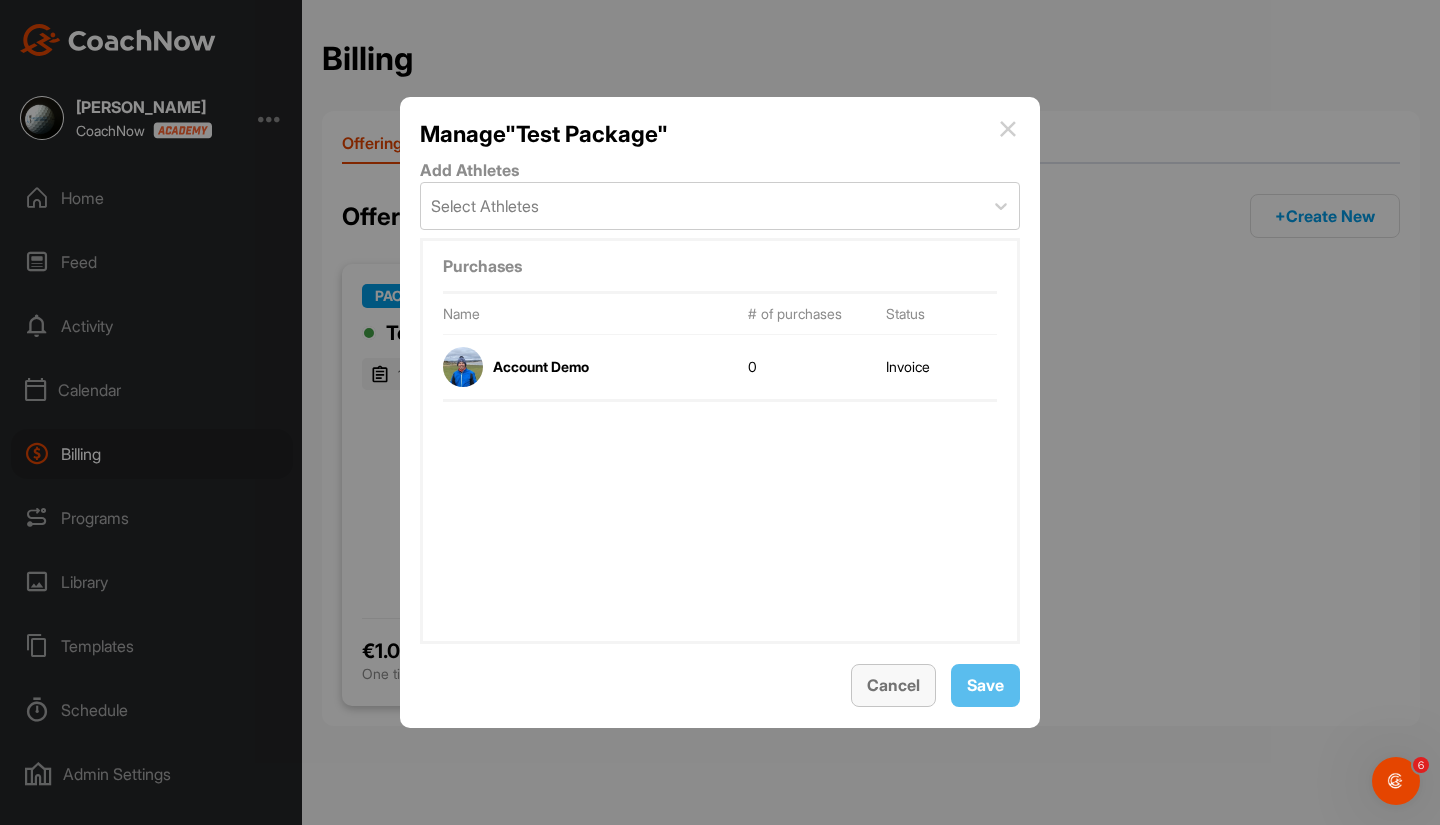 click on "Cancel" at bounding box center [893, 685] 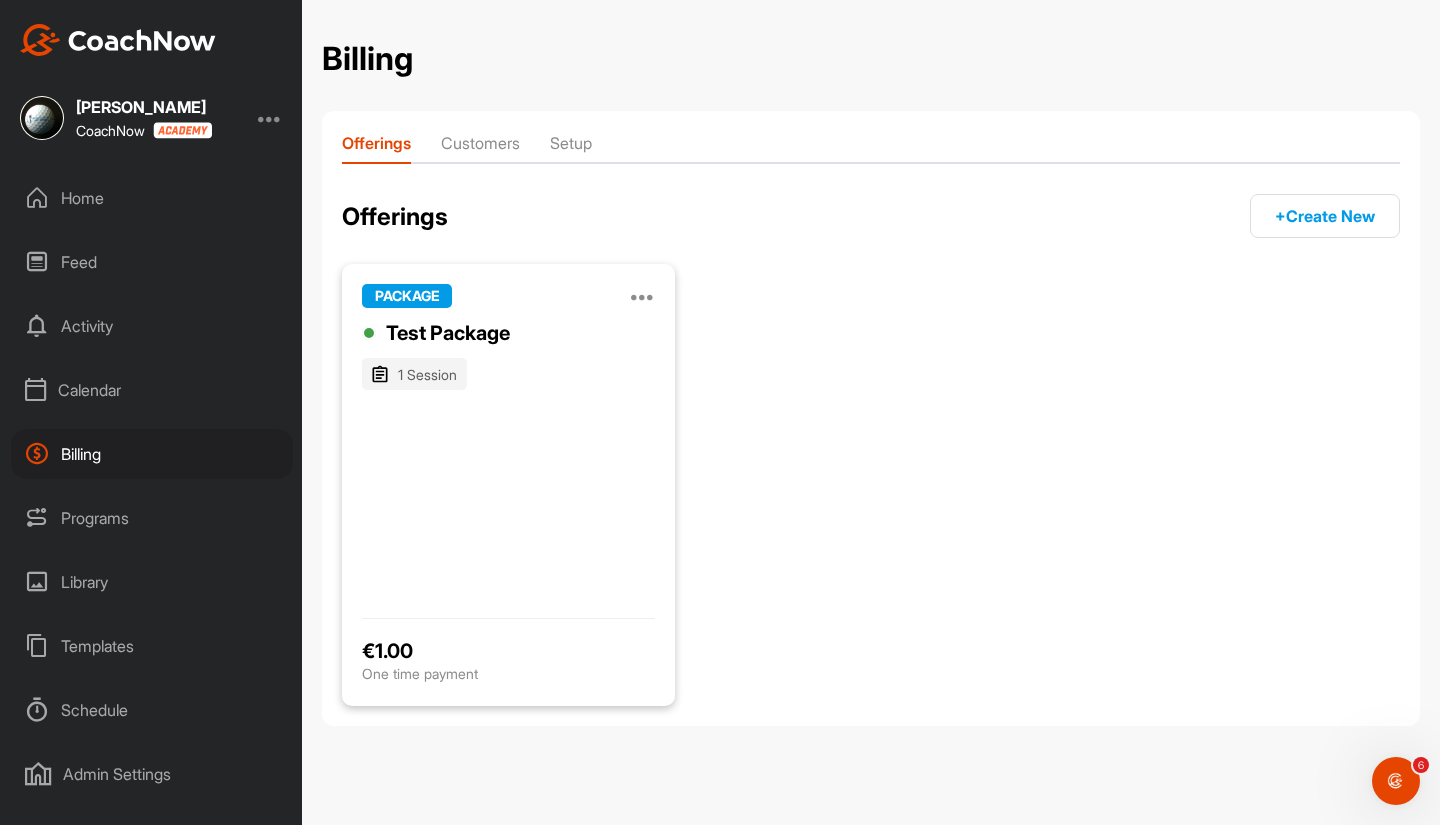 click on "PACKAGE Manage Edit Clone Deactivate" at bounding box center [508, 296] 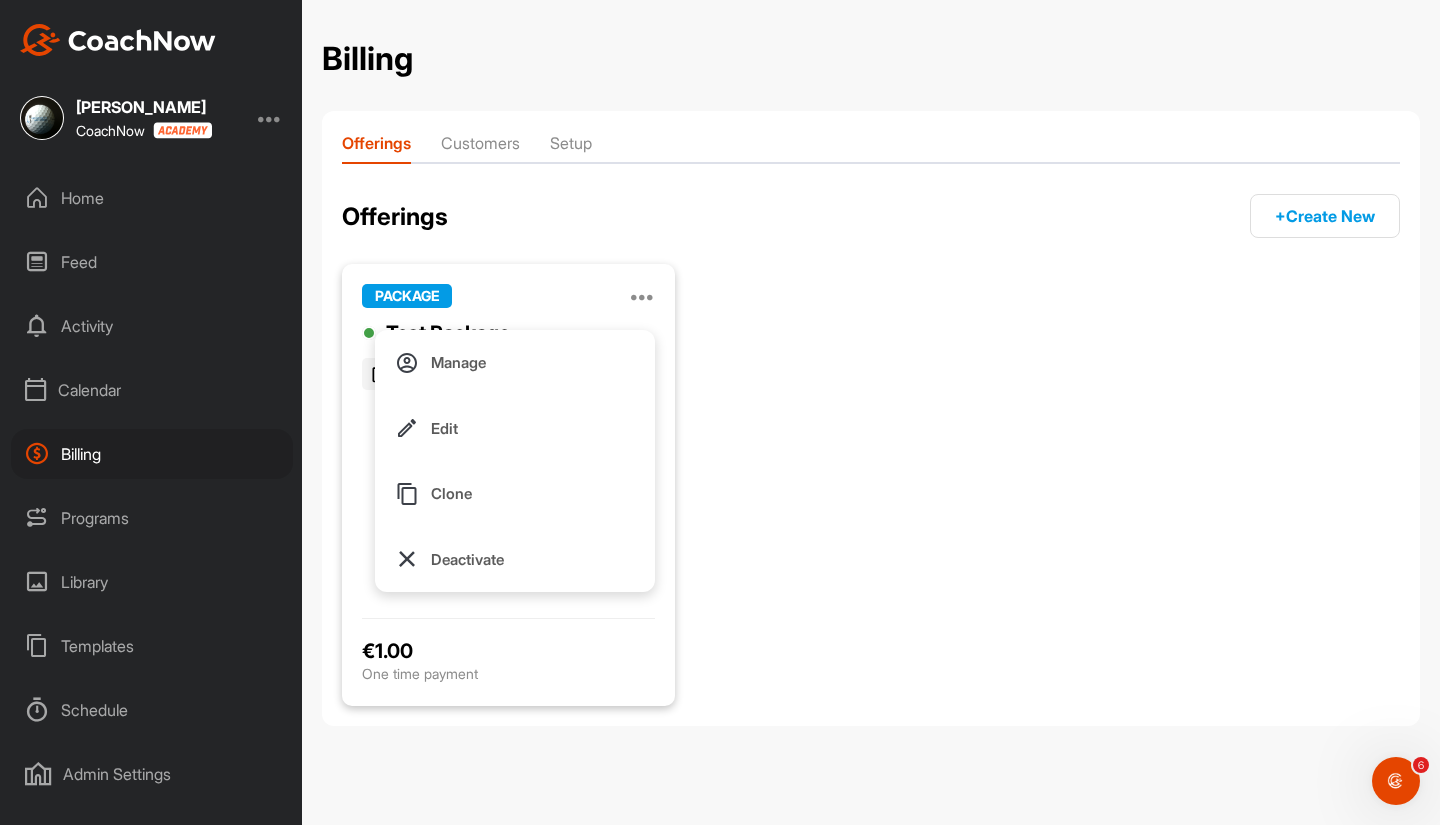 click on "Offerings +  Create New" at bounding box center [871, 216] 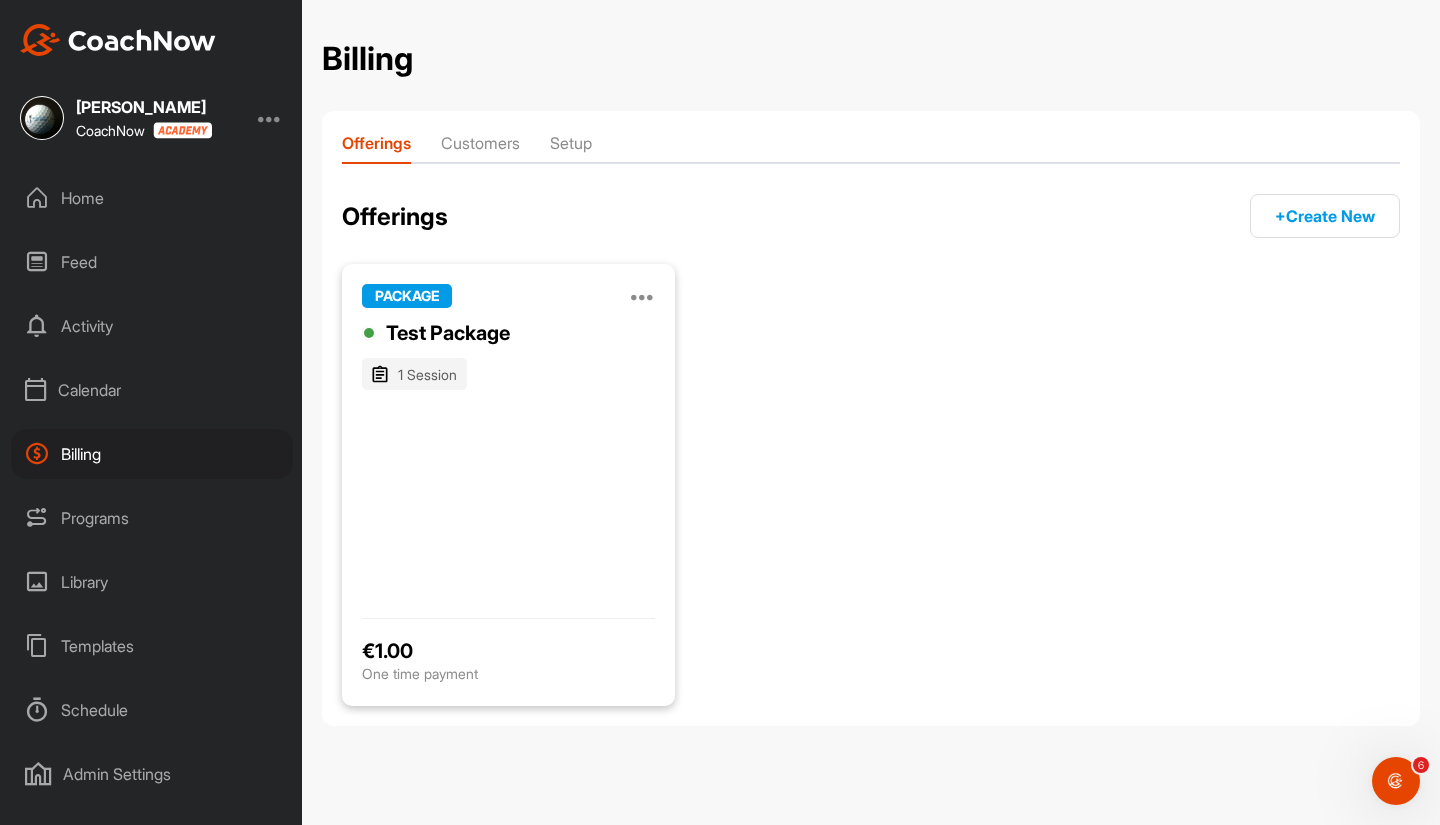 click at bounding box center (643, 296) 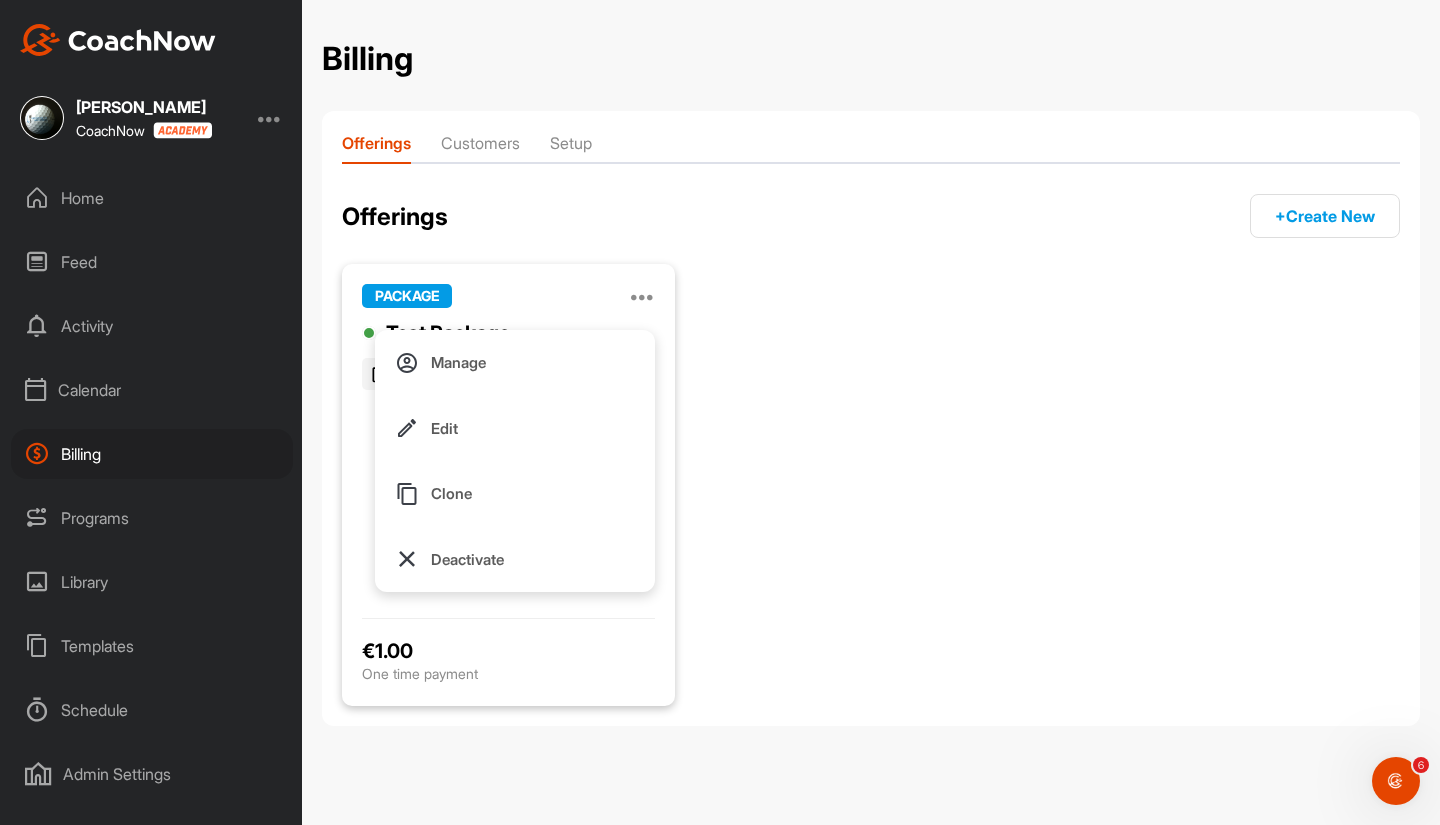 click on "PACKAGE Manage Edit Clone Deactivate Test Package 1 Session € 1.00 One time payment" at bounding box center [871, 485] 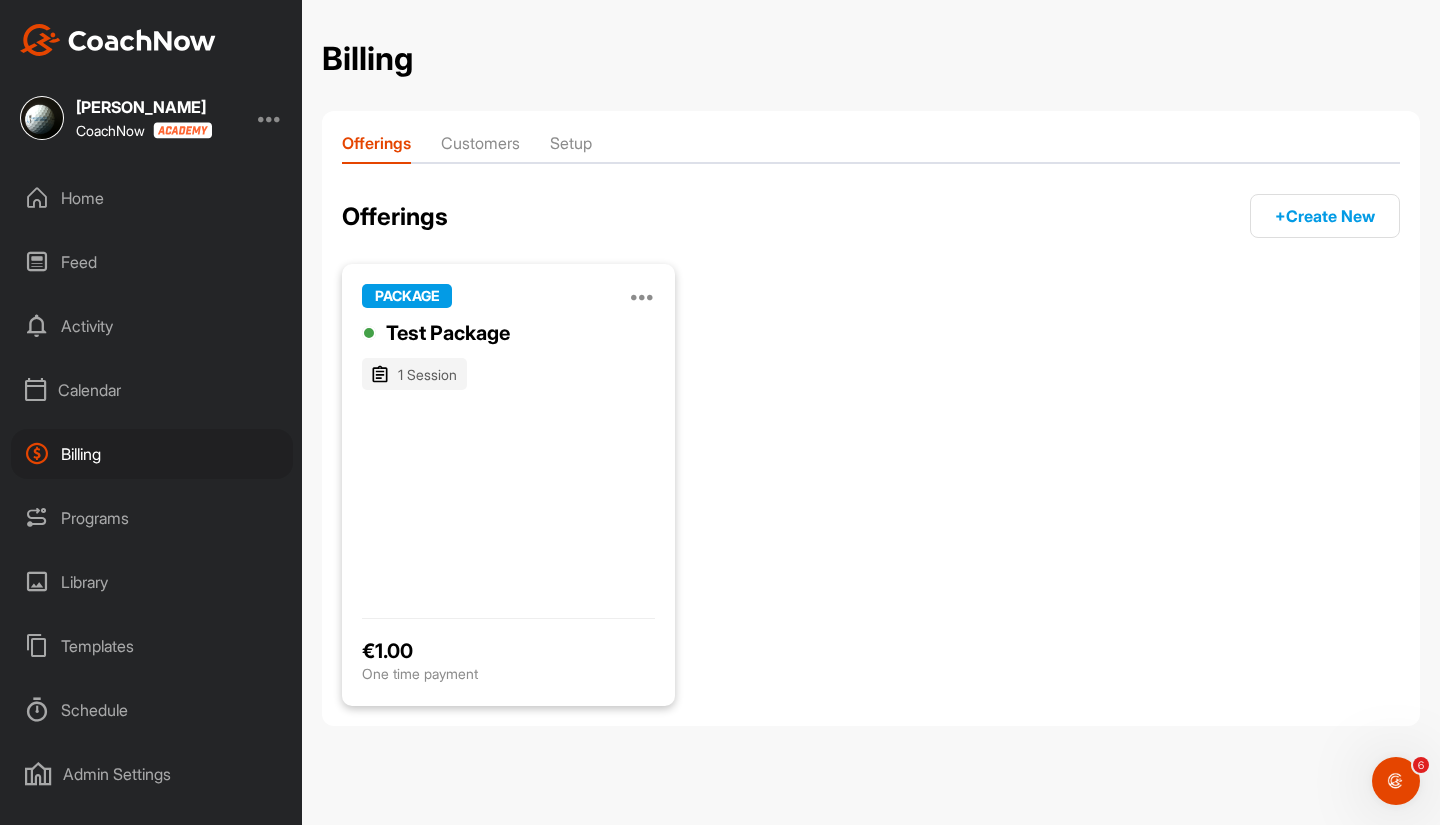 click at bounding box center [643, 296] 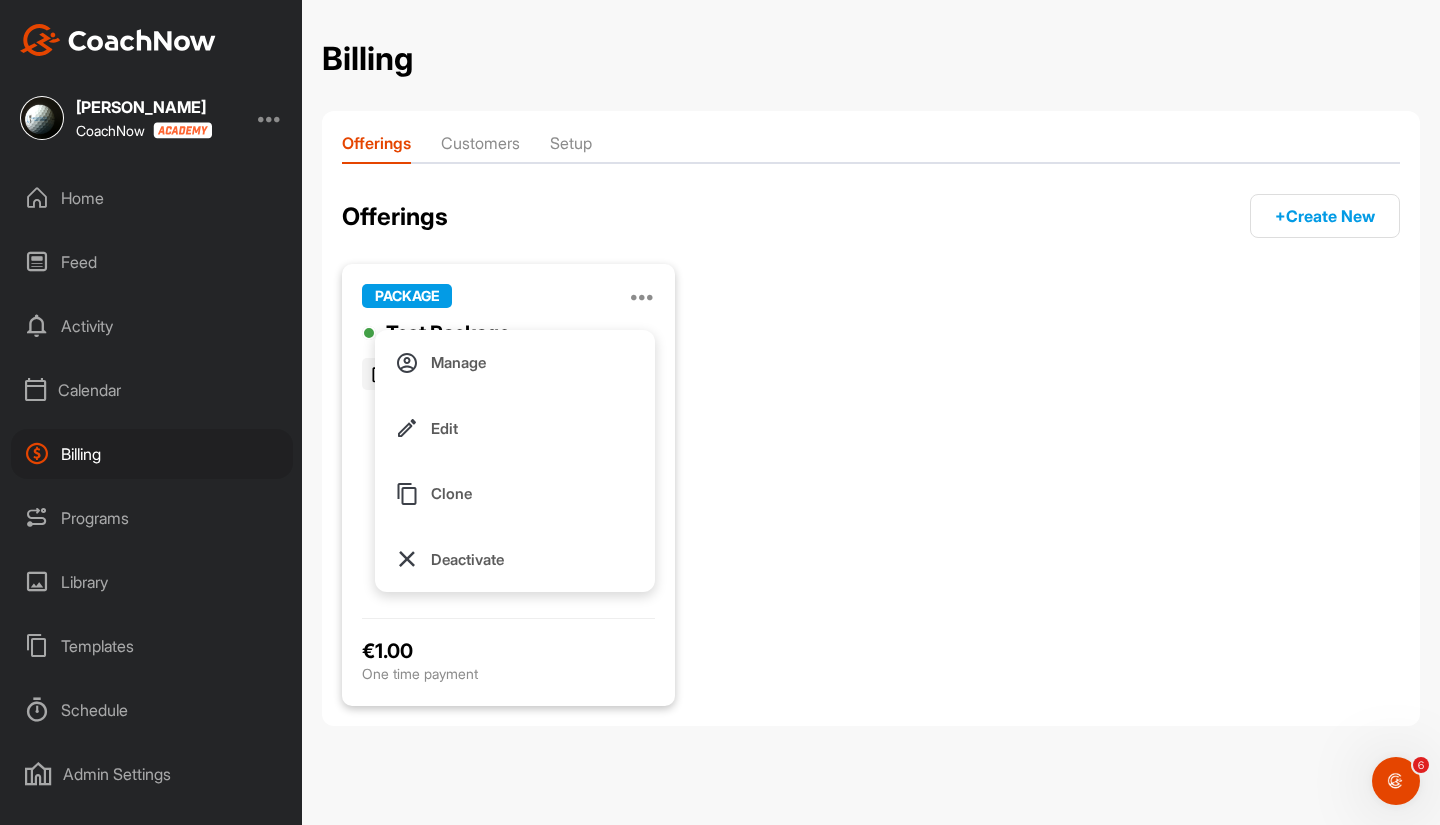 click on "Manage" at bounding box center (458, 362) 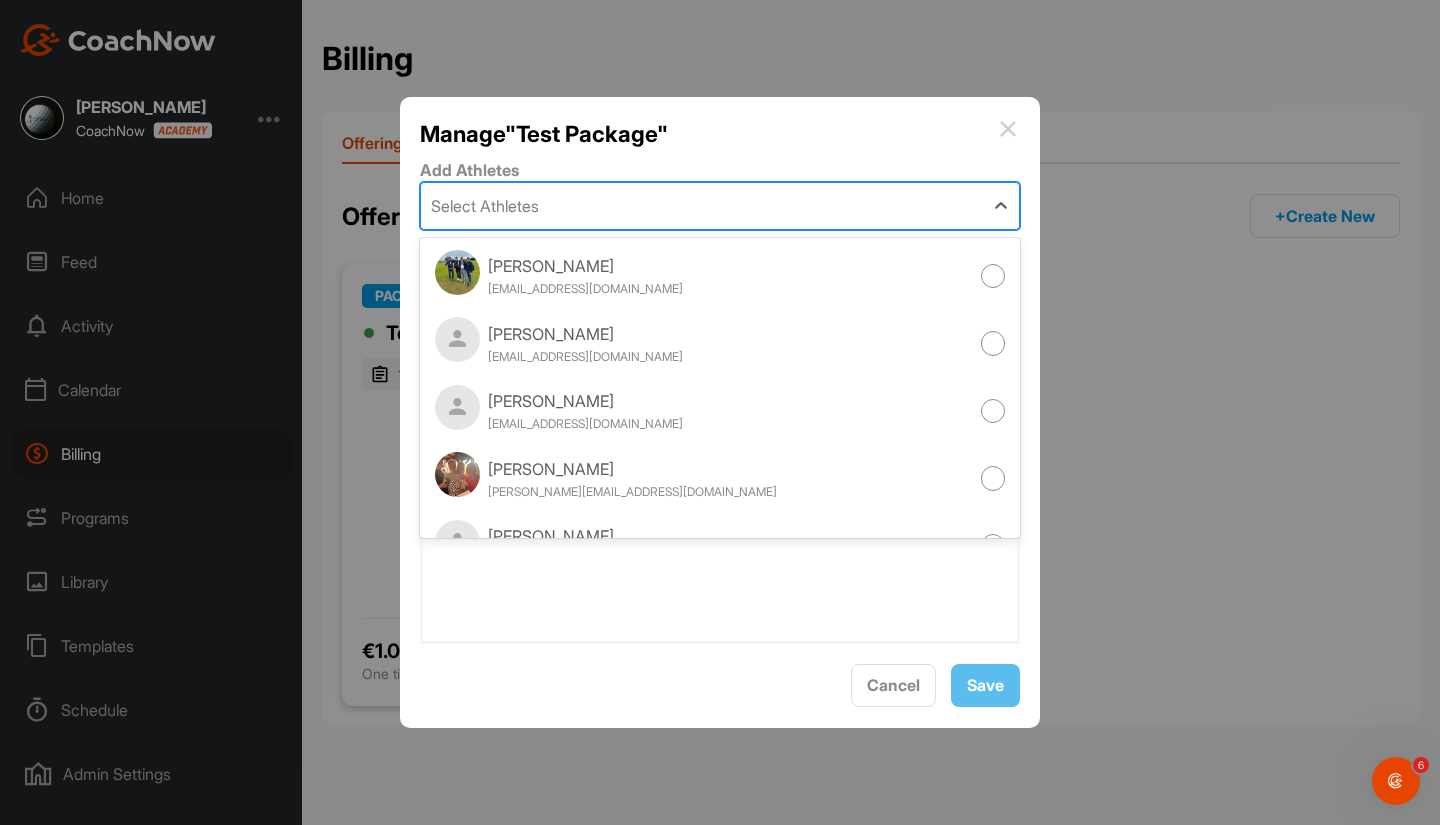 click on "Select Athletes" at bounding box center [702, 206] 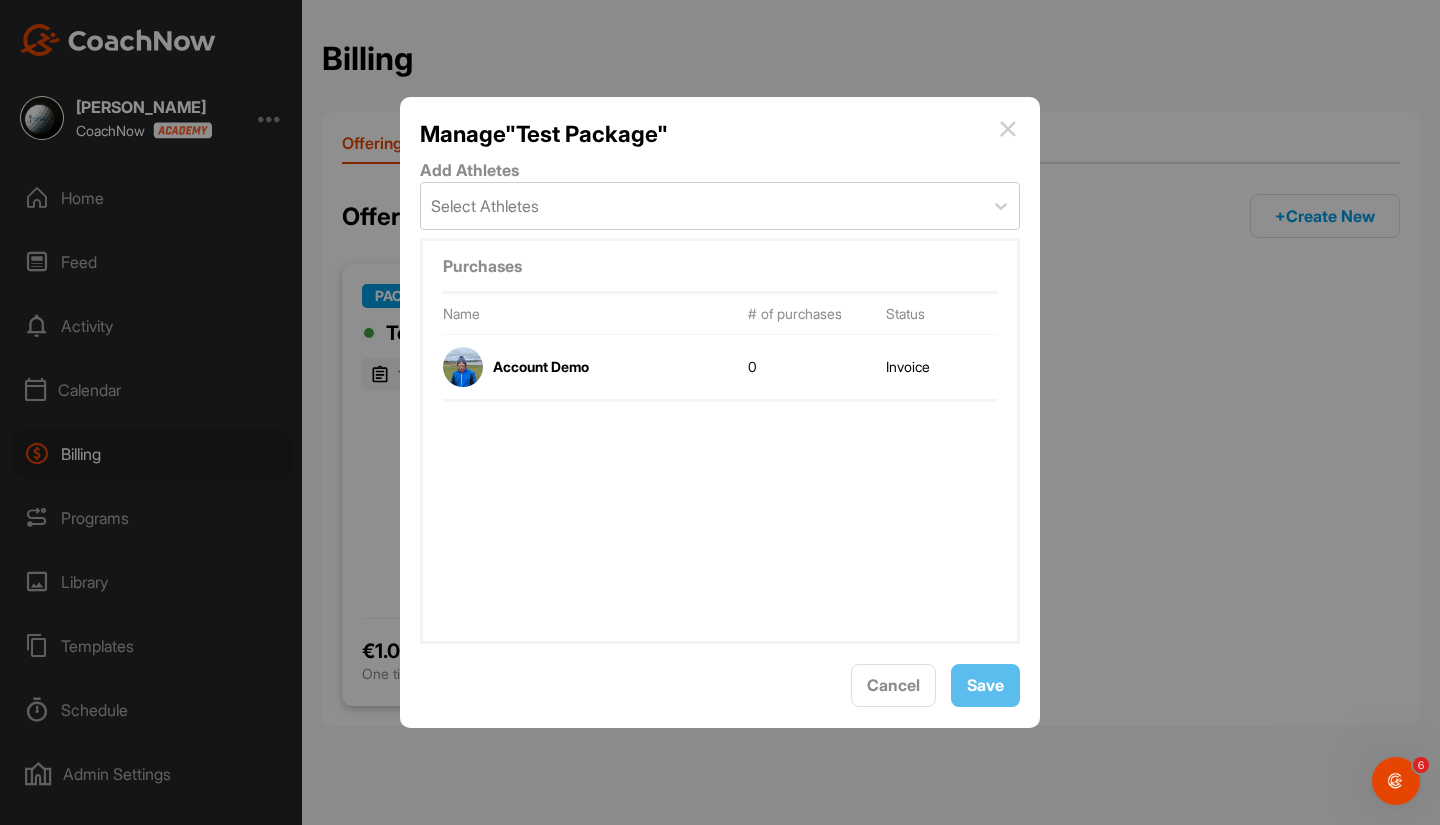 click on "Manage  " Test Package "" at bounding box center (720, 134) 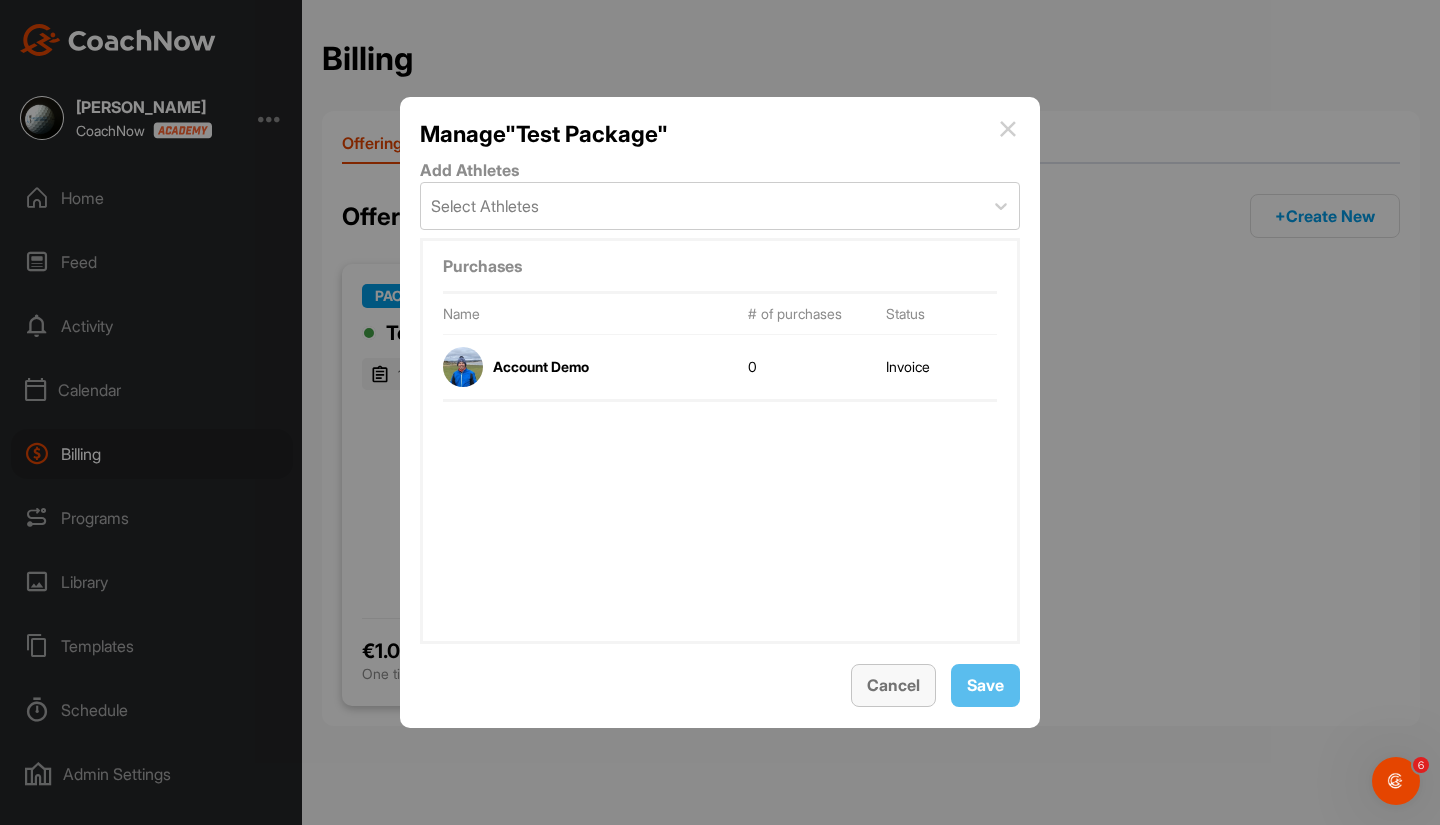 click on "Cancel" at bounding box center [893, 685] 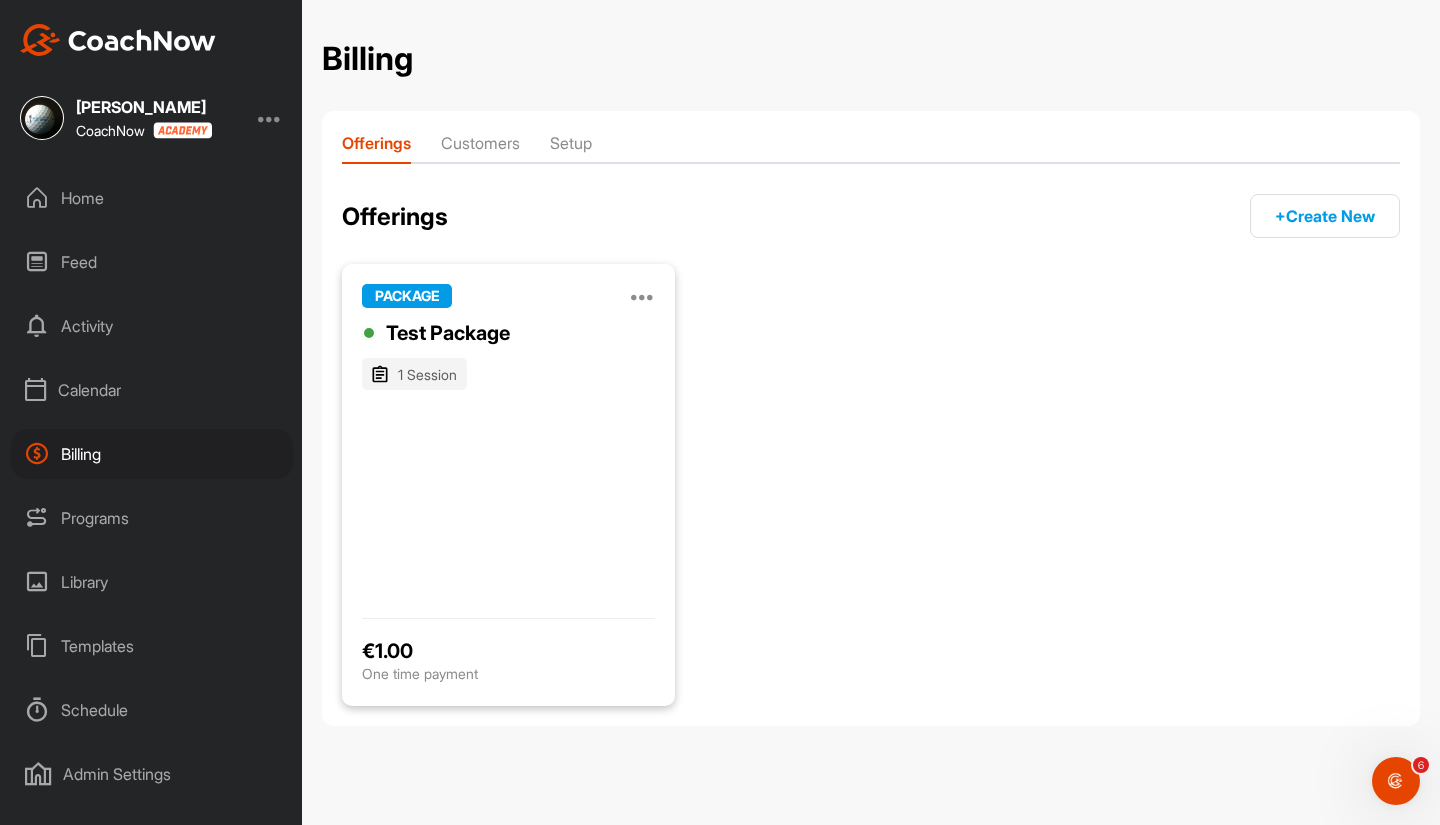 click on "Customers" at bounding box center [480, 147] 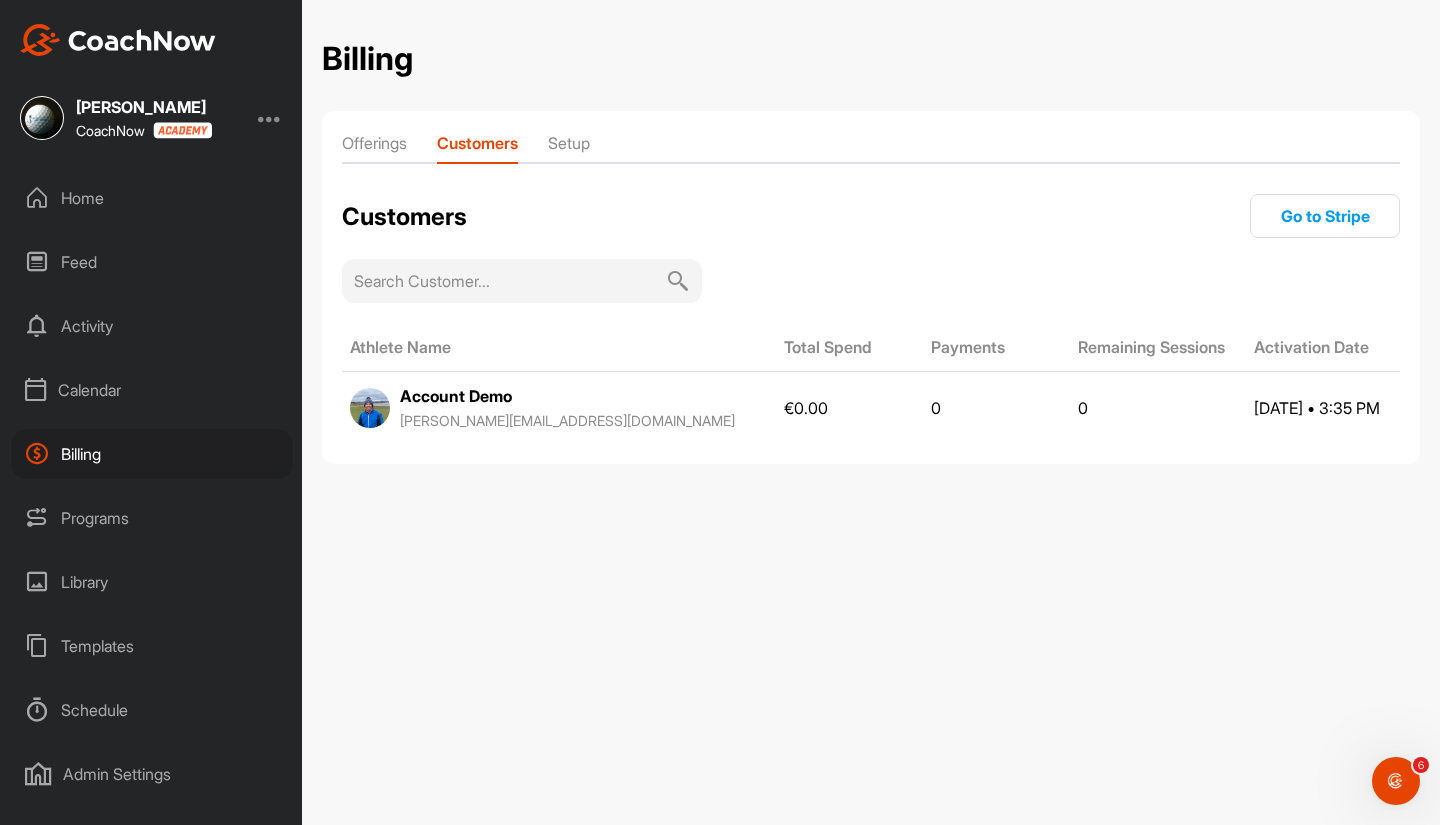 click on "Offerings" at bounding box center (374, 147) 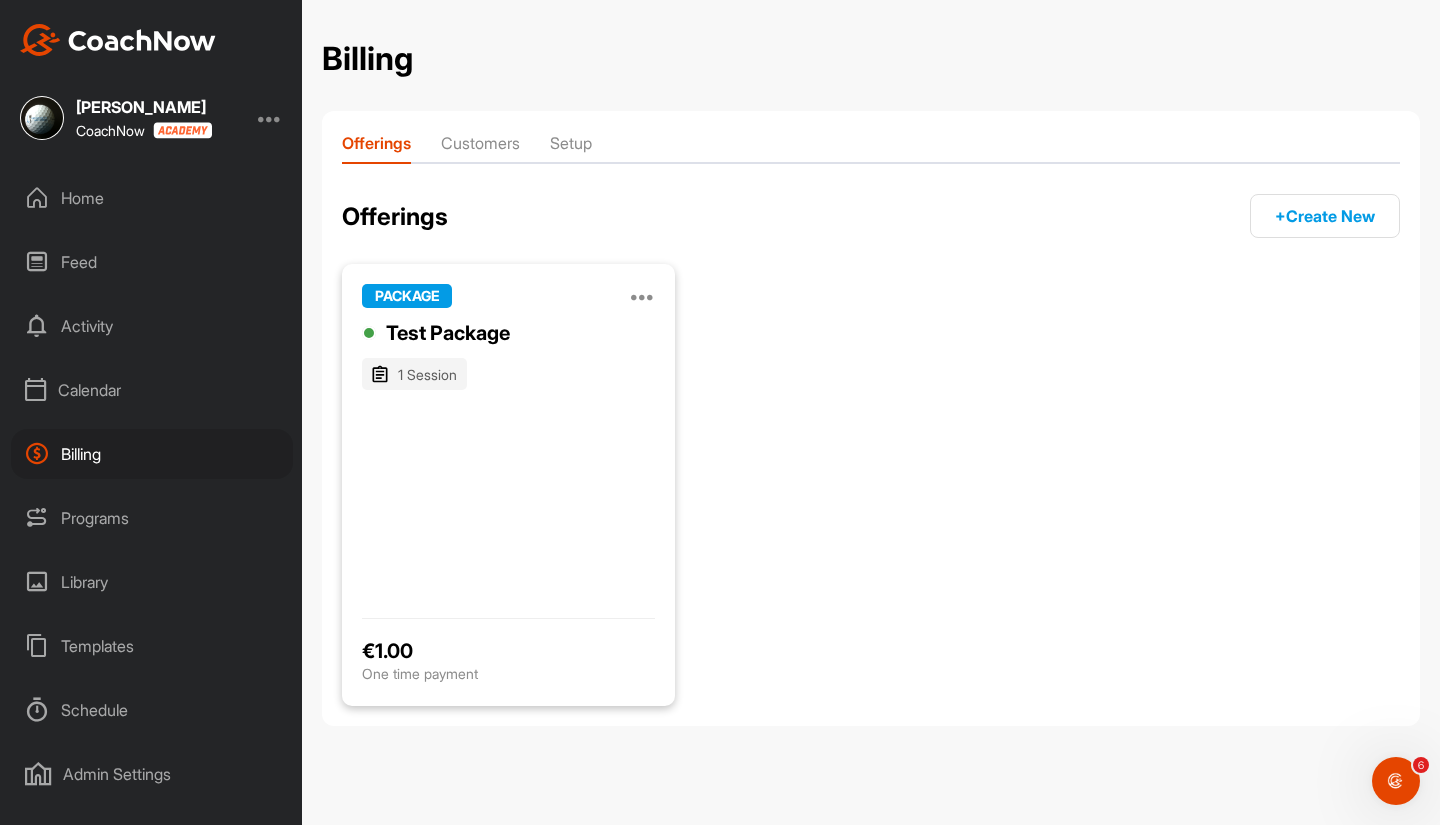 click at bounding box center (643, 296) 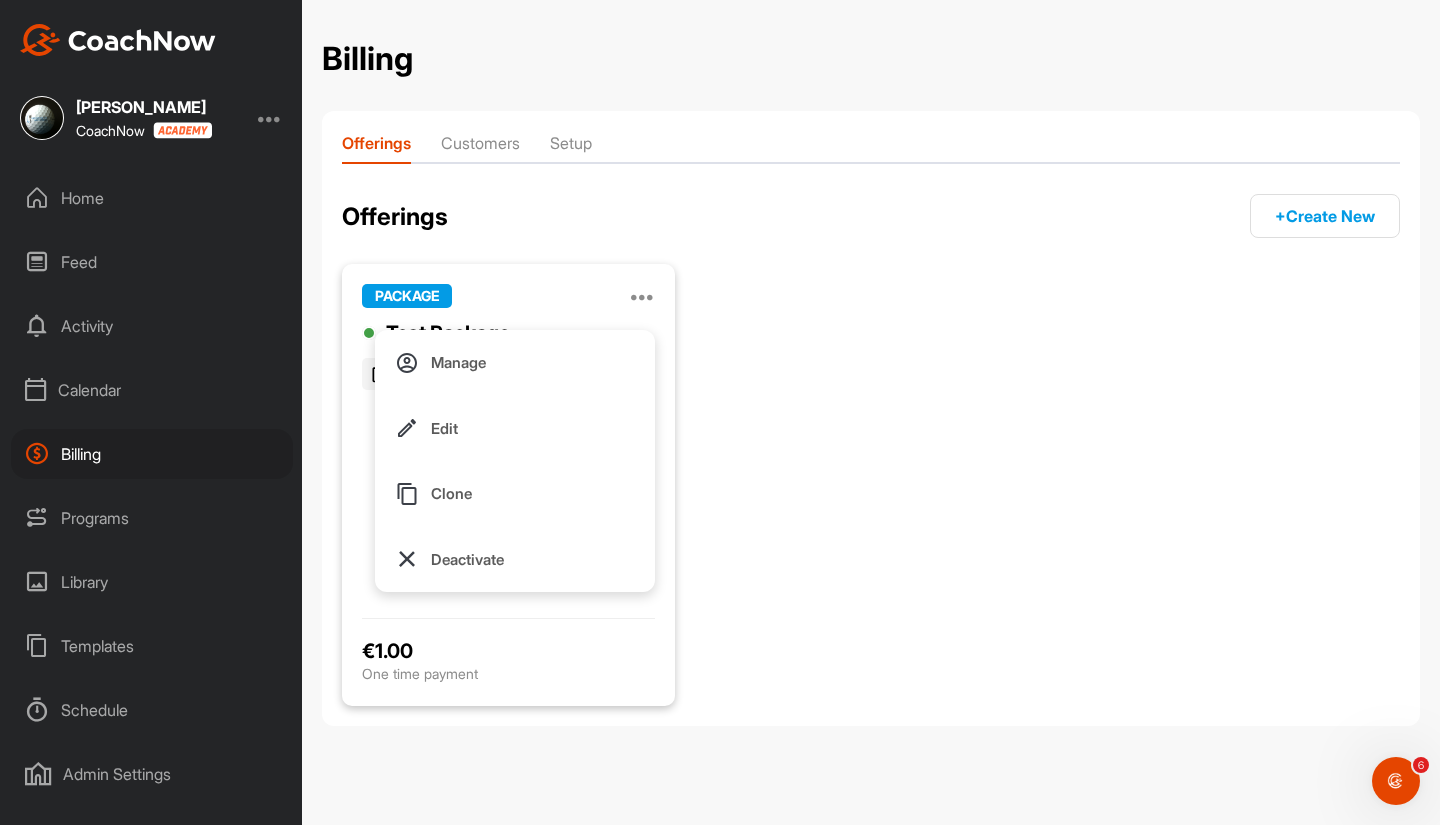 click on "PACKAGE Manage Edit Clone Deactivate Test Package 1 Session € 1.00 One time payment" at bounding box center (871, 485) 